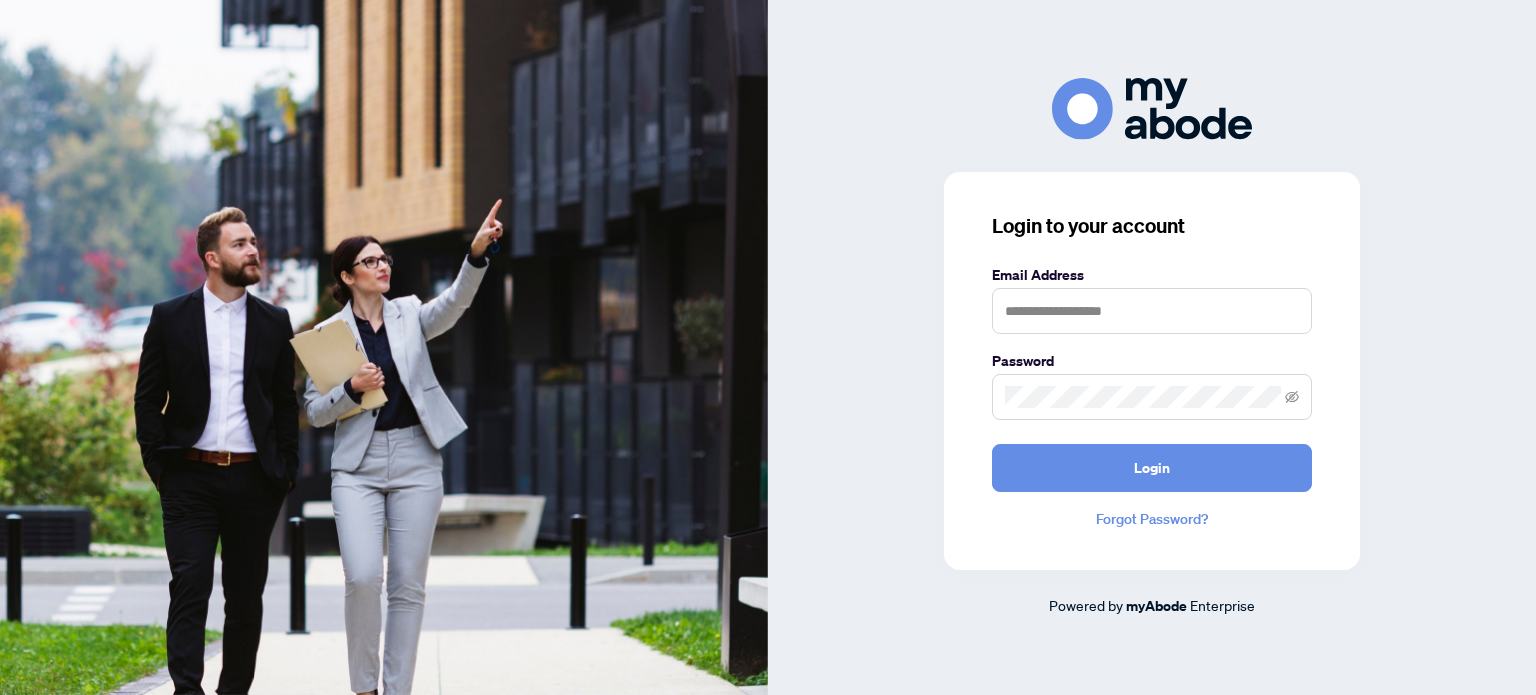 scroll, scrollTop: 0, scrollLeft: 0, axis: both 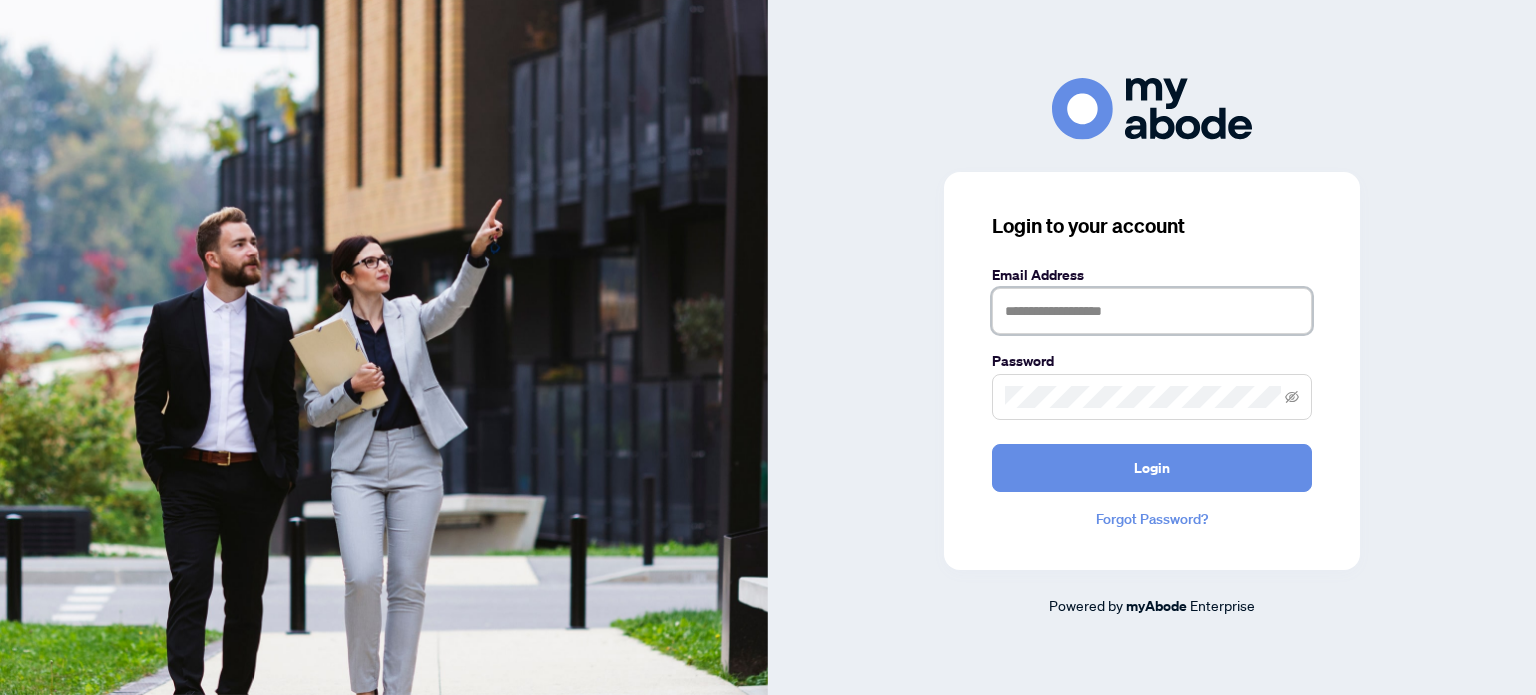type on "**********" 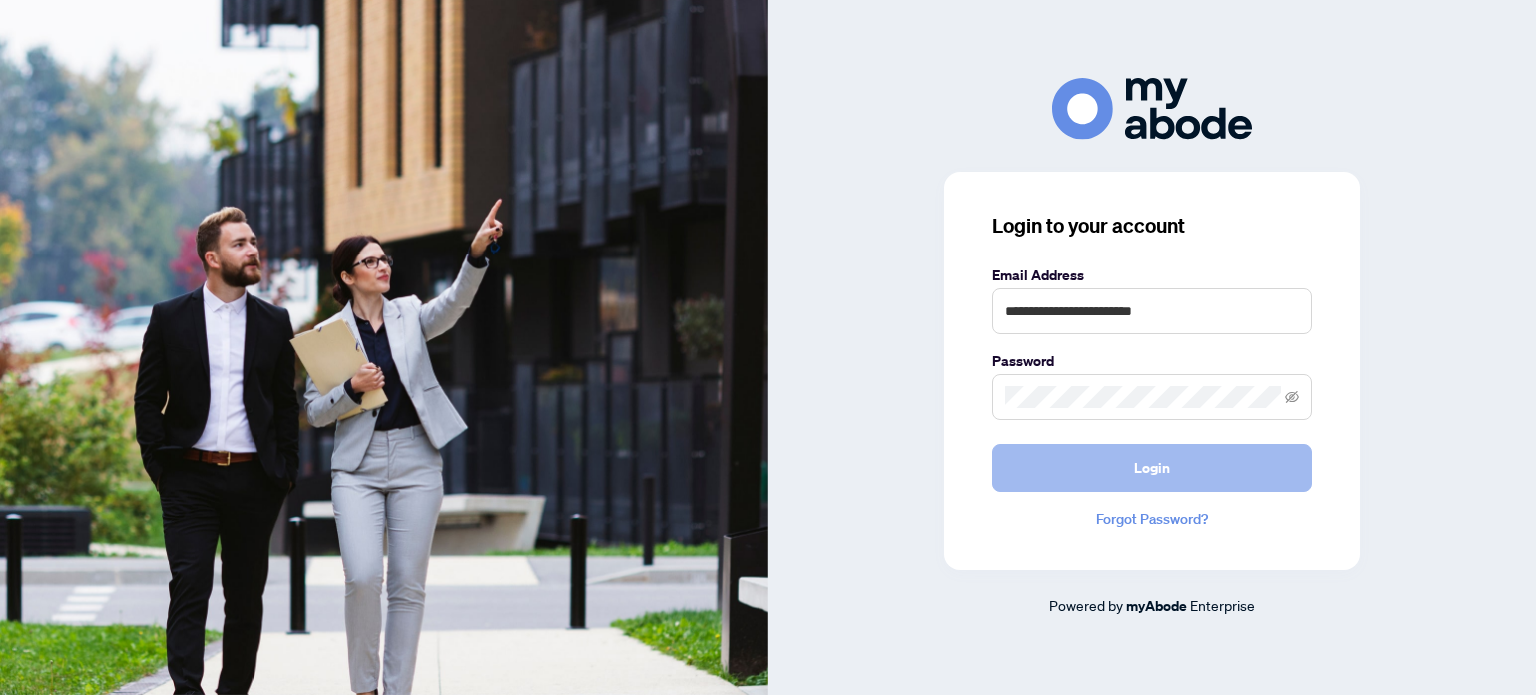 click on "Login" at bounding box center [1152, 468] 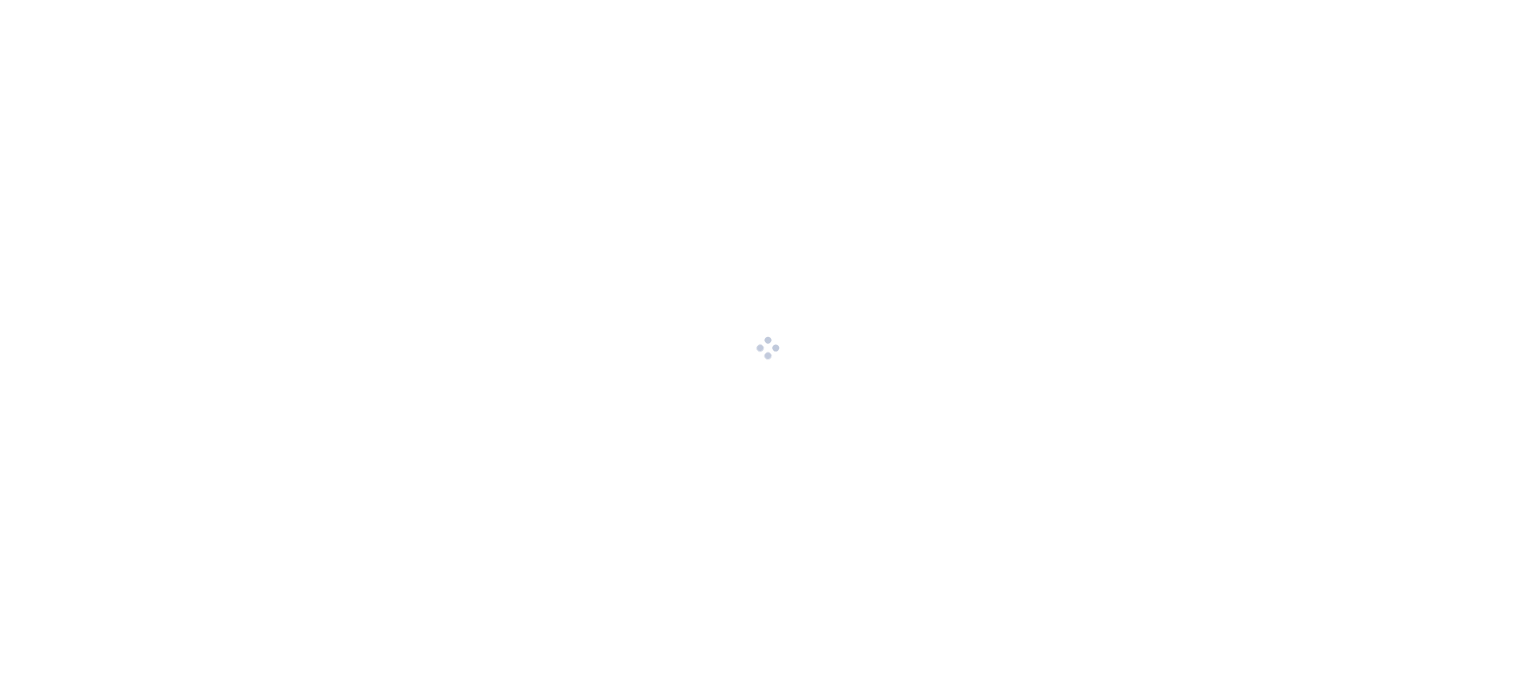 scroll, scrollTop: 0, scrollLeft: 0, axis: both 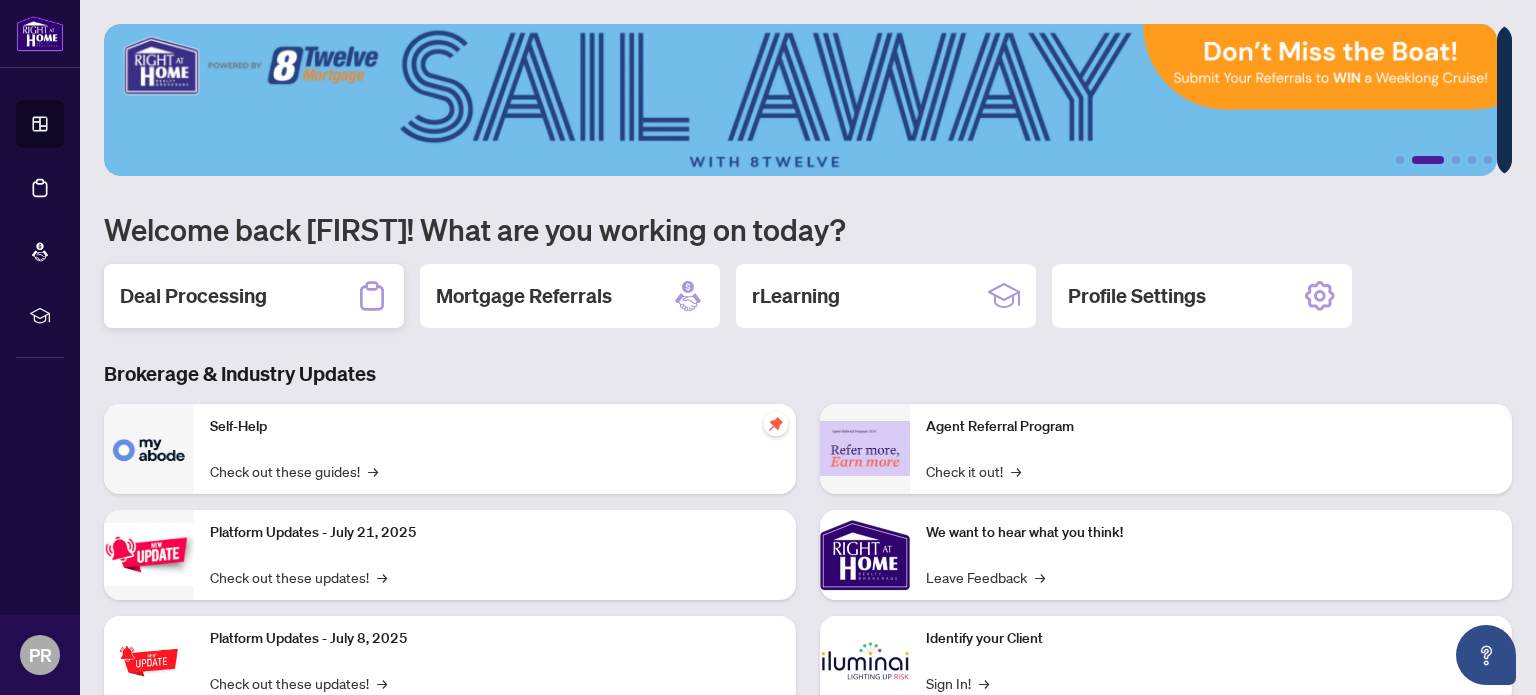 click on "Deal Processing" at bounding box center [193, 296] 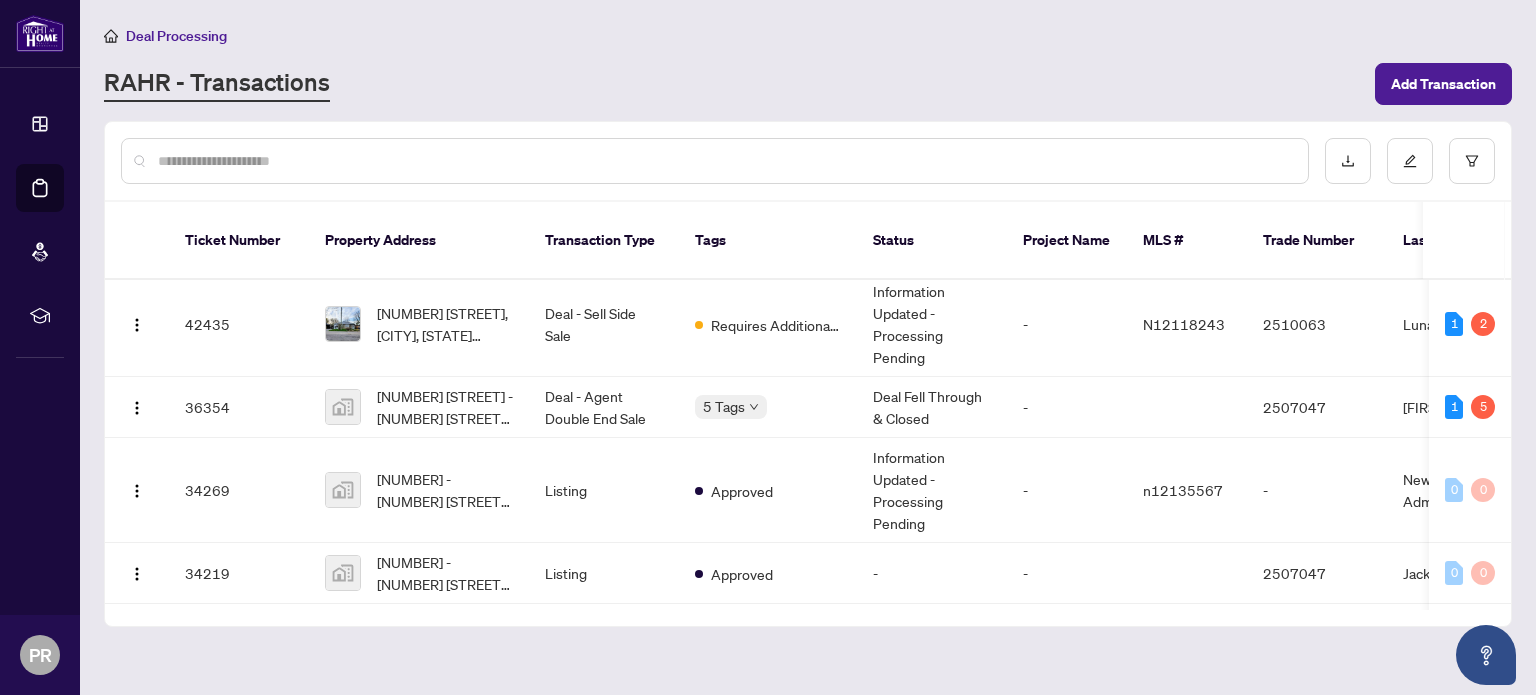 scroll, scrollTop: 0, scrollLeft: 0, axis: both 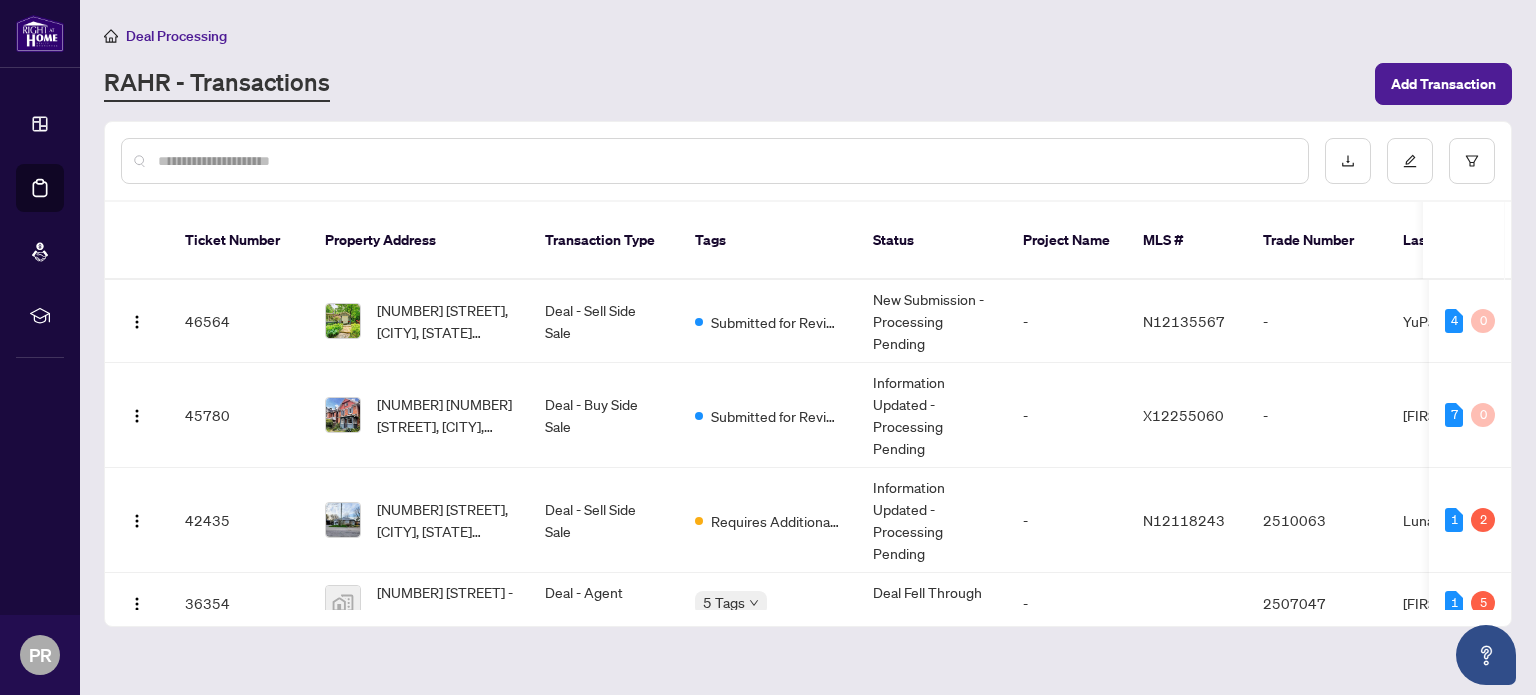 click on "[NUMBER] [STREET], [CITY], [STATE] [POSTAL_CODE], [COUNTRY]" at bounding box center (445, 321) 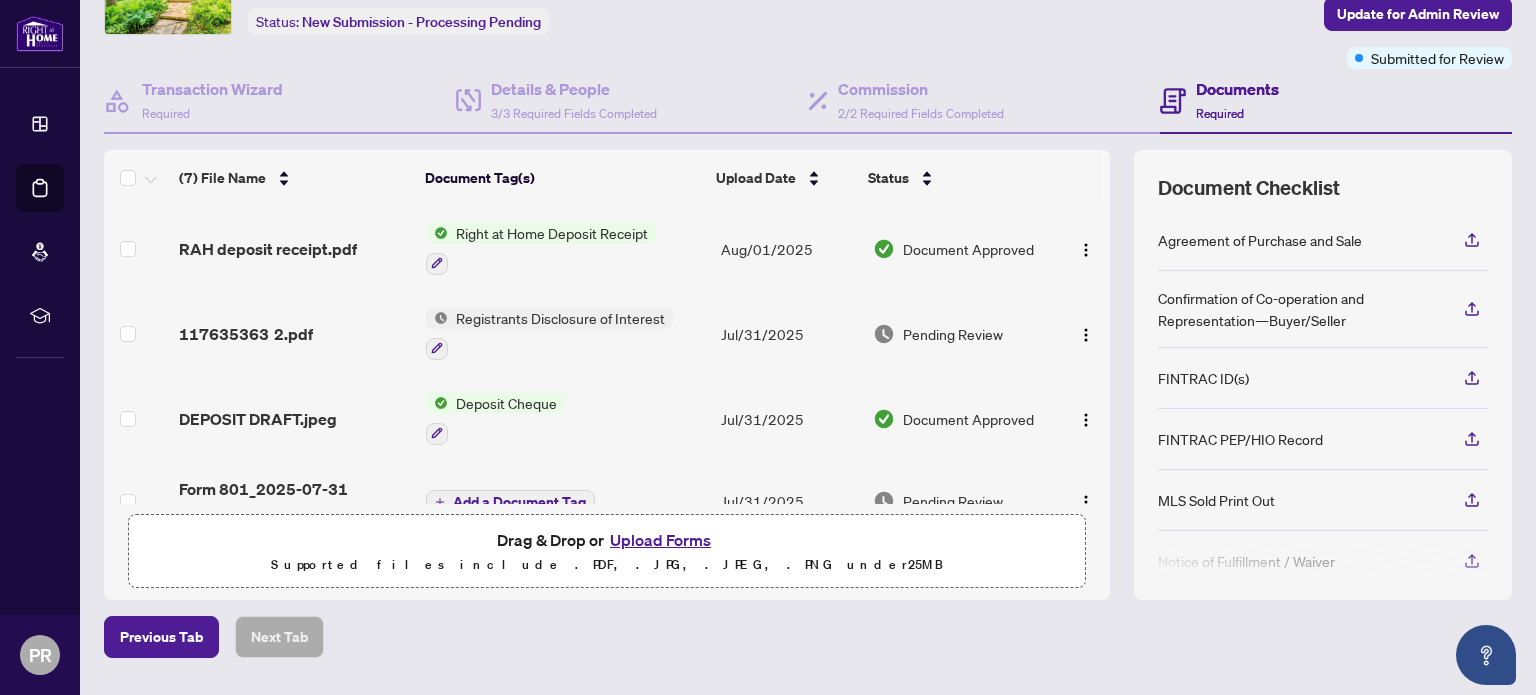 scroll, scrollTop: 108, scrollLeft: 0, axis: vertical 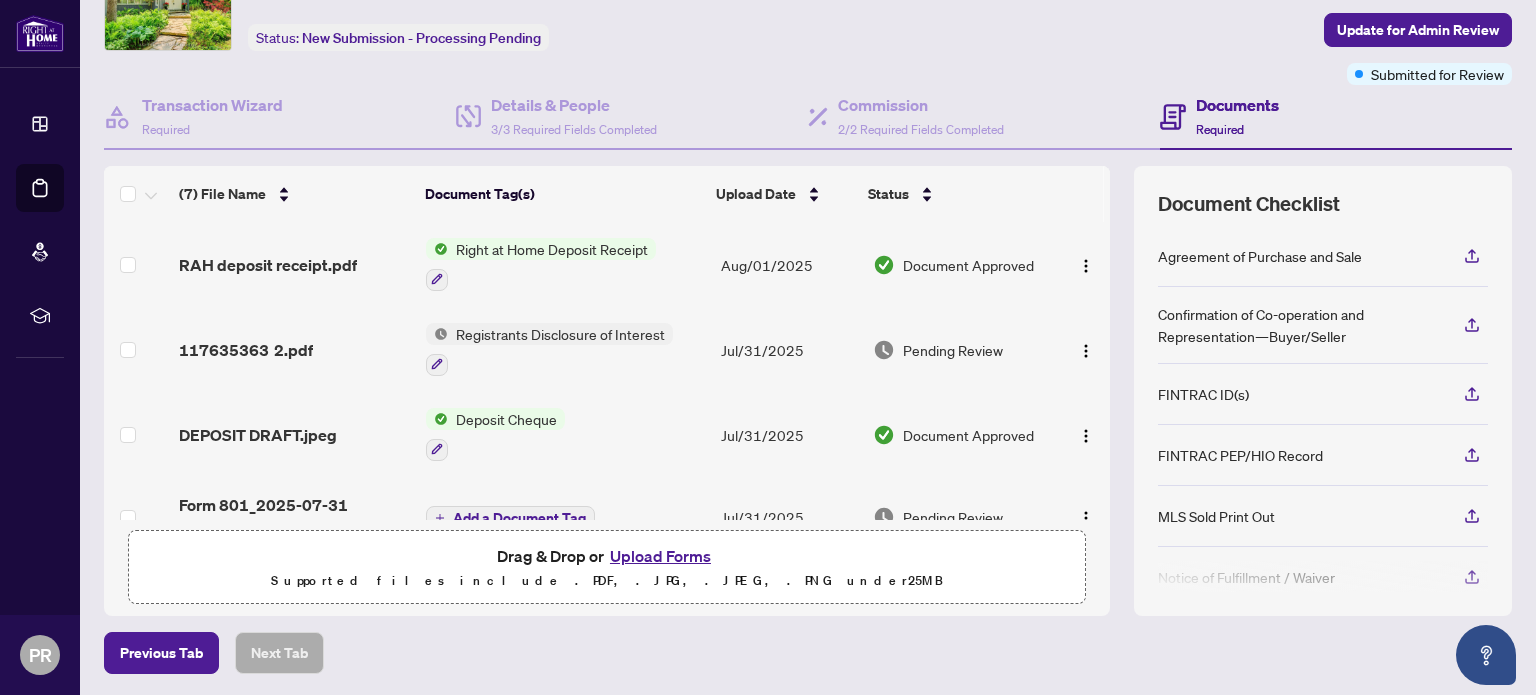 click on "Upload Forms" at bounding box center (660, 556) 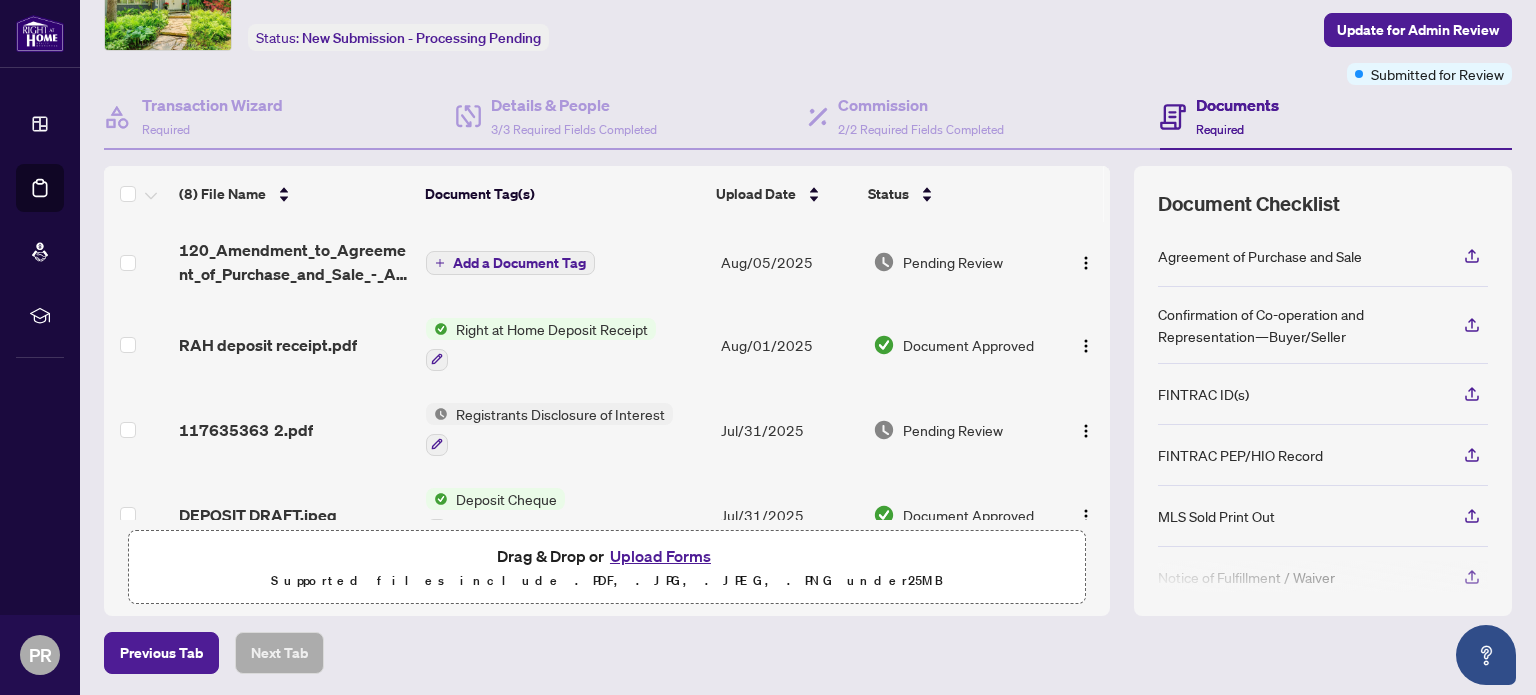 click on "Upload Forms" at bounding box center [660, 556] 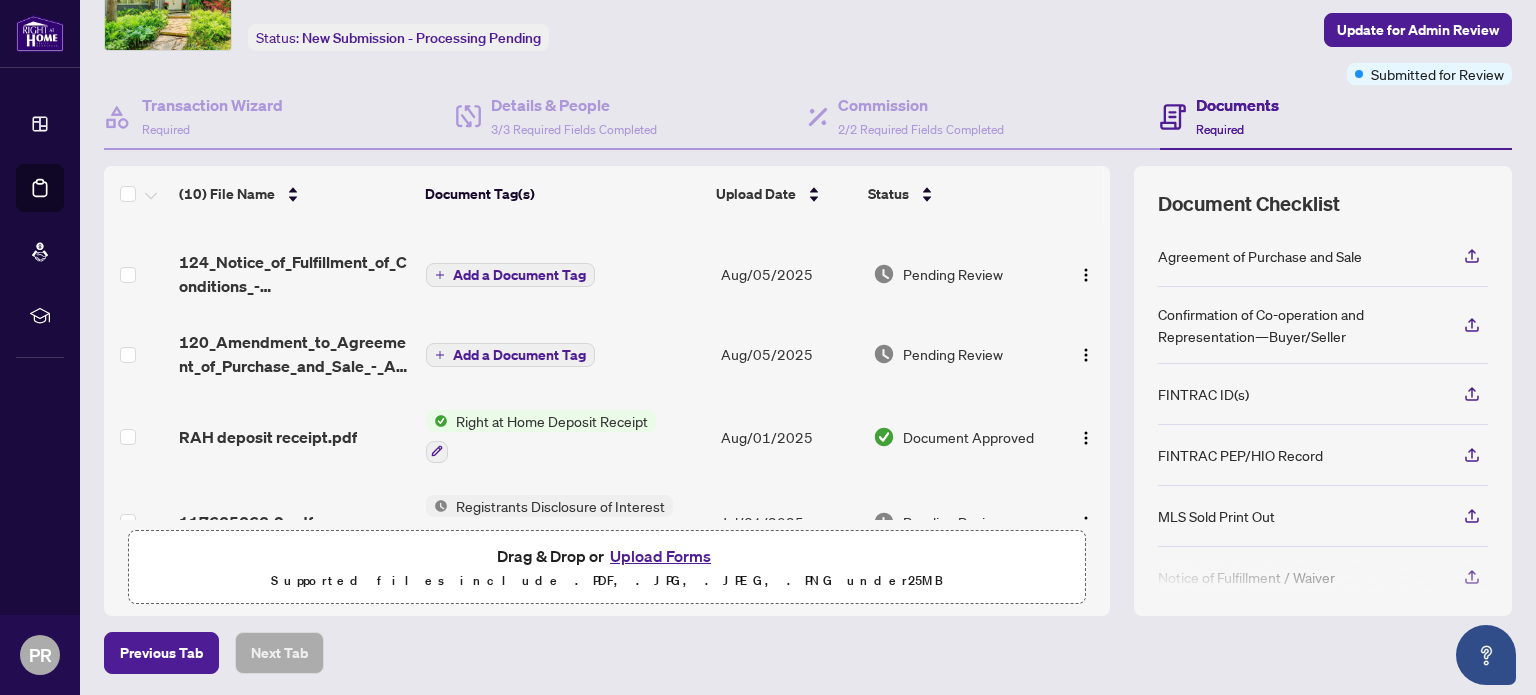scroll, scrollTop: 0, scrollLeft: 0, axis: both 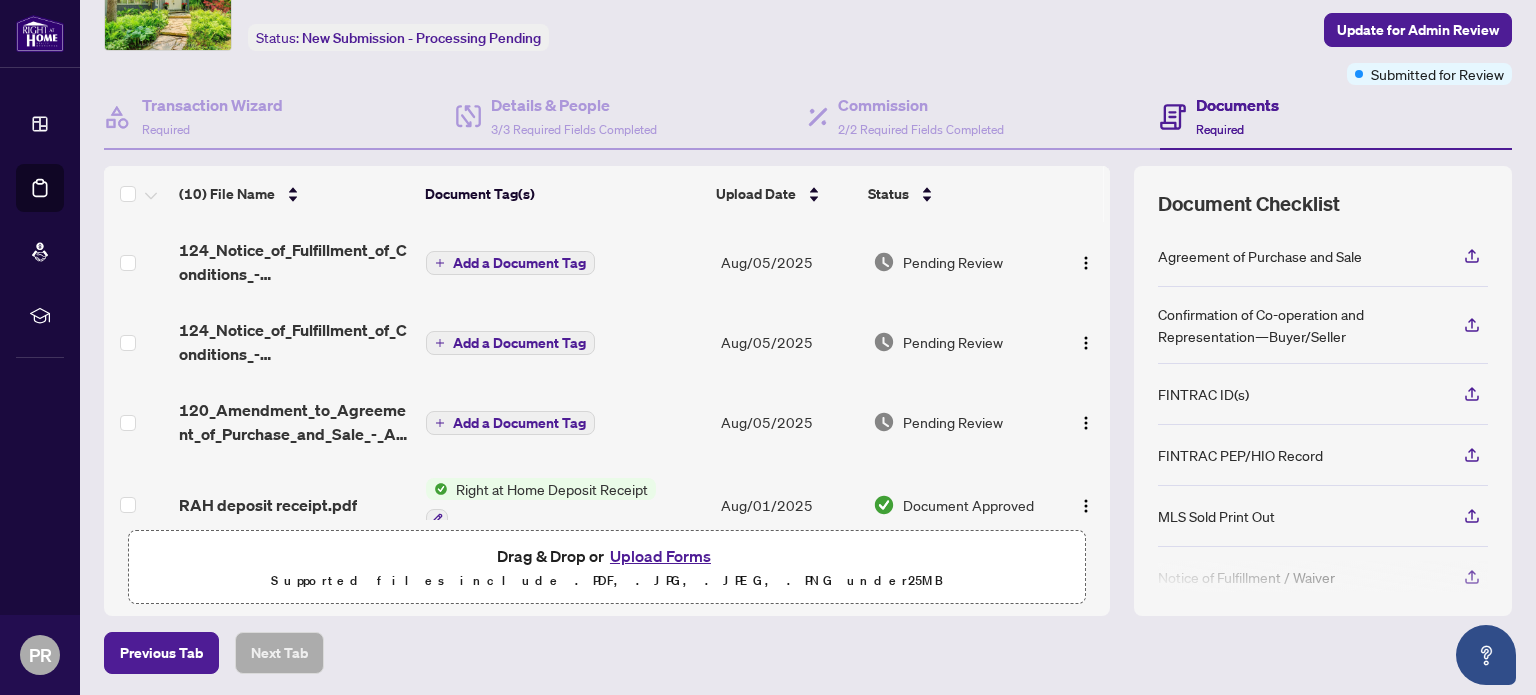 click on "Upload Forms" at bounding box center [660, 556] 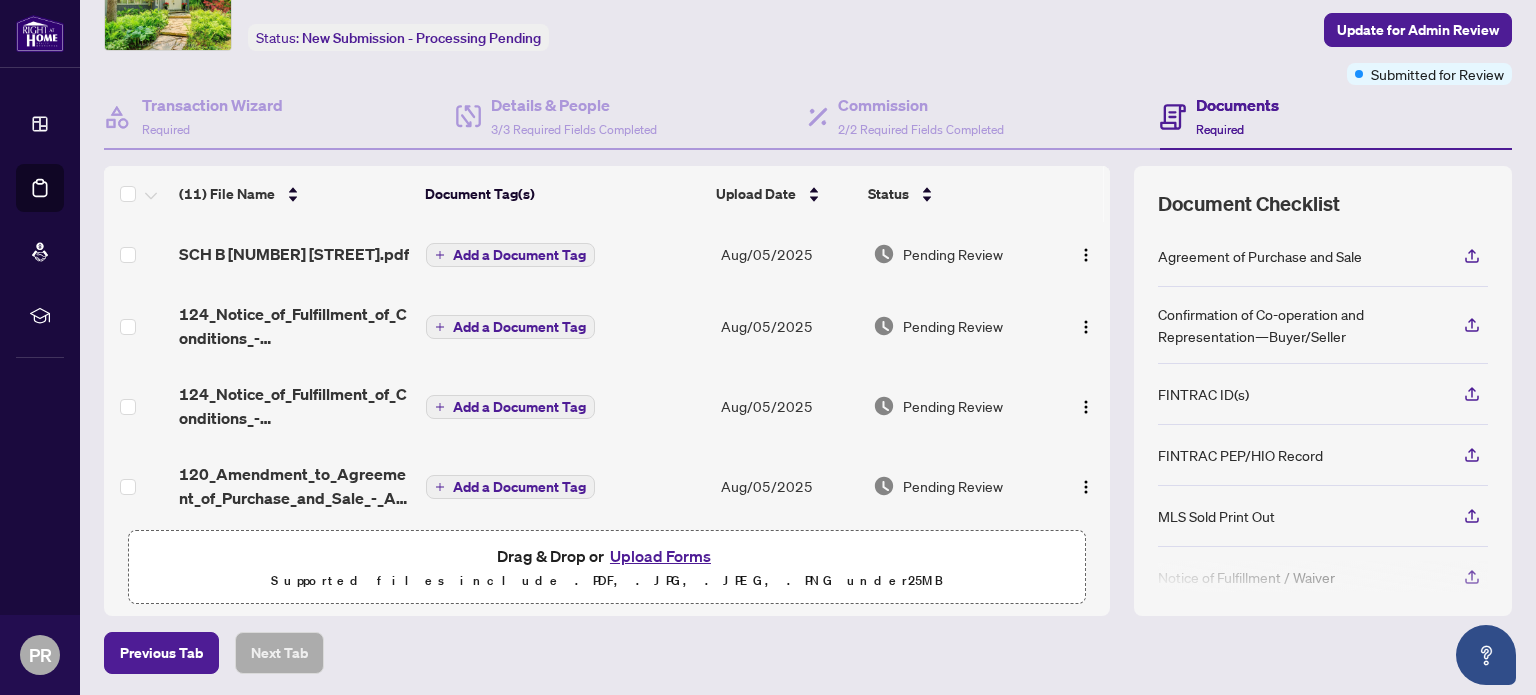 click on "SCH B 4753 CHERRY ST.pdf" at bounding box center (294, 254) 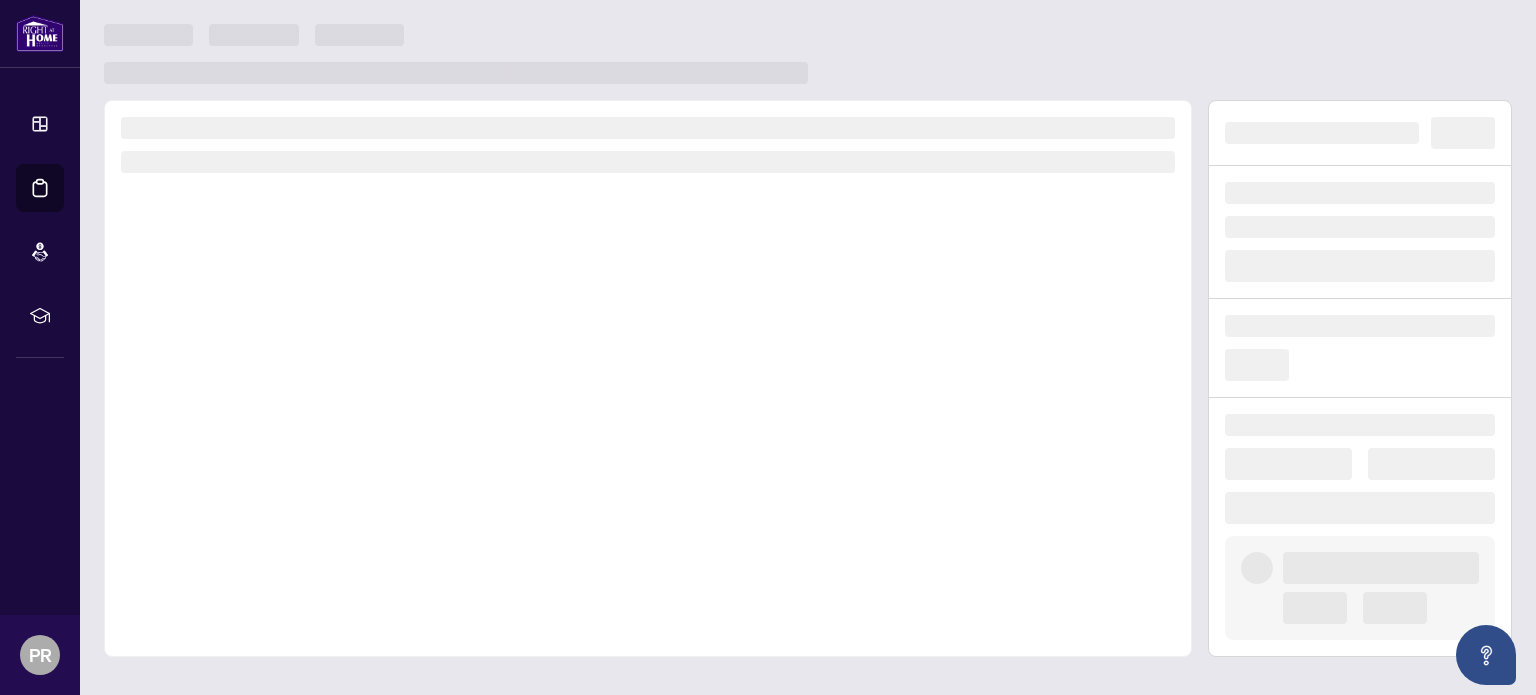 scroll, scrollTop: 0, scrollLeft: 0, axis: both 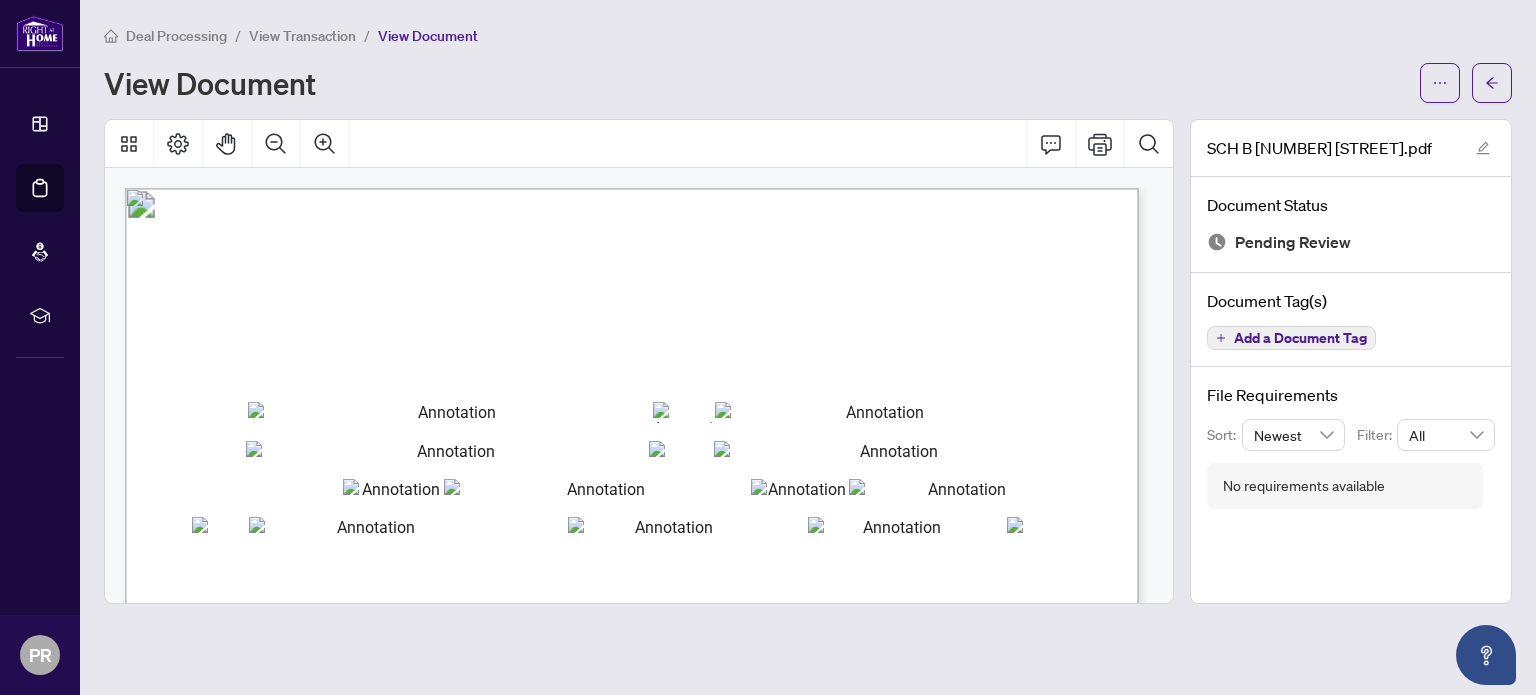 click 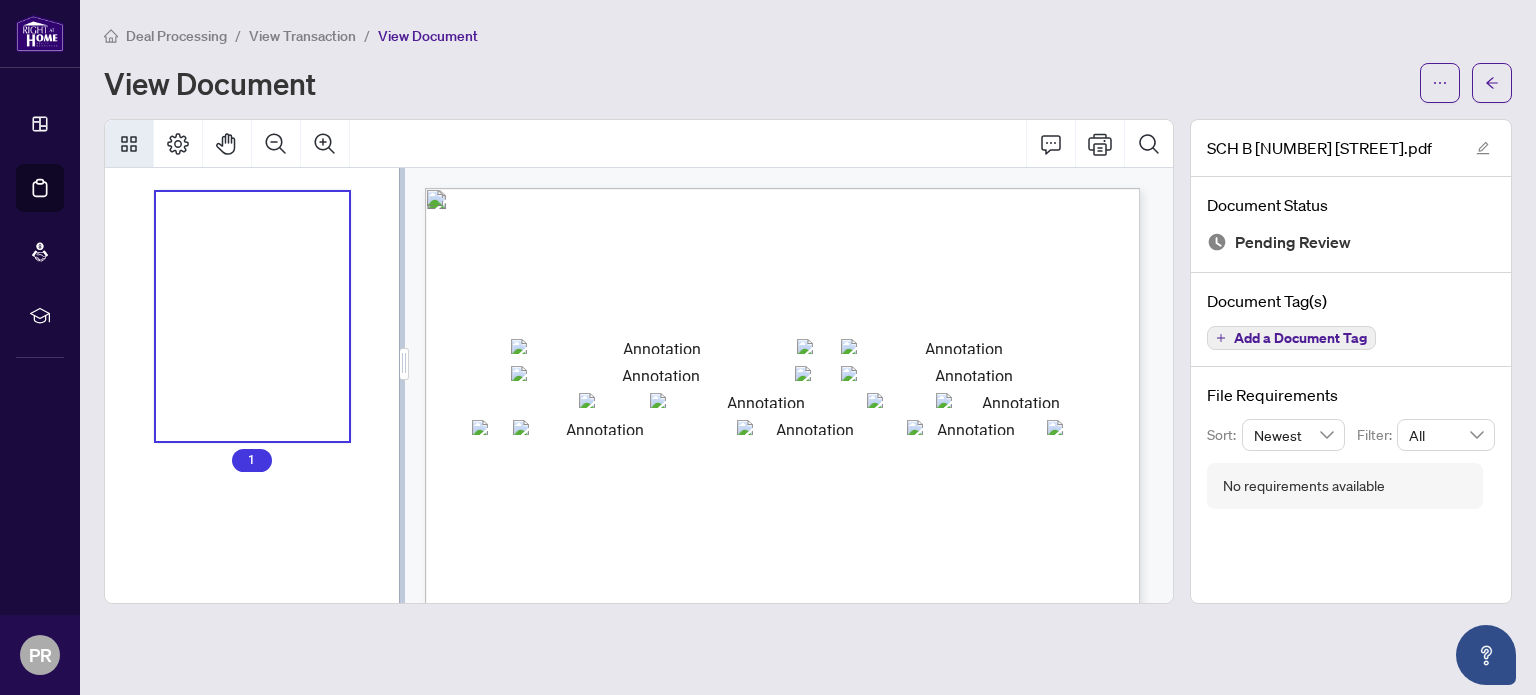 click on "1" at bounding box center [252, 385] 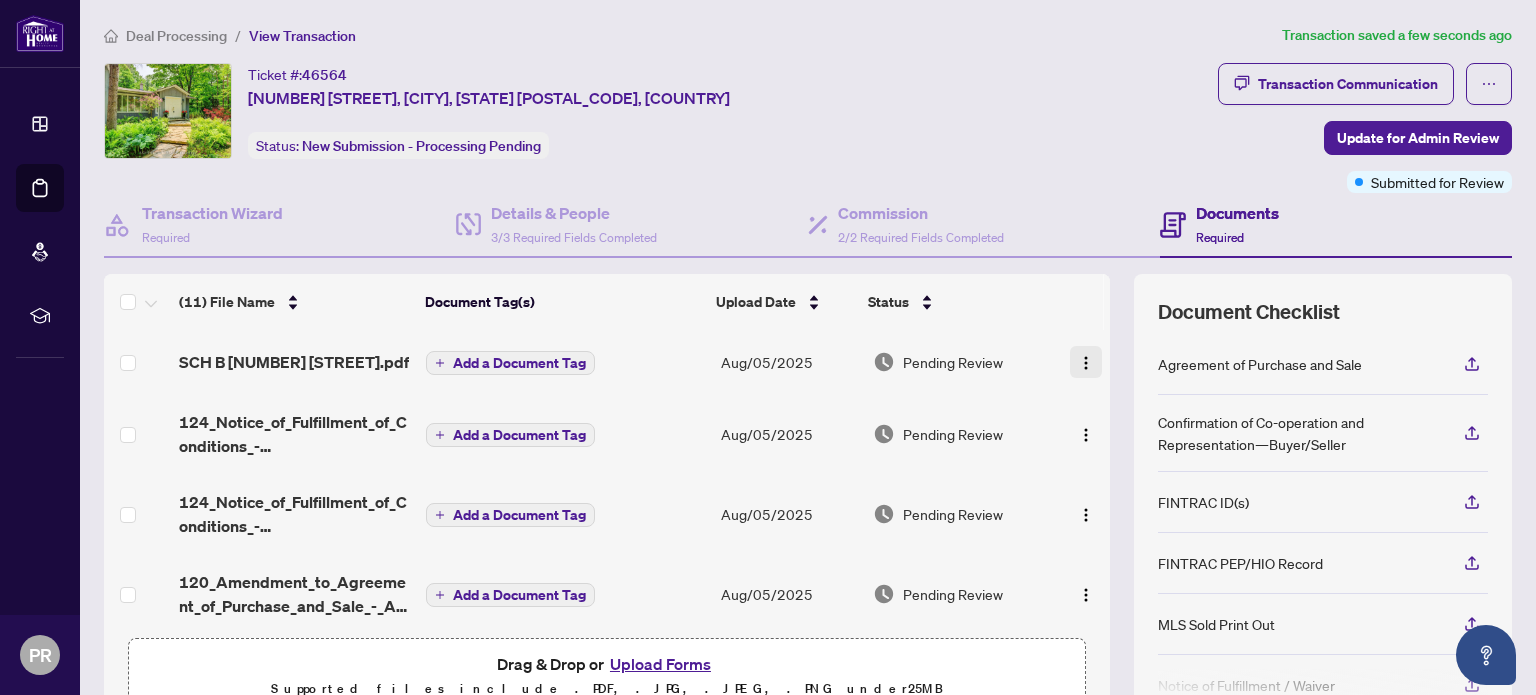 click at bounding box center [1086, 363] 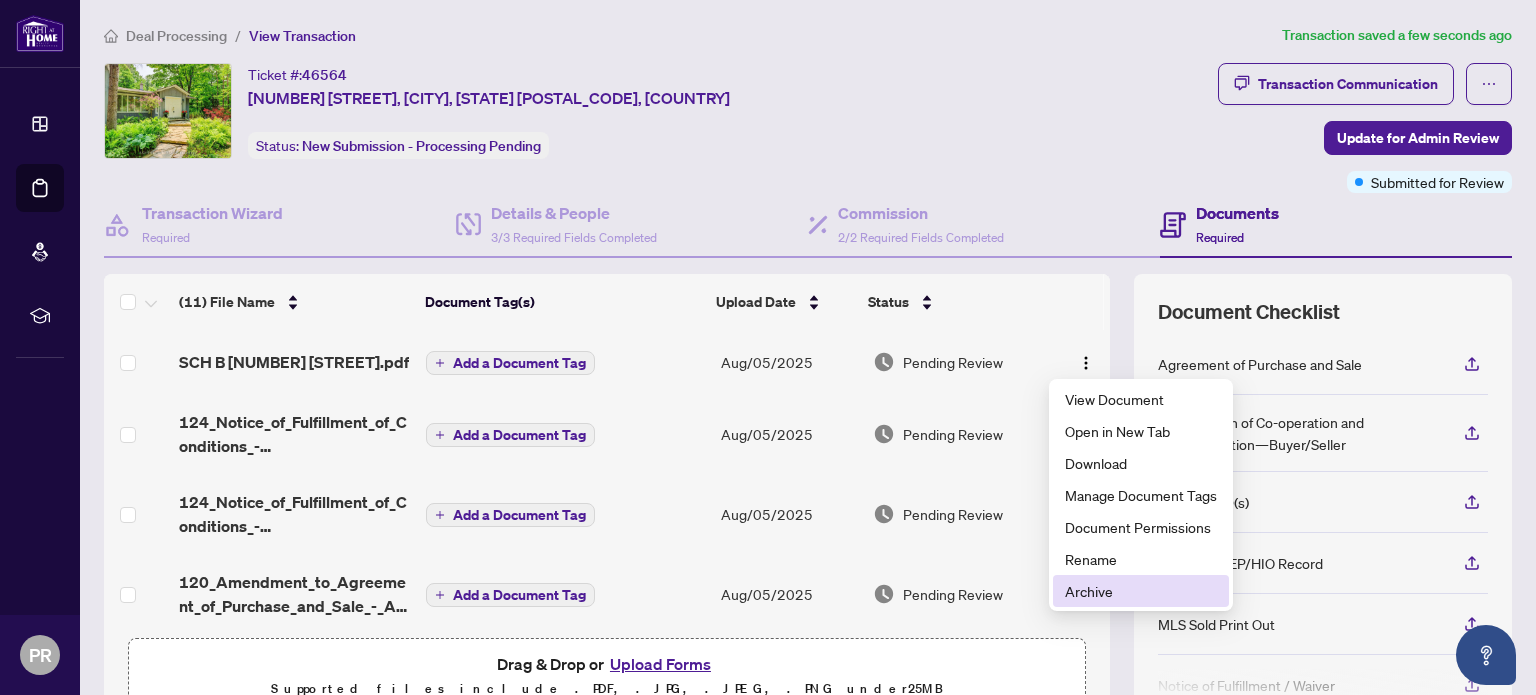 click on "Archive" at bounding box center [1141, 591] 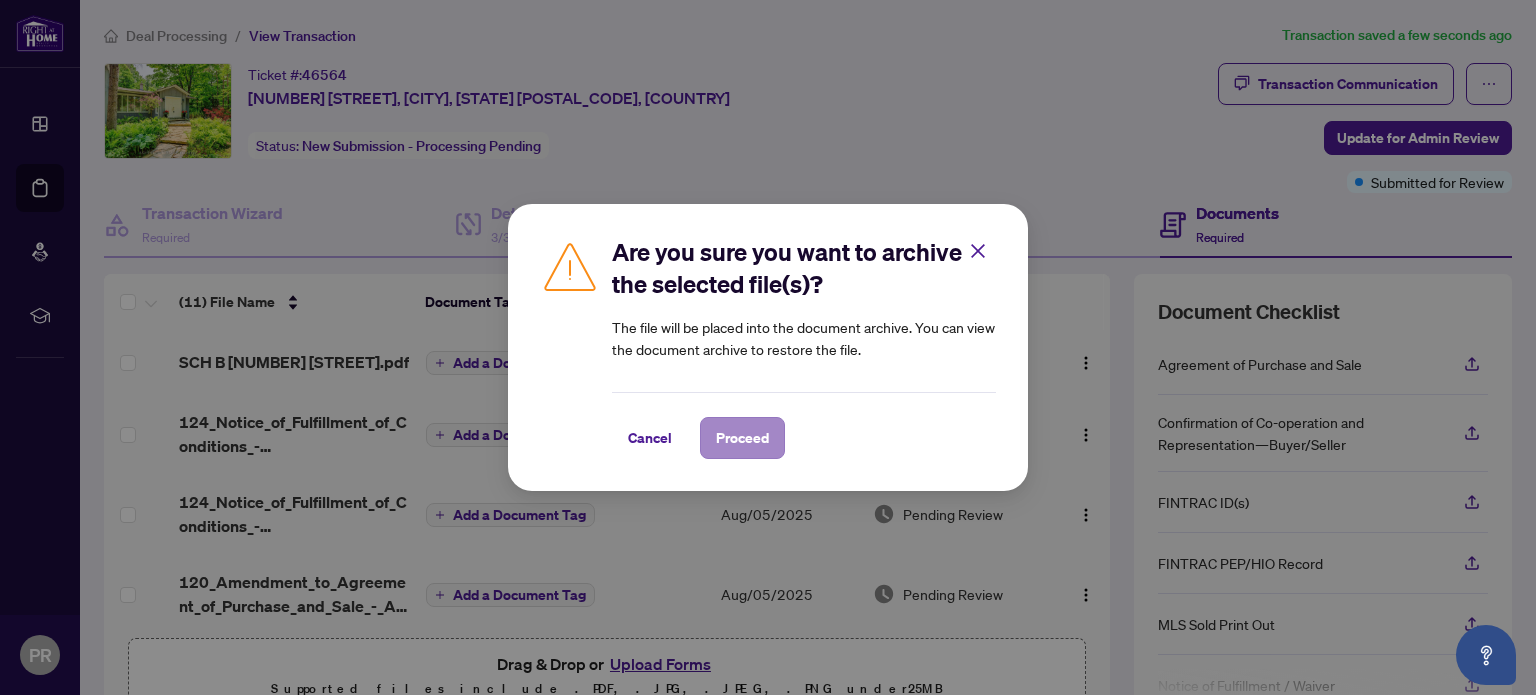 click on "Proceed" at bounding box center [742, 438] 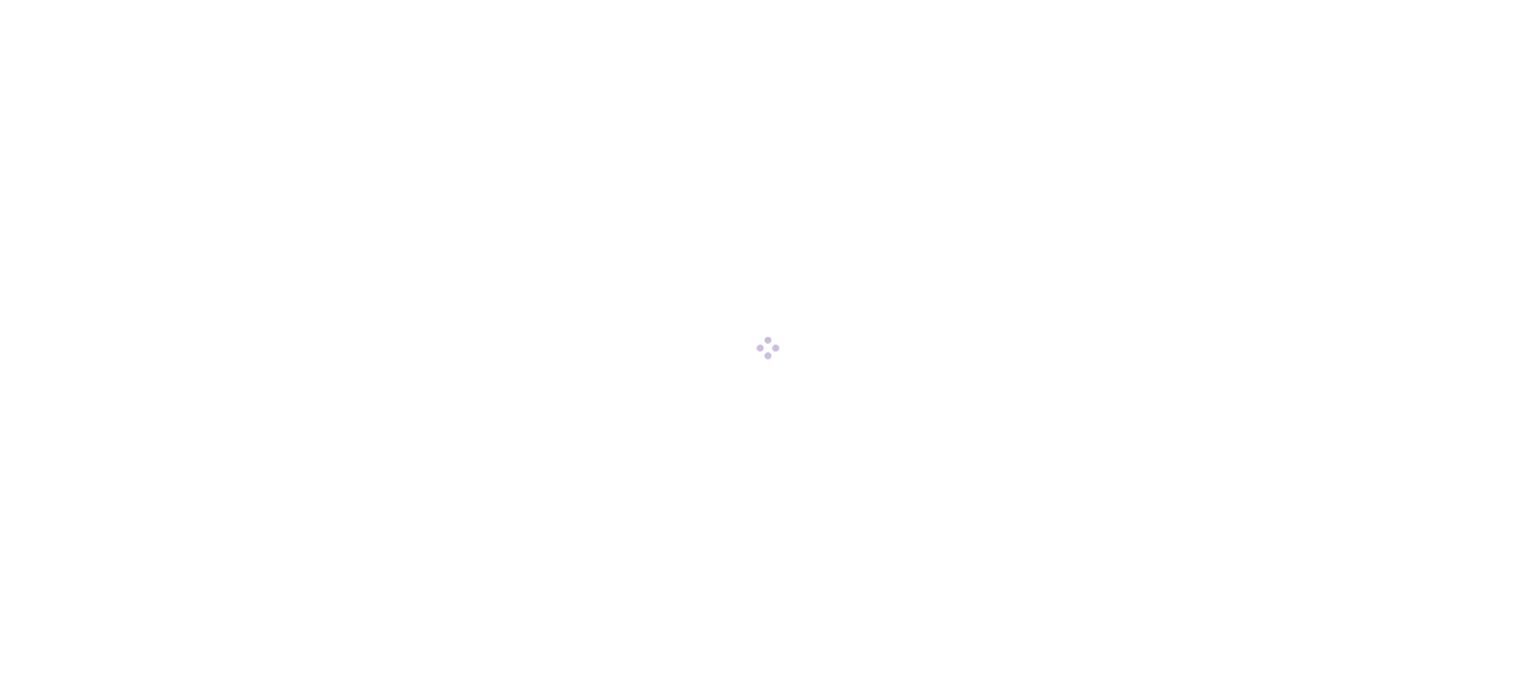 scroll, scrollTop: 0, scrollLeft: 0, axis: both 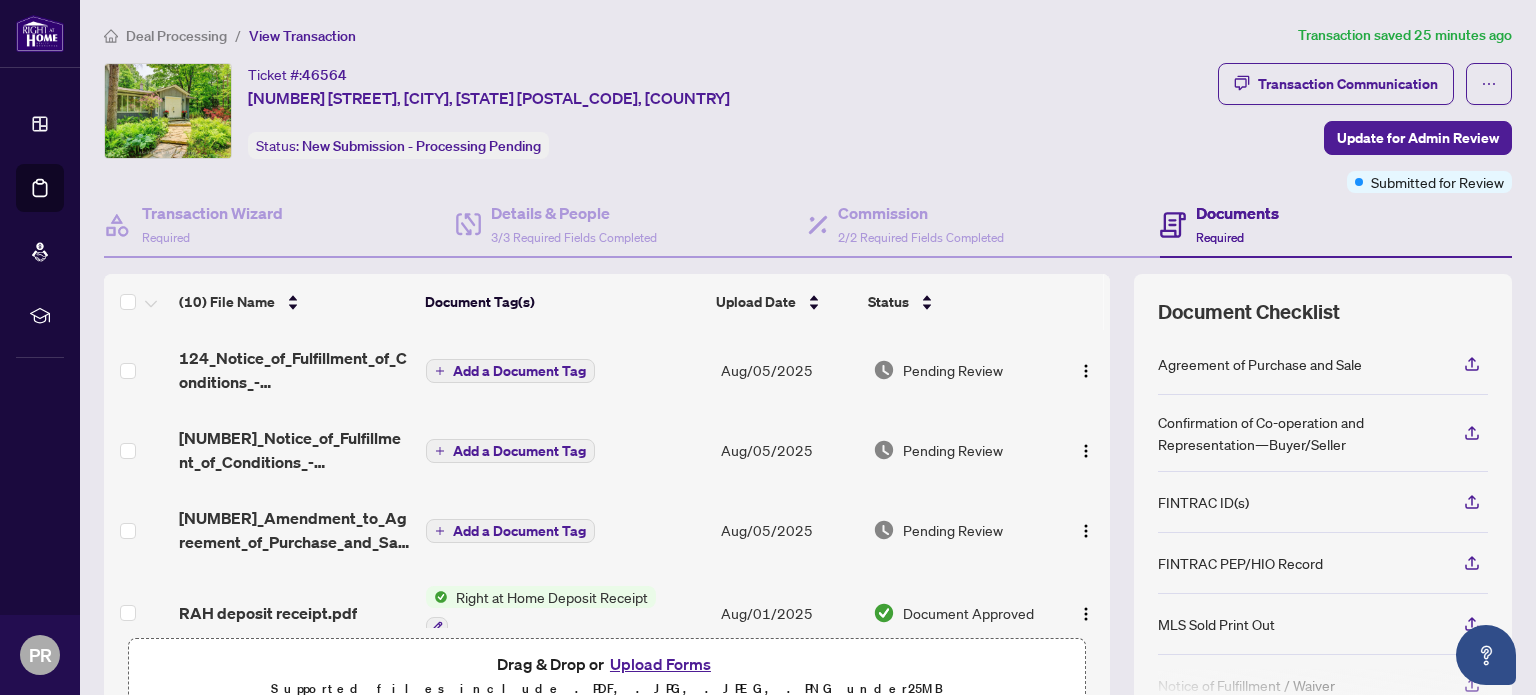 click on "Upload Forms" at bounding box center (660, 664) 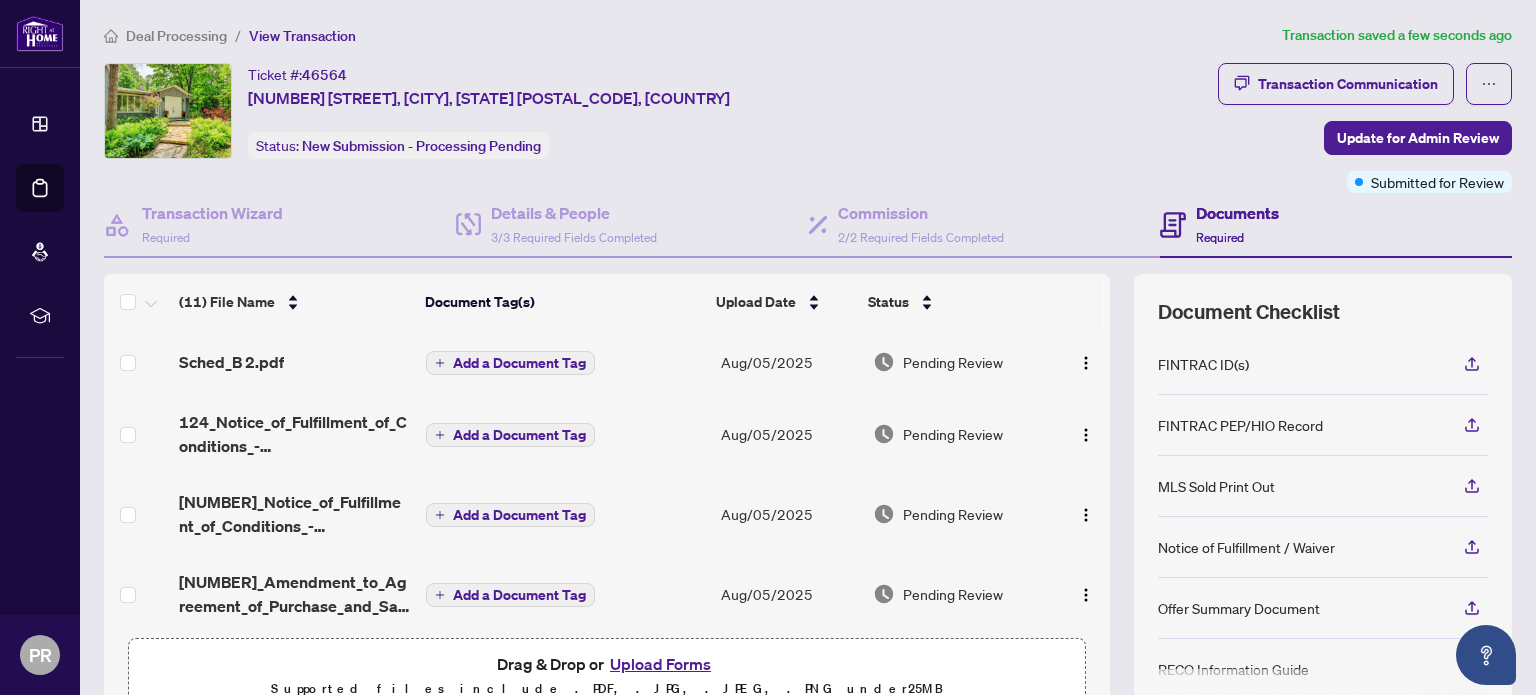 scroll, scrollTop: 0, scrollLeft: 0, axis: both 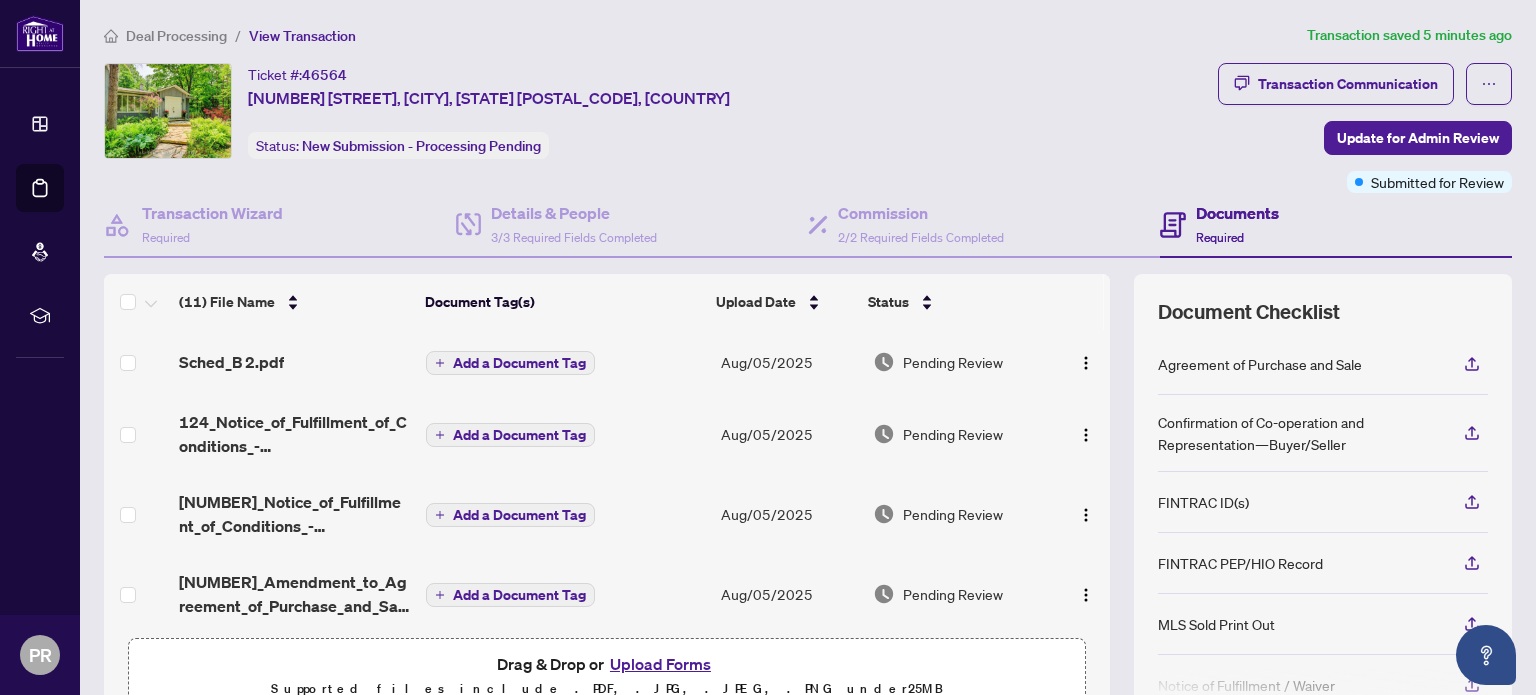 click on "Upload Forms" at bounding box center (660, 664) 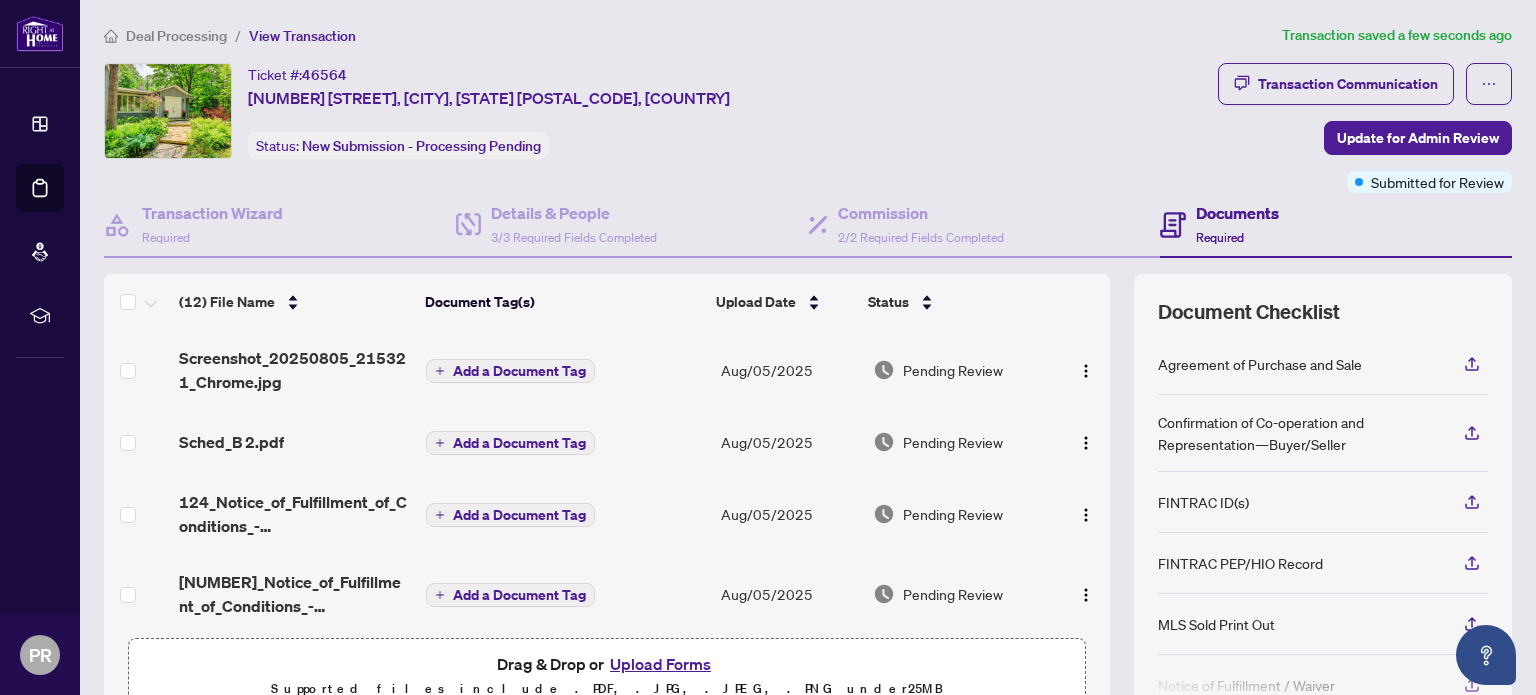 click on "Add a Document Tag" at bounding box center [519, 371] 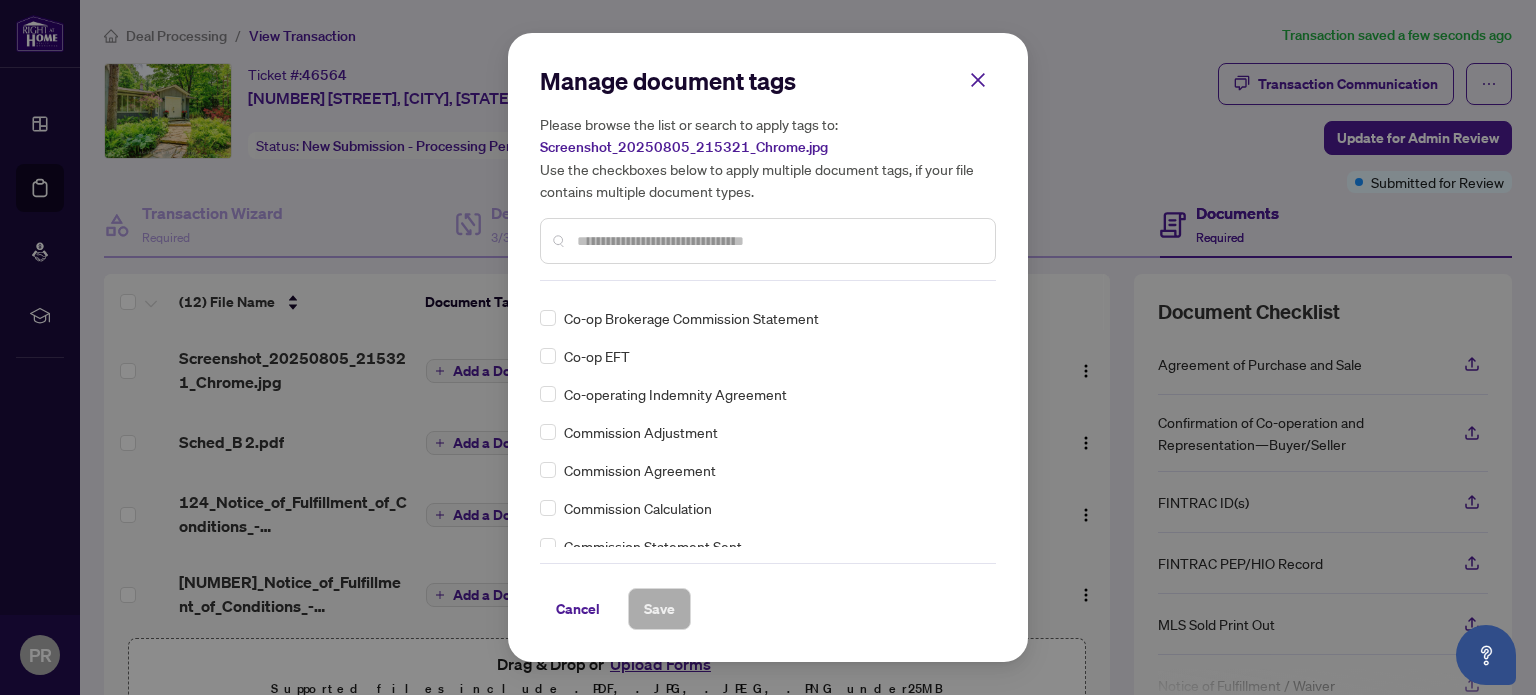 scroll, scrollTop: 979, scrollLeft: 0, axis: vertical 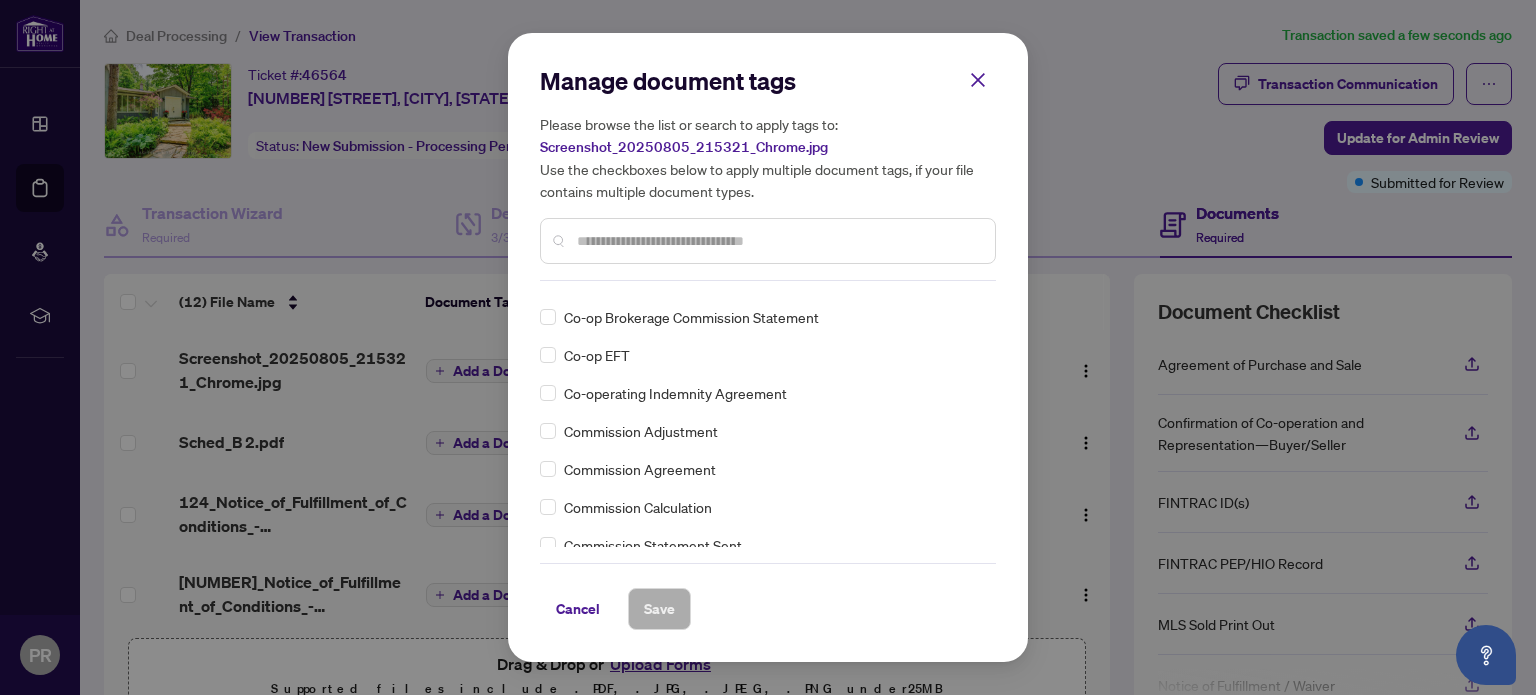 click on "Manage document tags Please browse the list or search to apply tags to: Screenshot_[YEAR][MONTH][DAY]_[TIME].jpg Use the checkboxes below to apply multiple document tags, if your file contains multiple document types. Agreement of Purchase and Sale Confirmation of Co-operation and Representation—Buyer/Seller FINTRAC ID(s) FINTRAC PEP/HIO Record MLS Sold Print Out Notice of Fulfillment / Waiver Offer Summary Document RECO Information Guide Registrants Disclosure of Interest Right at Home Schedule B 1st Page of the APS Advance Paperwork Agent Correspondence Agreement of Assignment of Purchase and Sale Agreement to Cooperate /Broker Referral Agreement to Lease Articles of Incorporation Back to Vendor Letter Belongs to Another Transaction Builder's Consent Buyer Designated Representation Agreement Buyer Designated Representation Agreement Buyers Lawyer Information Certificate of Estate Trustee(s) Client Refused to Sign Closing Date Change Co-op Brokerage Commission Statement Co-op EFT Commission Adjustment" at bounding box center (768, 347) 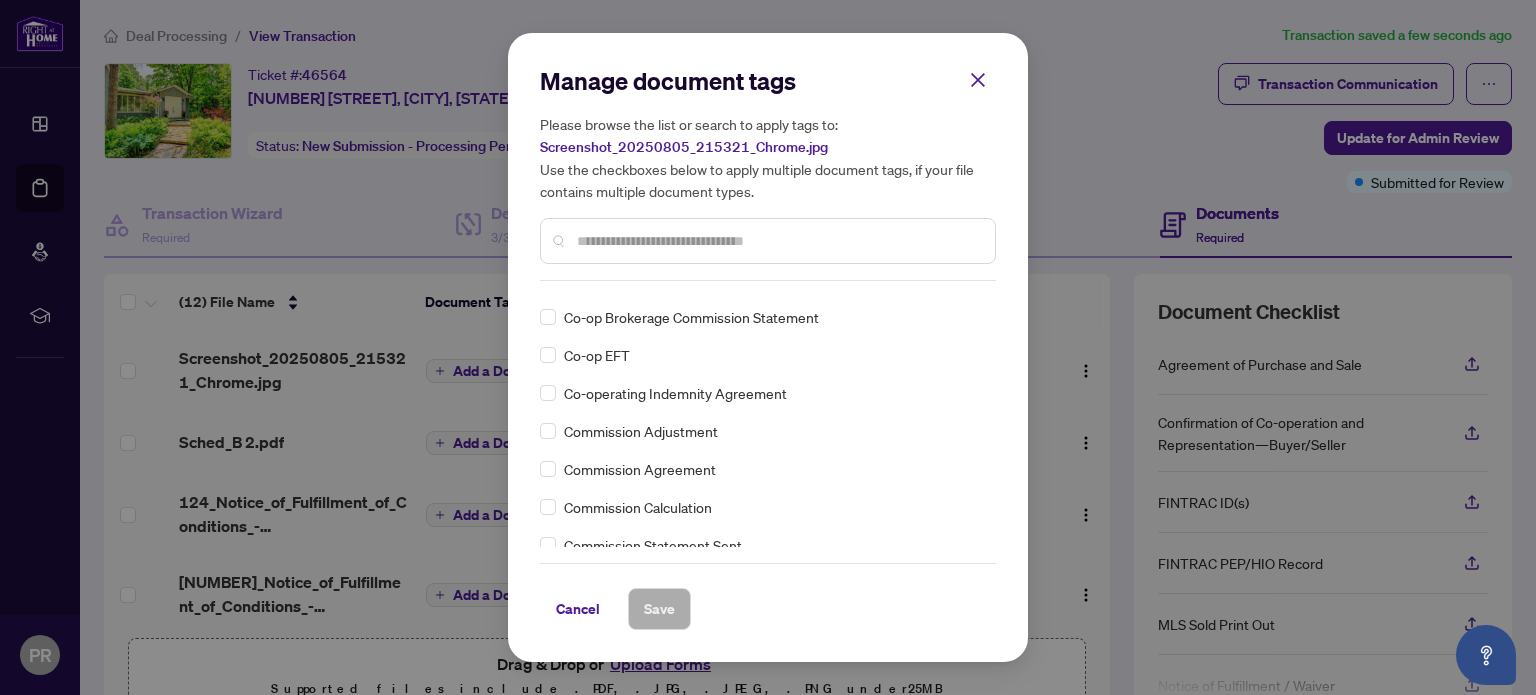 click on "Cancel" at bounding box center (578, 609) 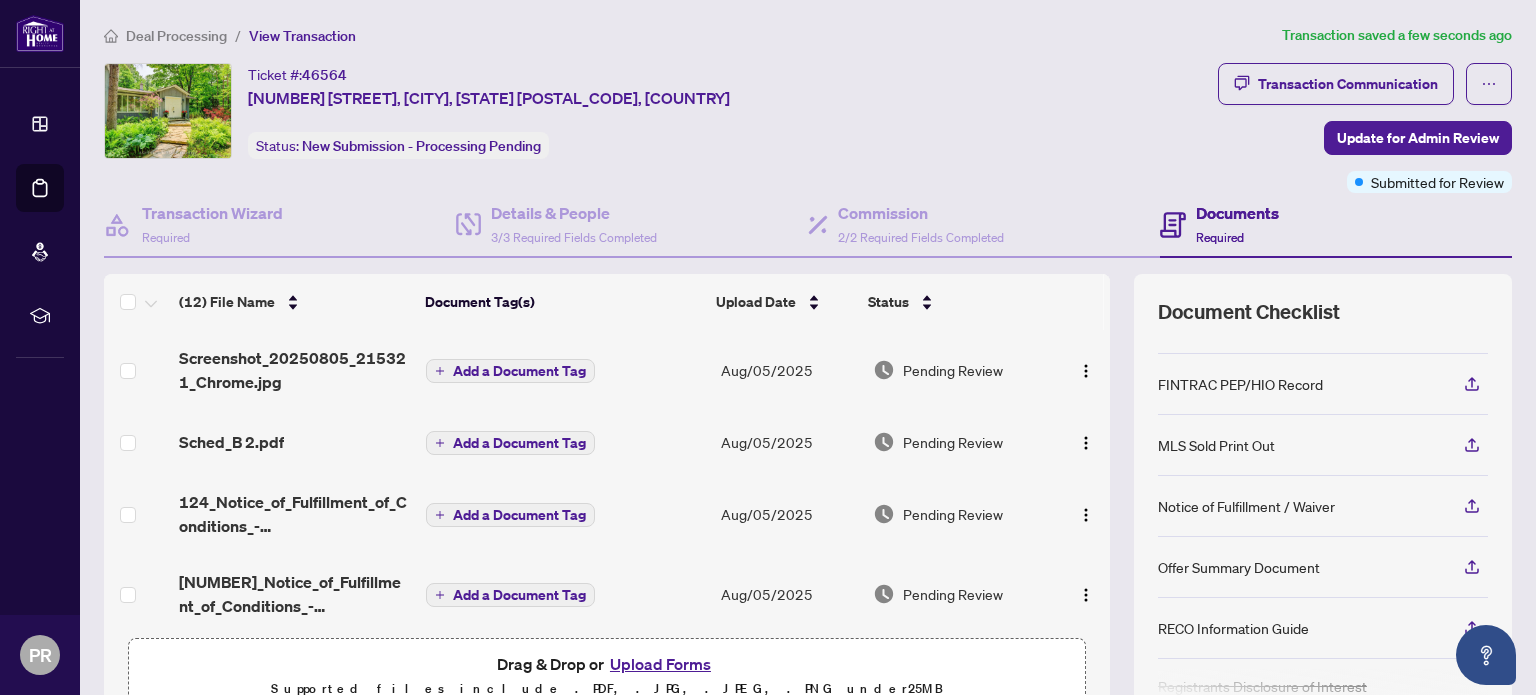 scroll, scrollTop: 256, scrollLeft: 0, axis: vertical 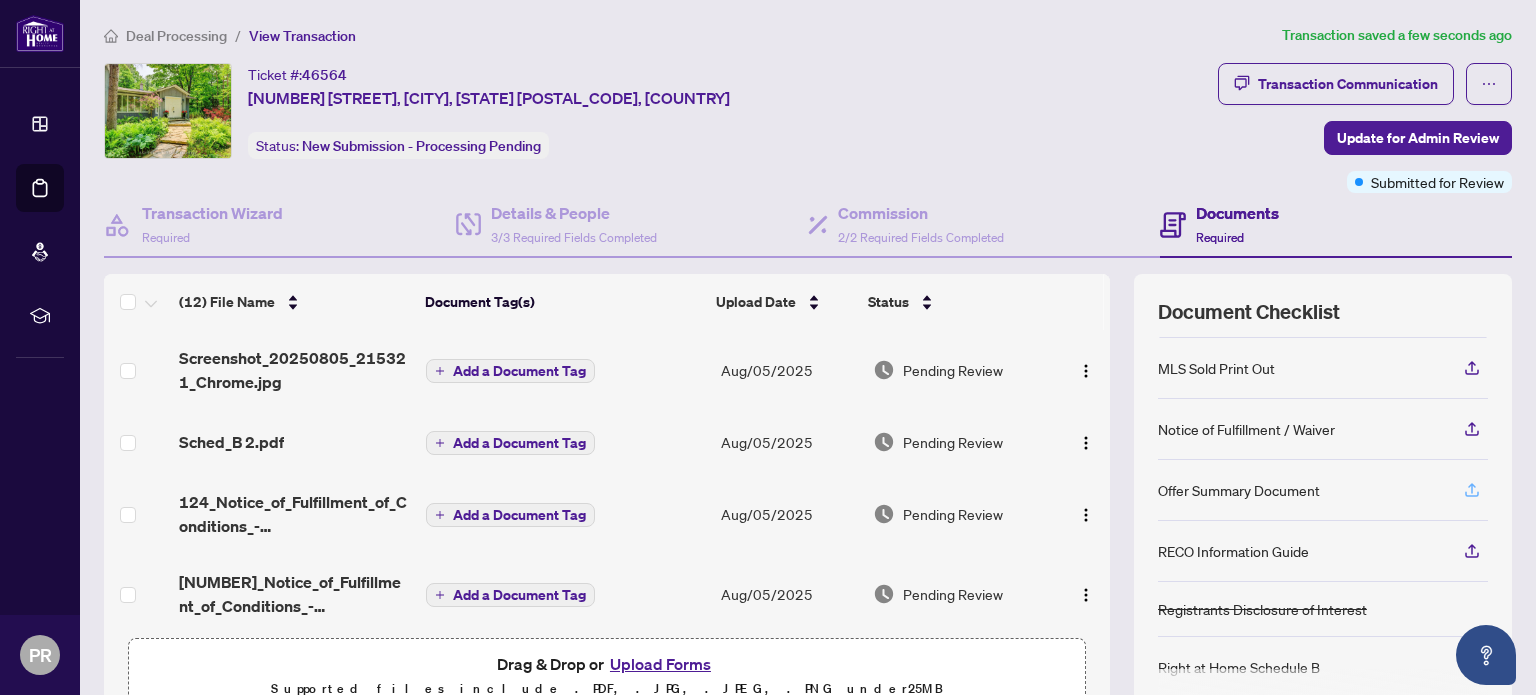 click 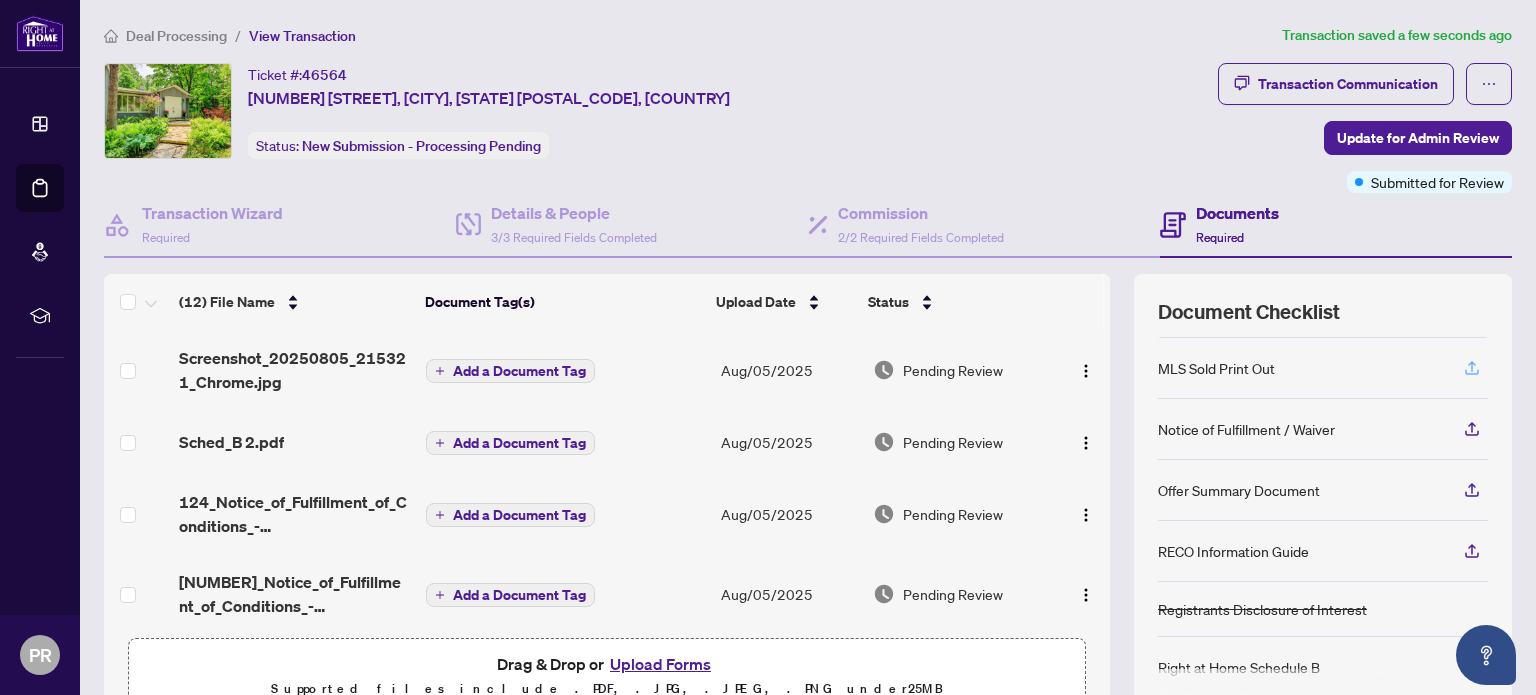 click 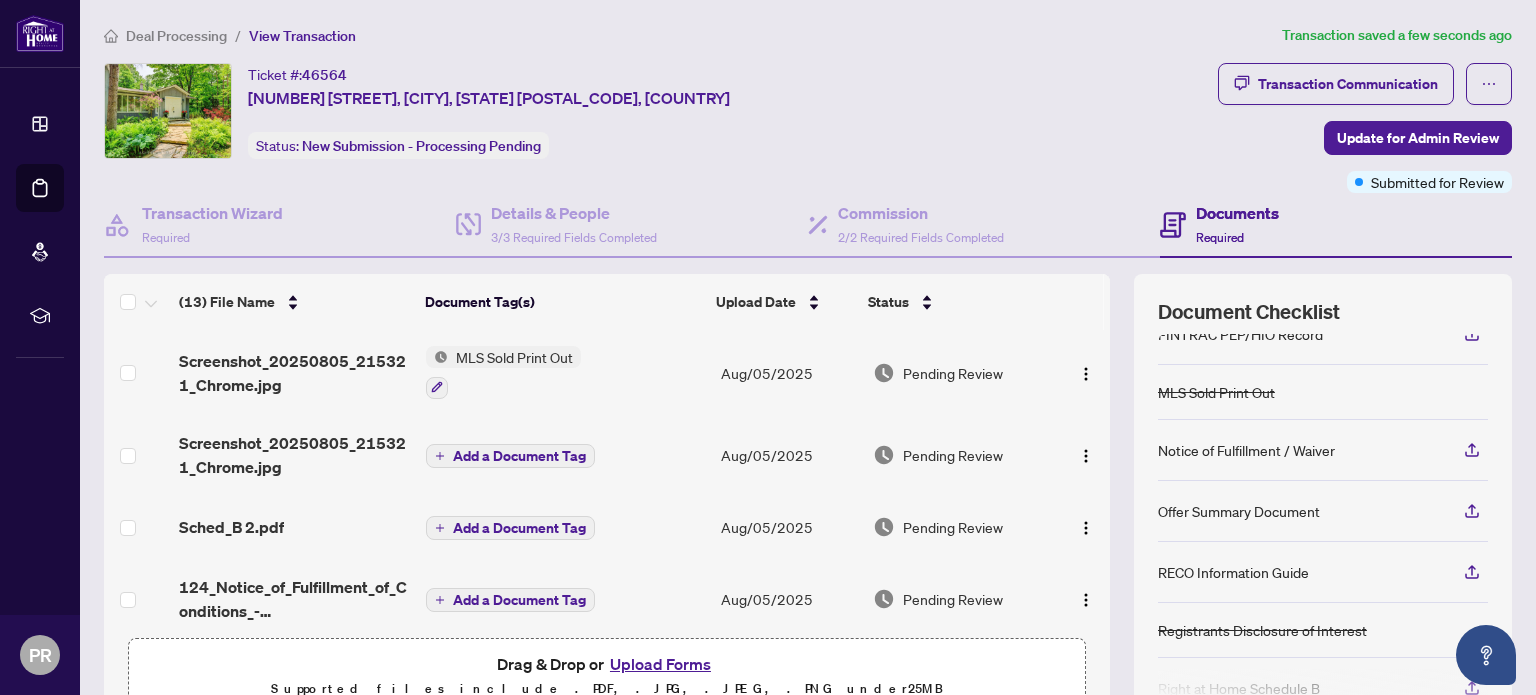scroll, scrollTop: 250, scrollLeft: 0, axis: vertical 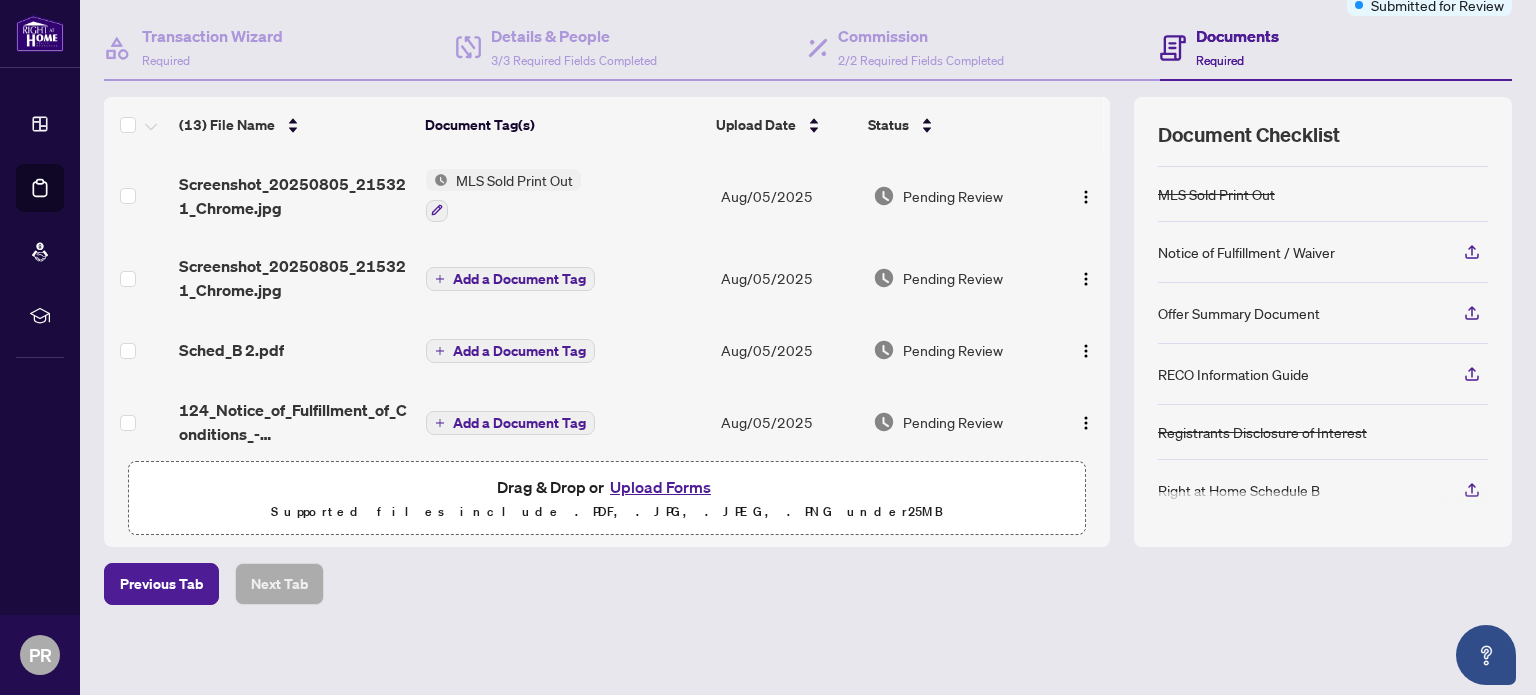 click on "Add a Document Tag" at bounding box center [519, 351] 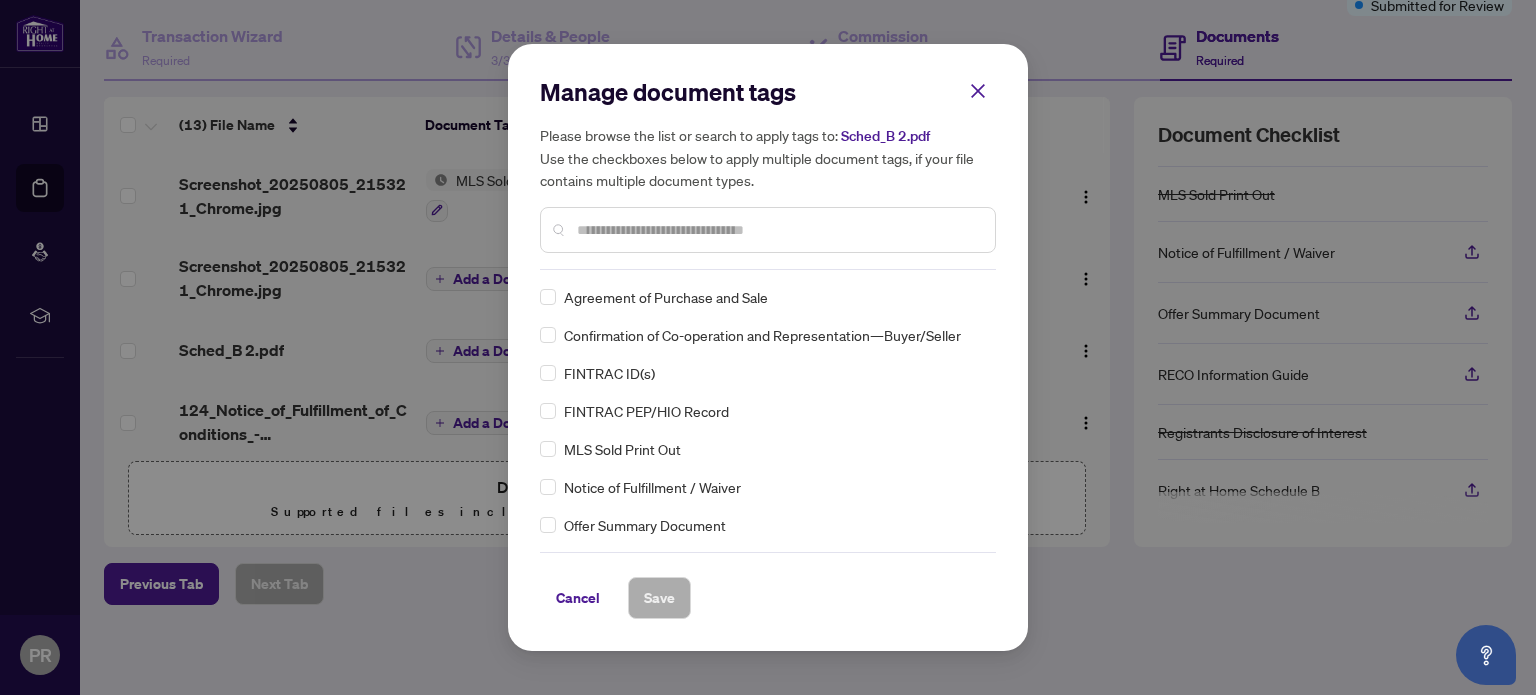 click at bounding box center [778, 230] 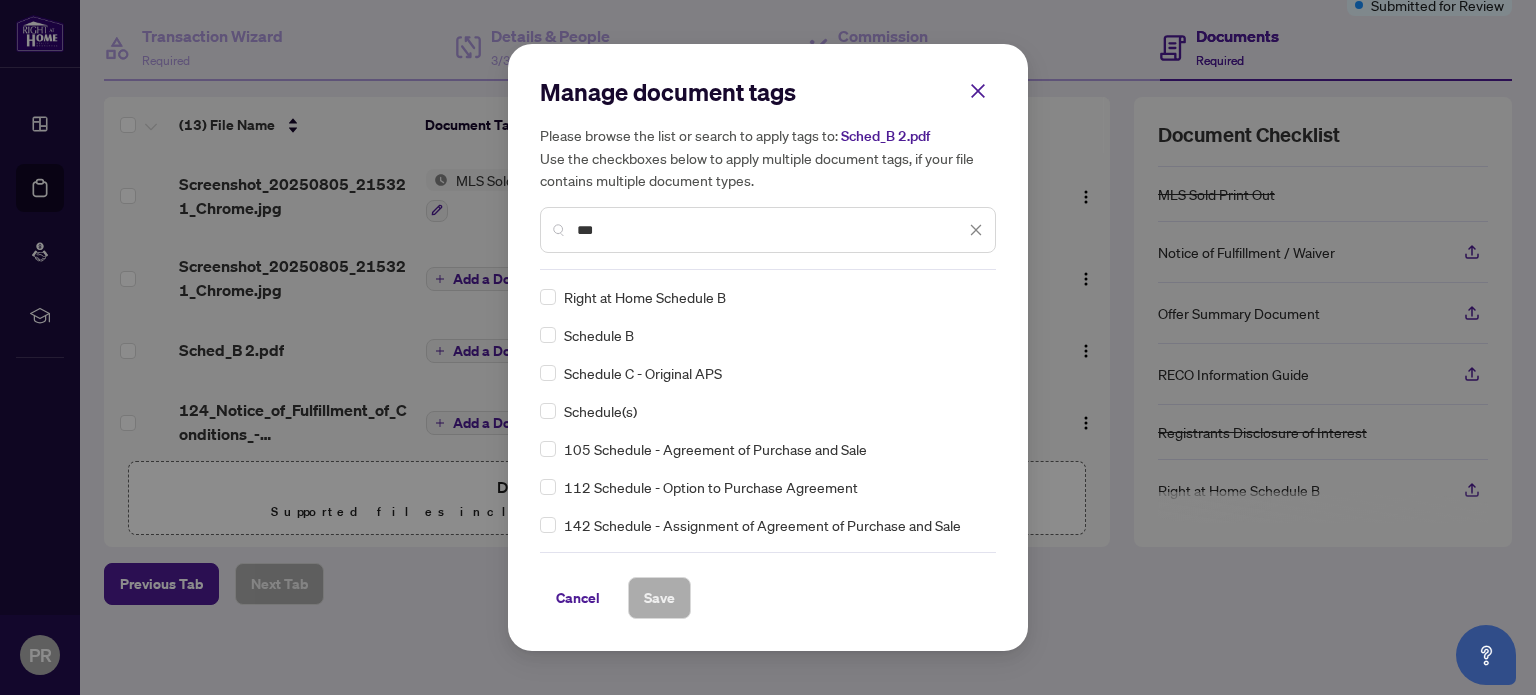 type on "***" 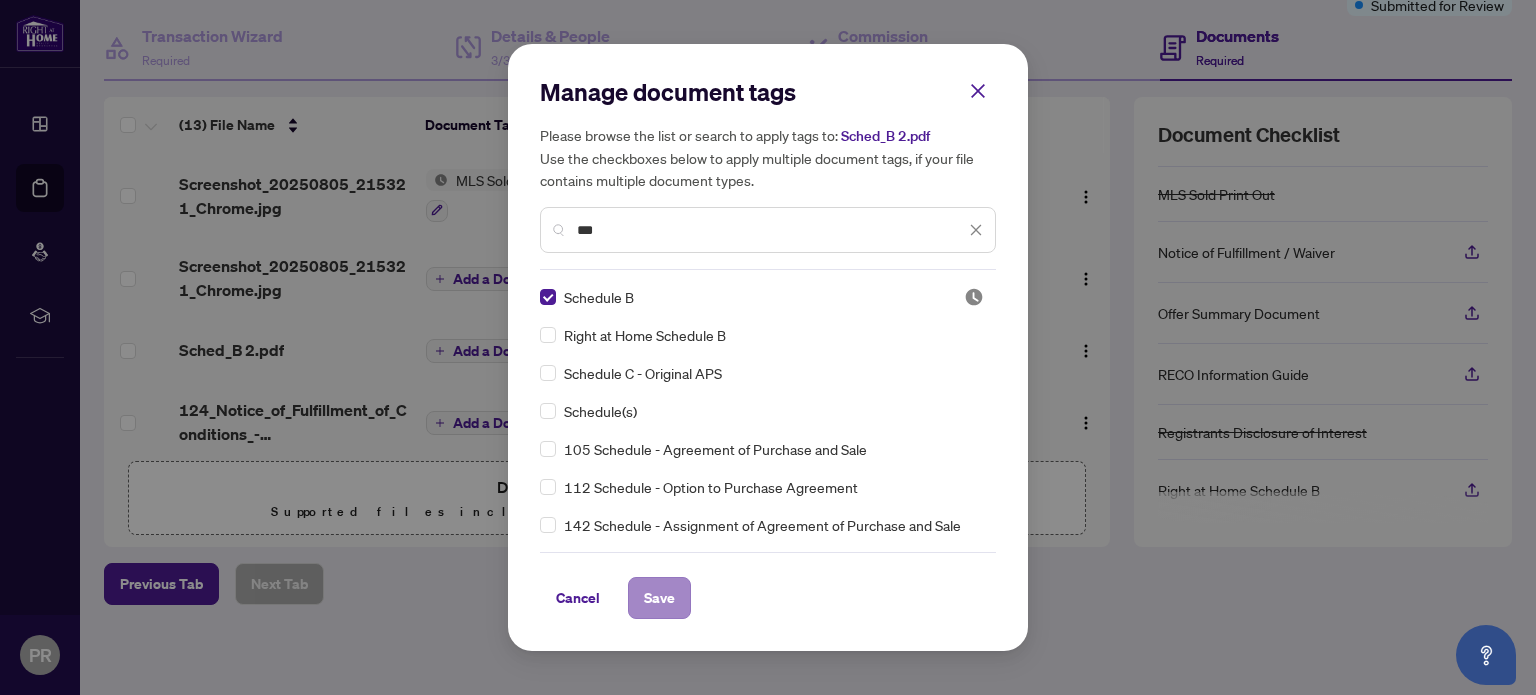 click on "Save" at bounding box center (659, 598) 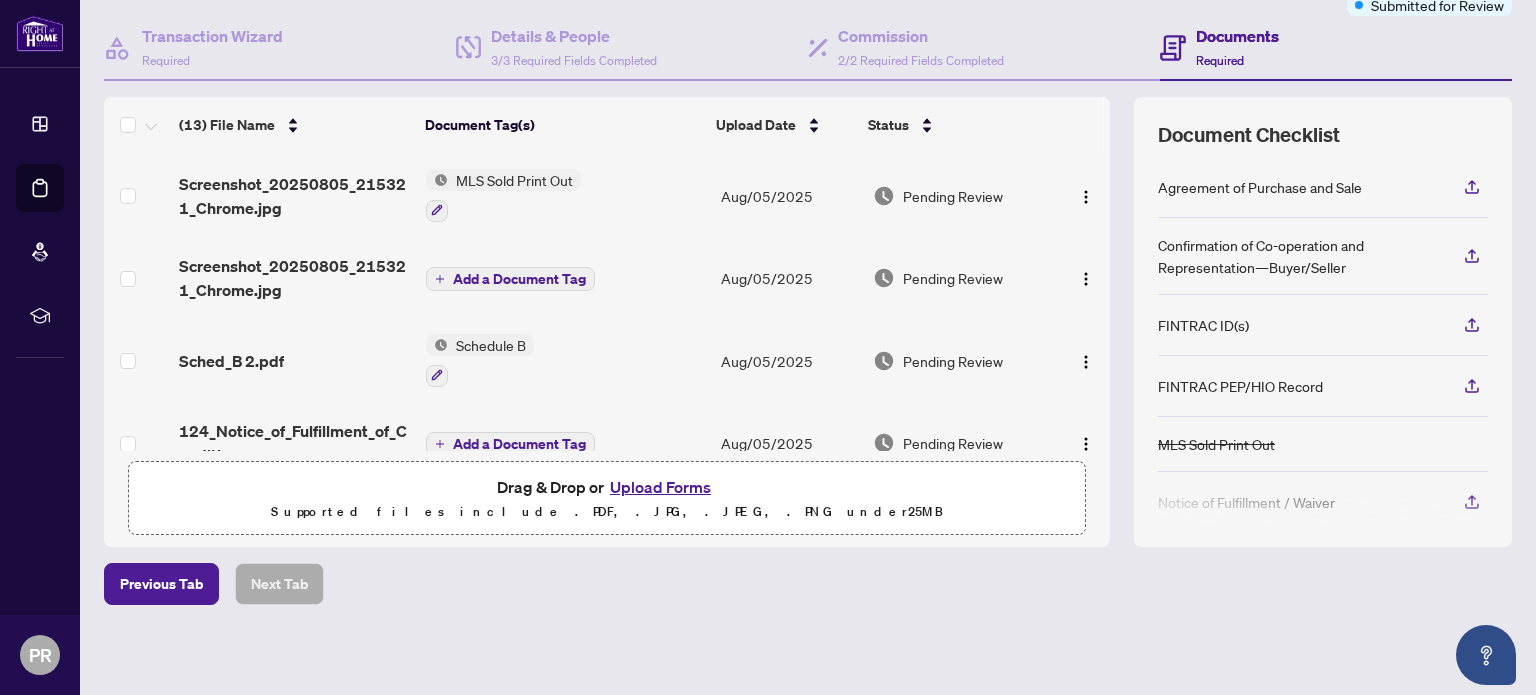click 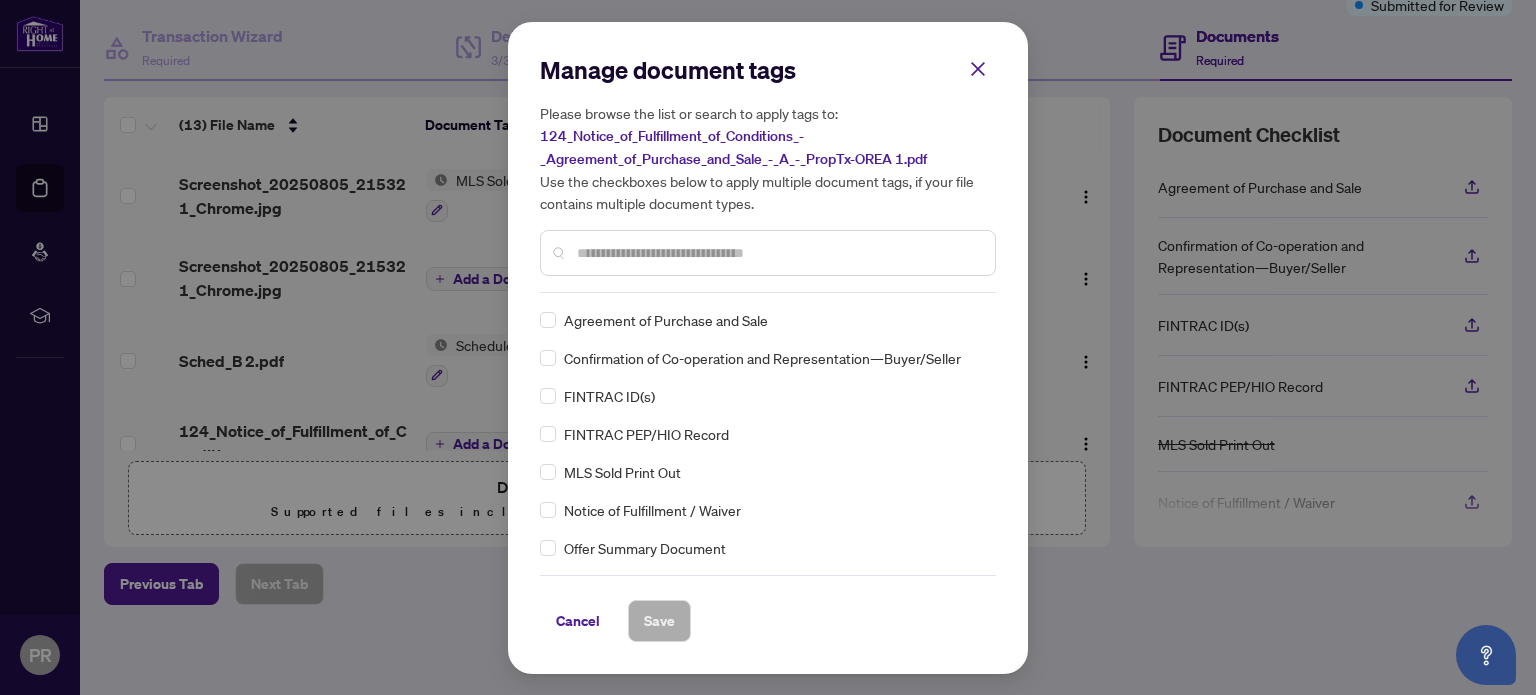 click at bounding box center [778, 253] 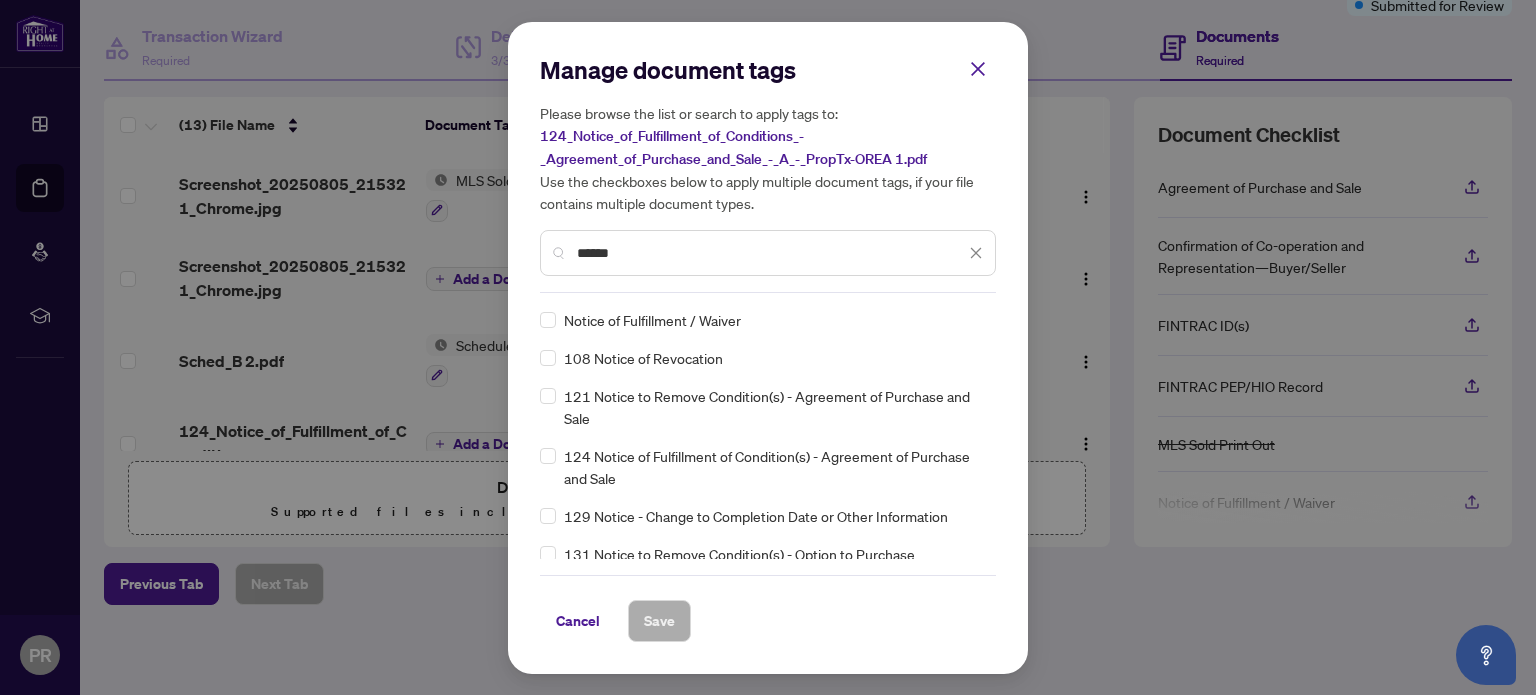 type on "******" 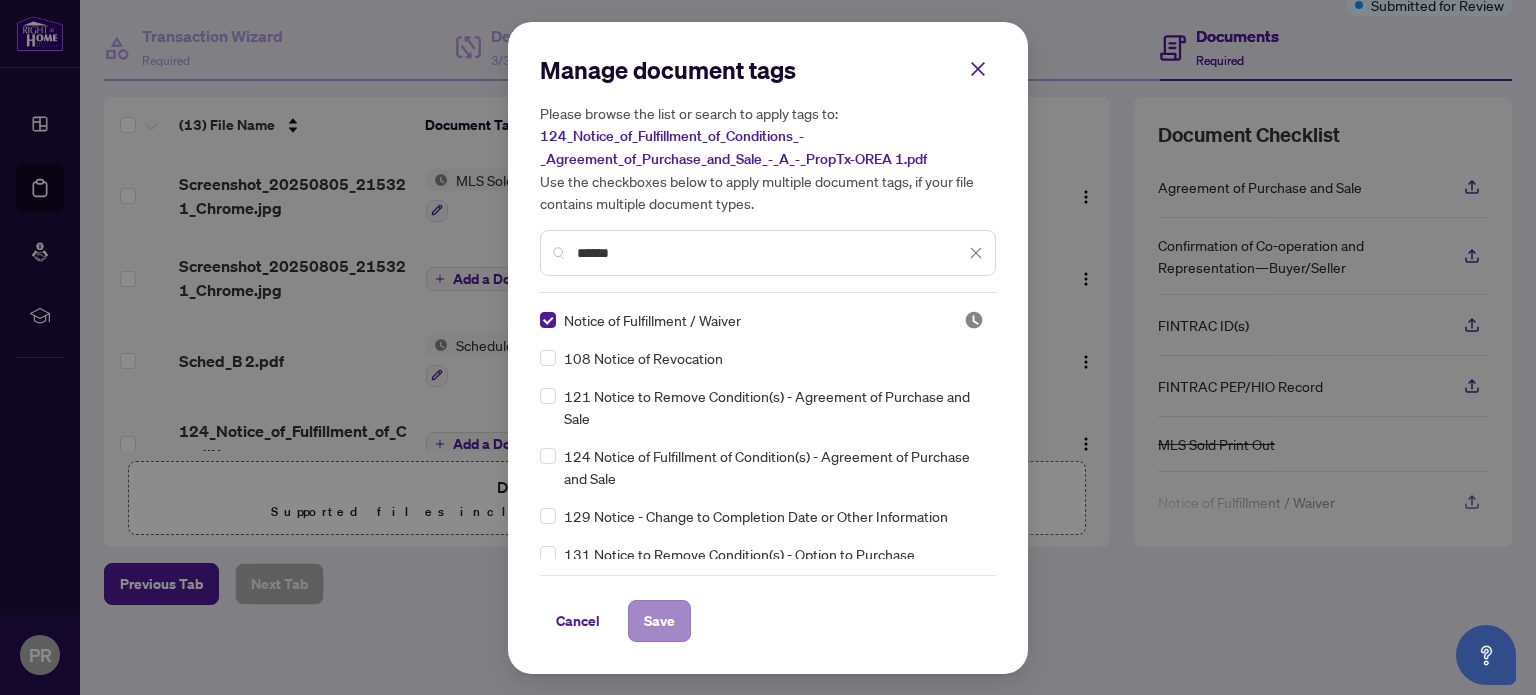 click on "Save" at bounding box center [659, 621] 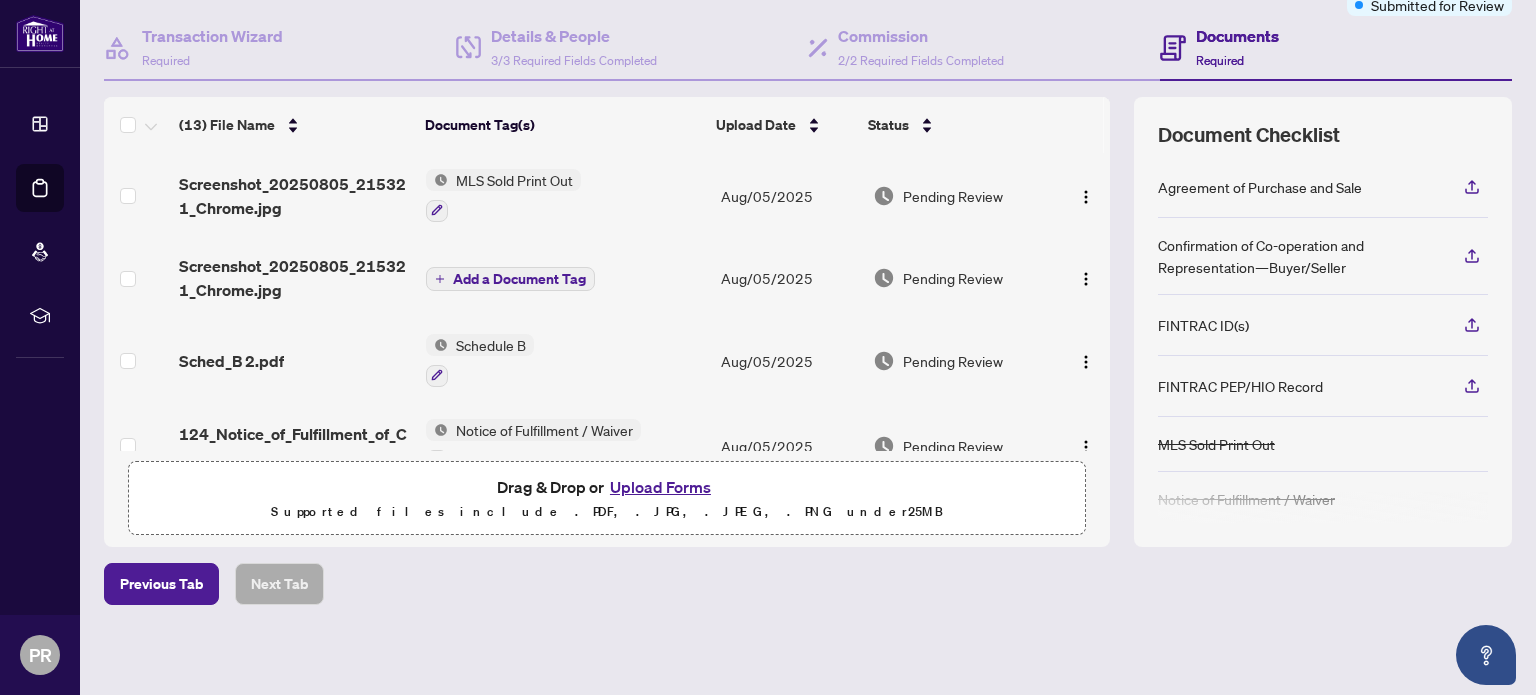 click on "Add a Document Tag" at bounding box center [510, 279] 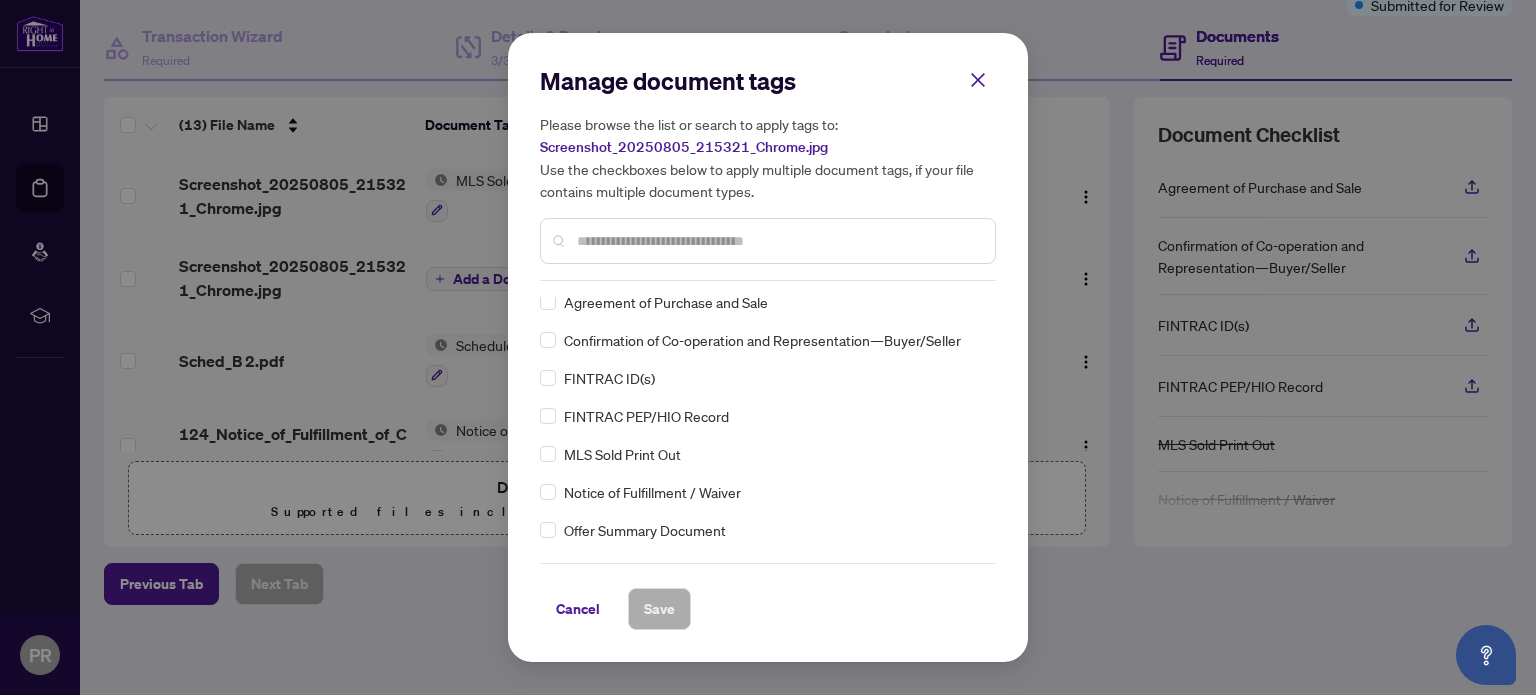 scroll, scrollTop: 0, scrollLeft: 0, axis: both 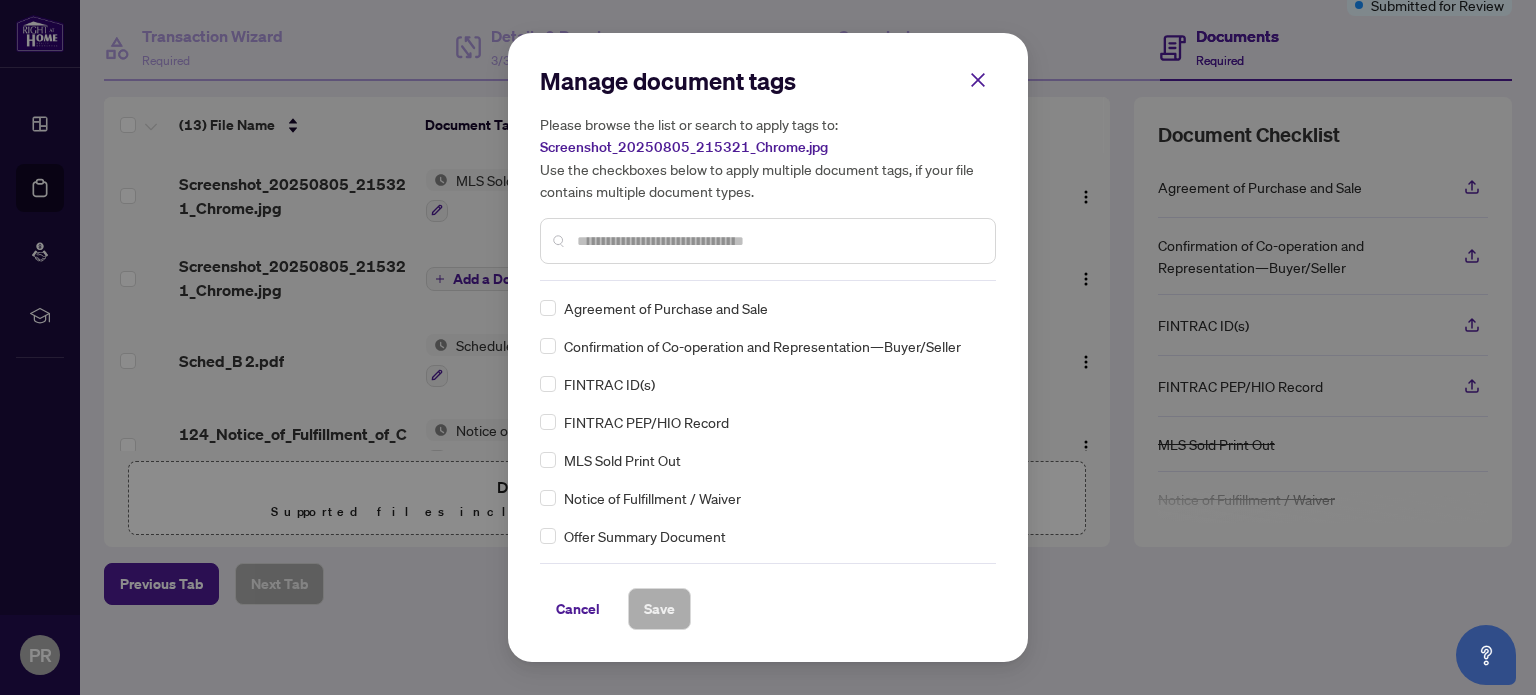 click on "MLS Sold Print Out" at bounding box center [622, 460] 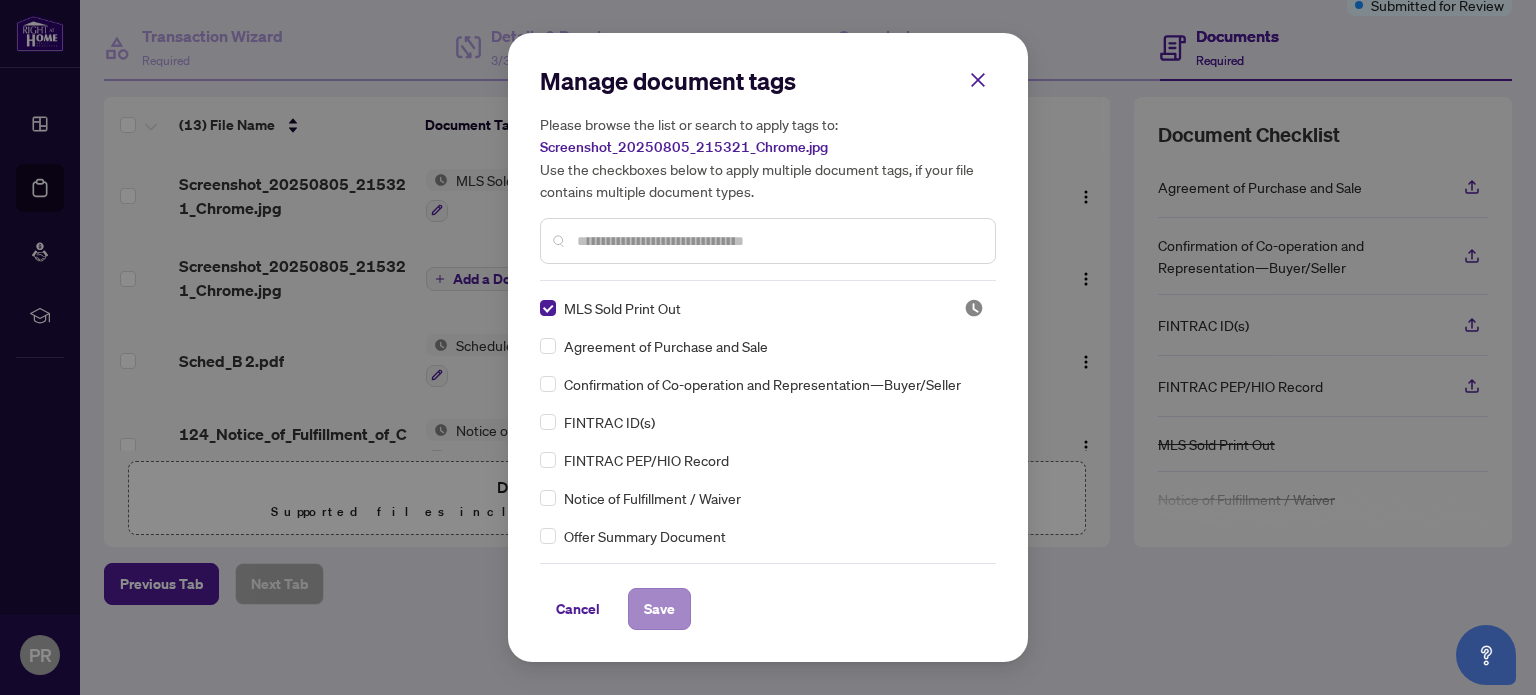 click on "Save" at bounding box center (659, 609) 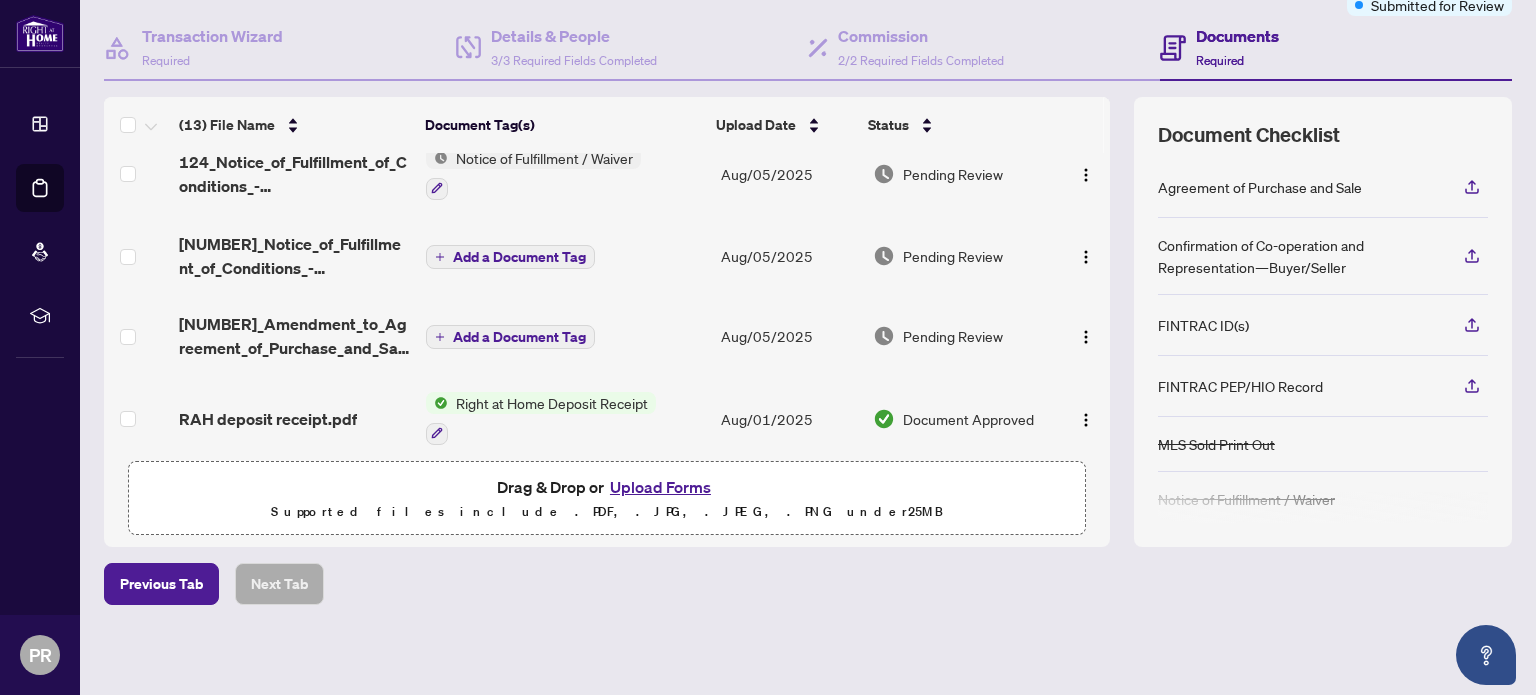 scroll, scrollTop: 278, scrollLeft: 0, axis: vertical 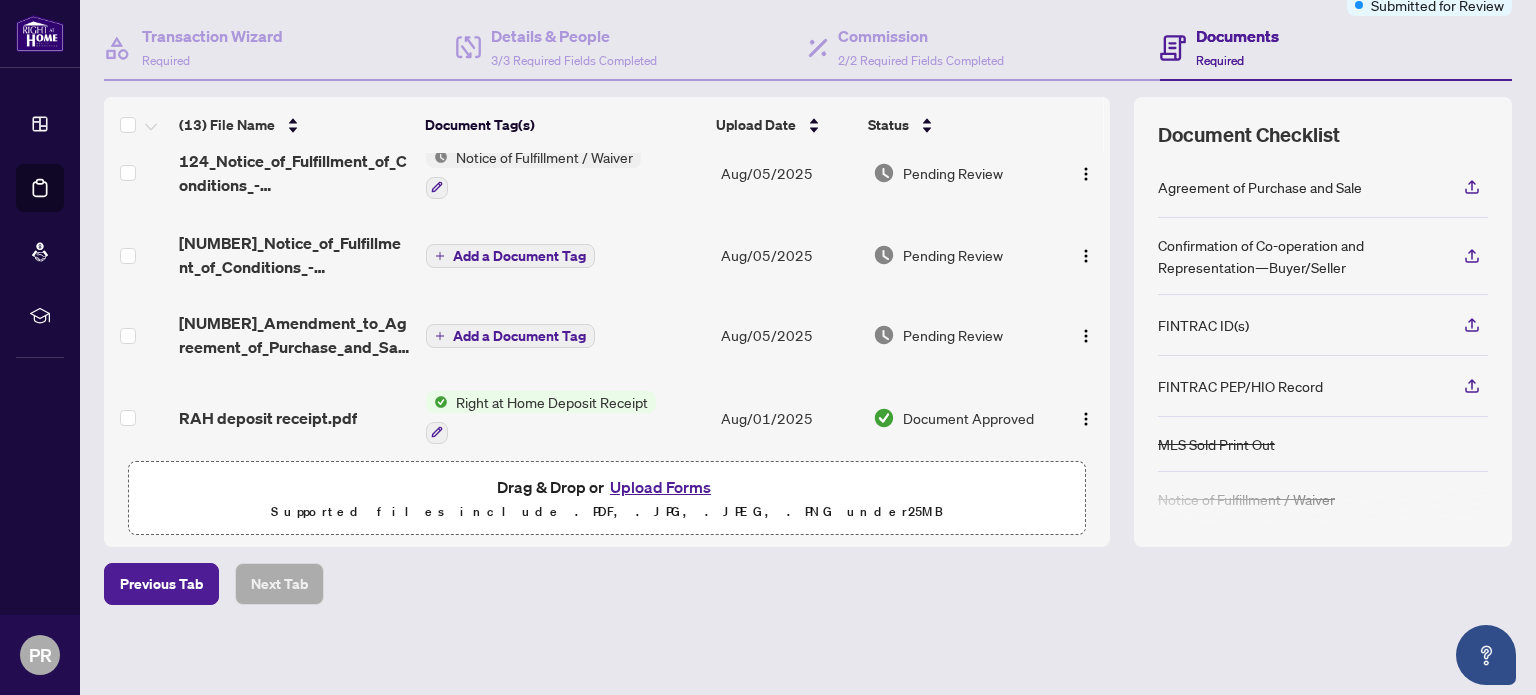 click on "Add a Document Tag" at bounding box center [510, 256] 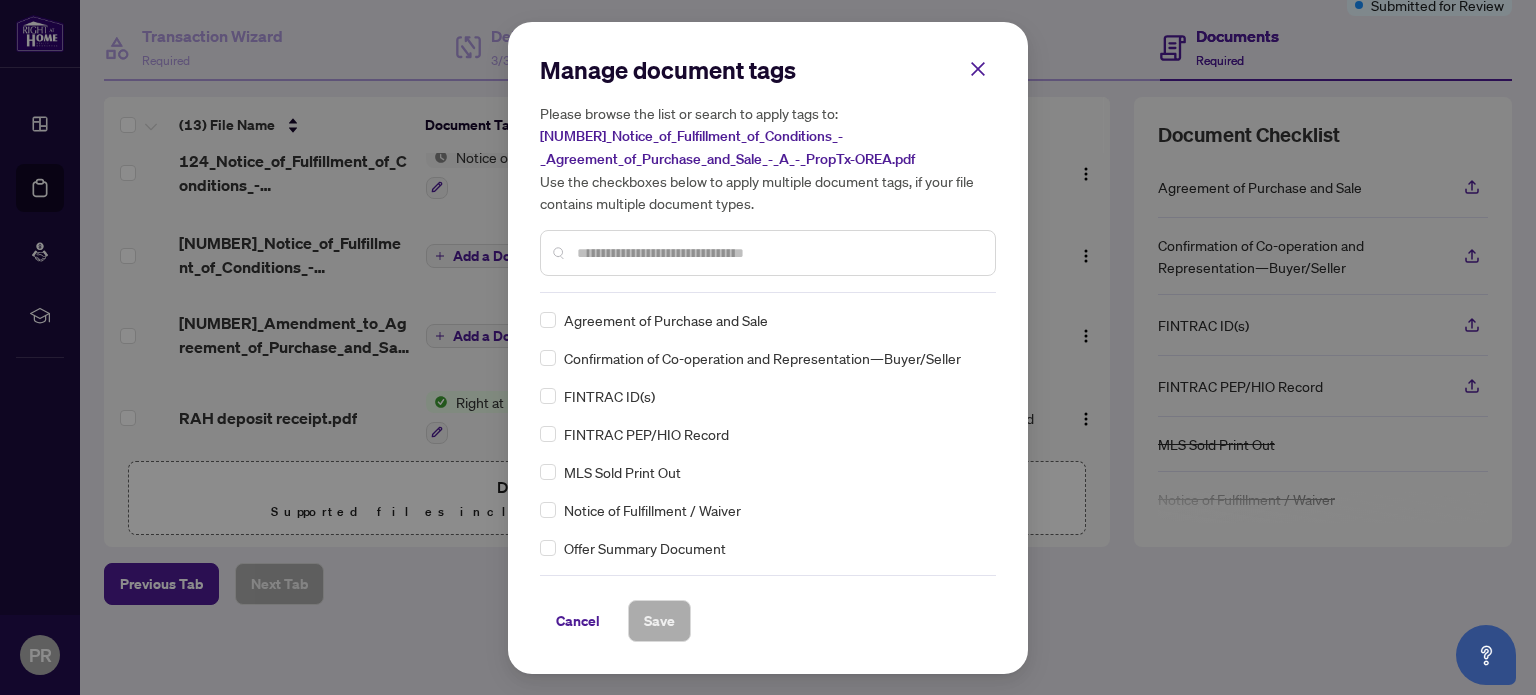click at bounding box center (778, 253) 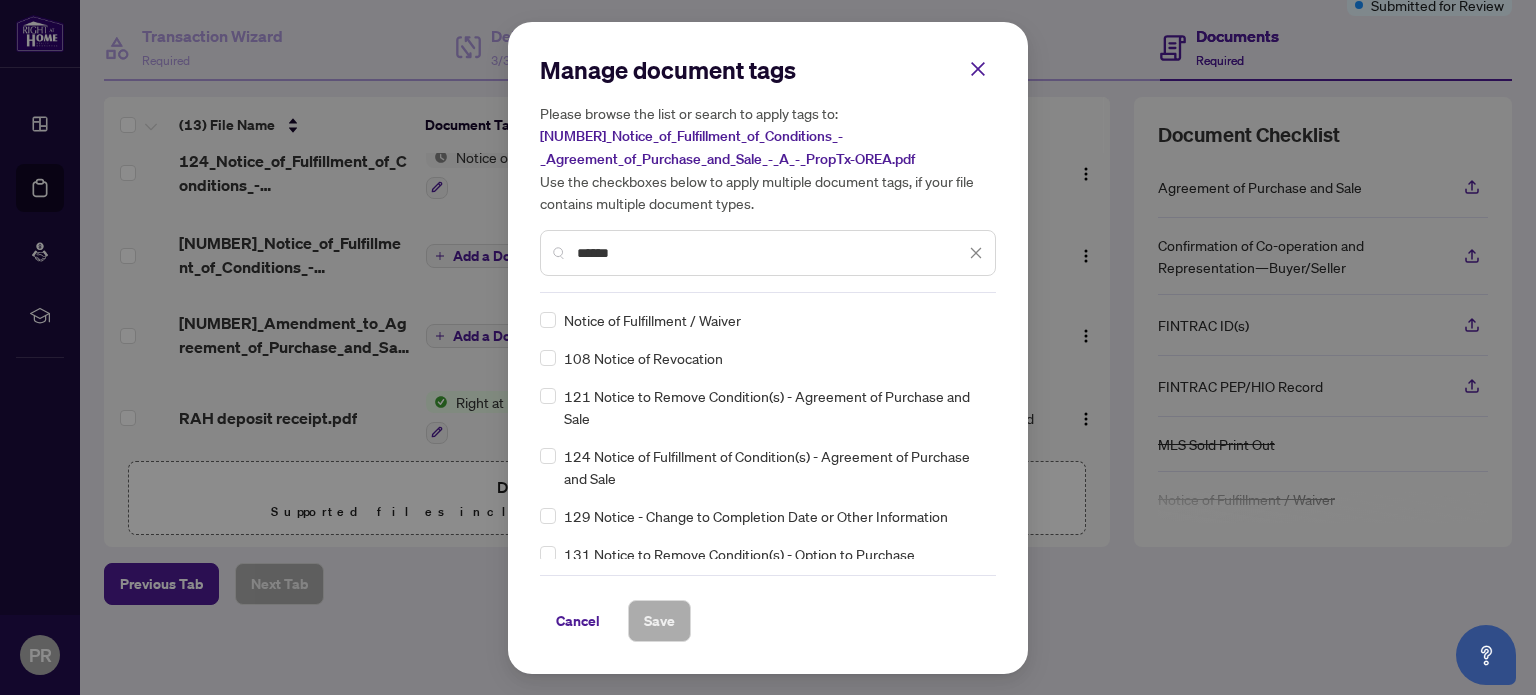 type on "******" 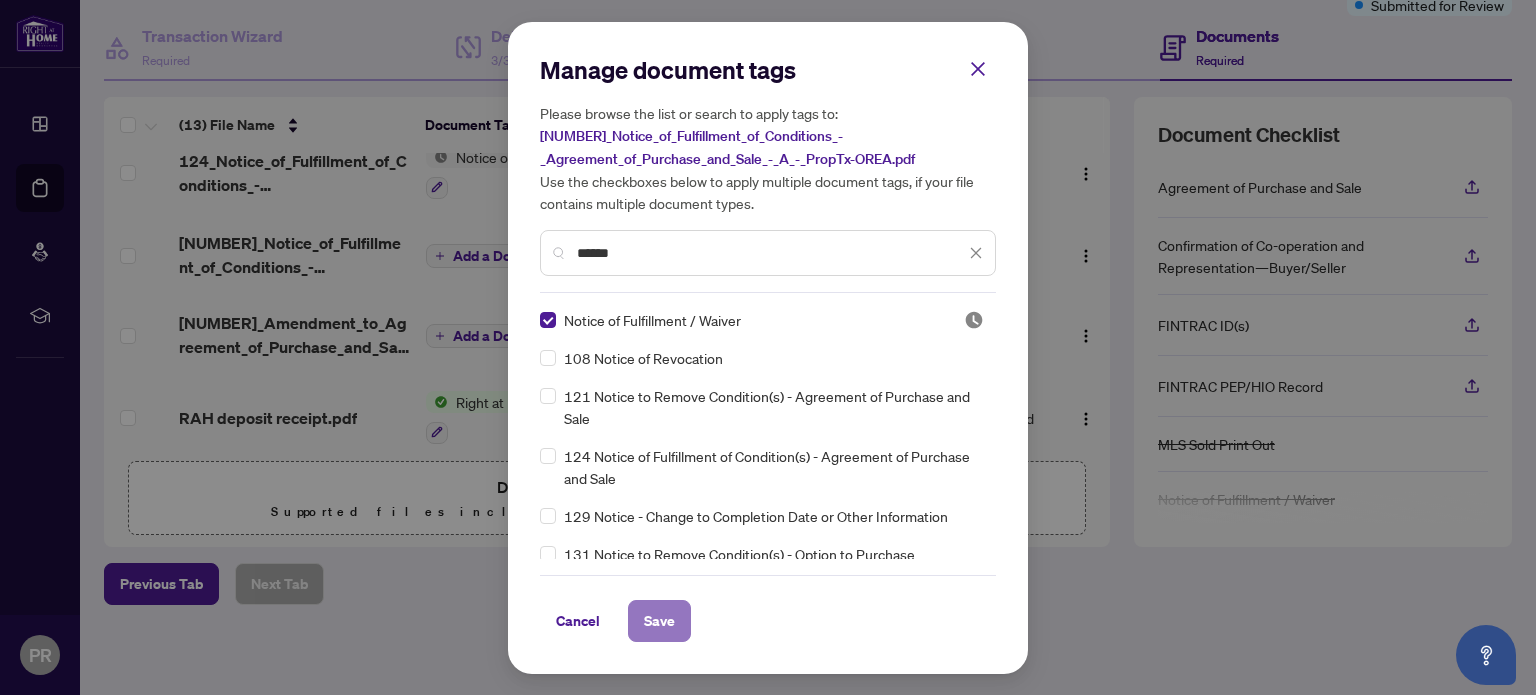 click on "Save" at bounding box center (659, 621) 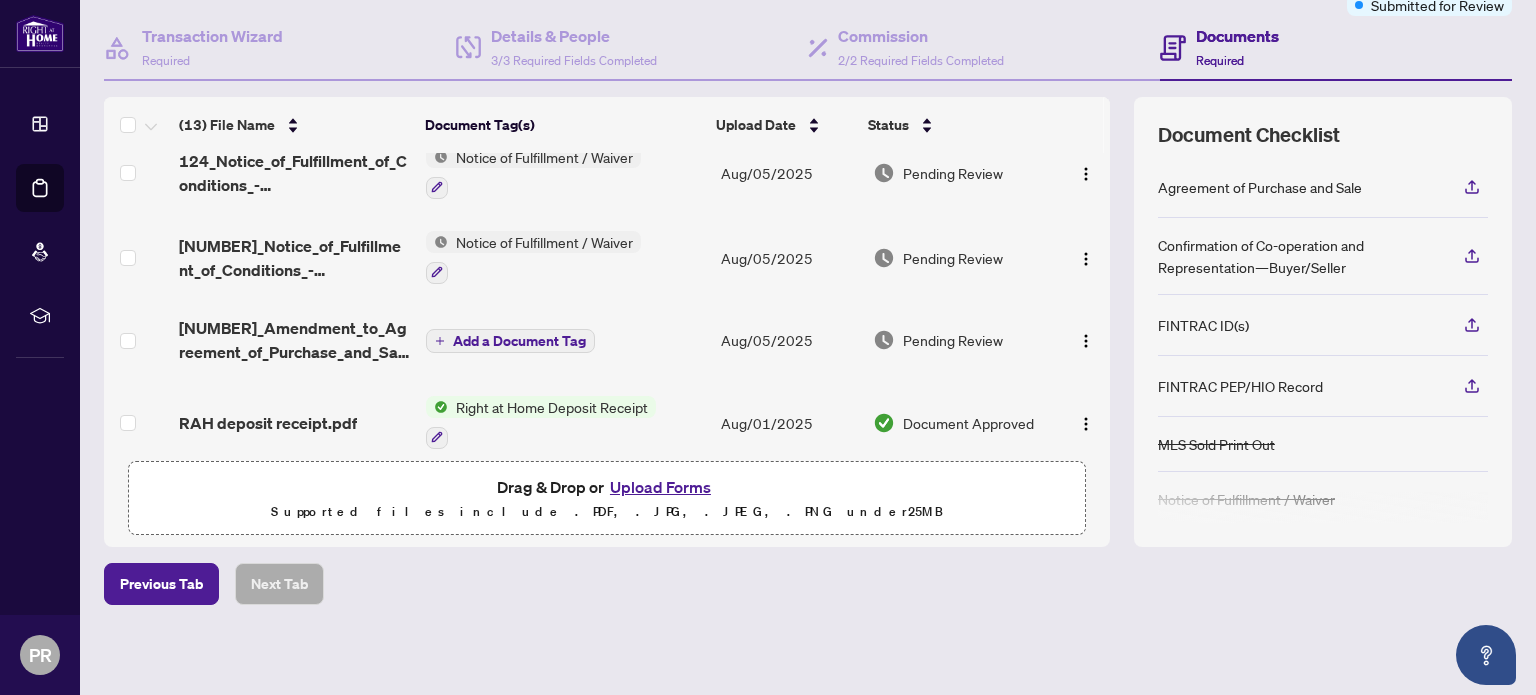 click 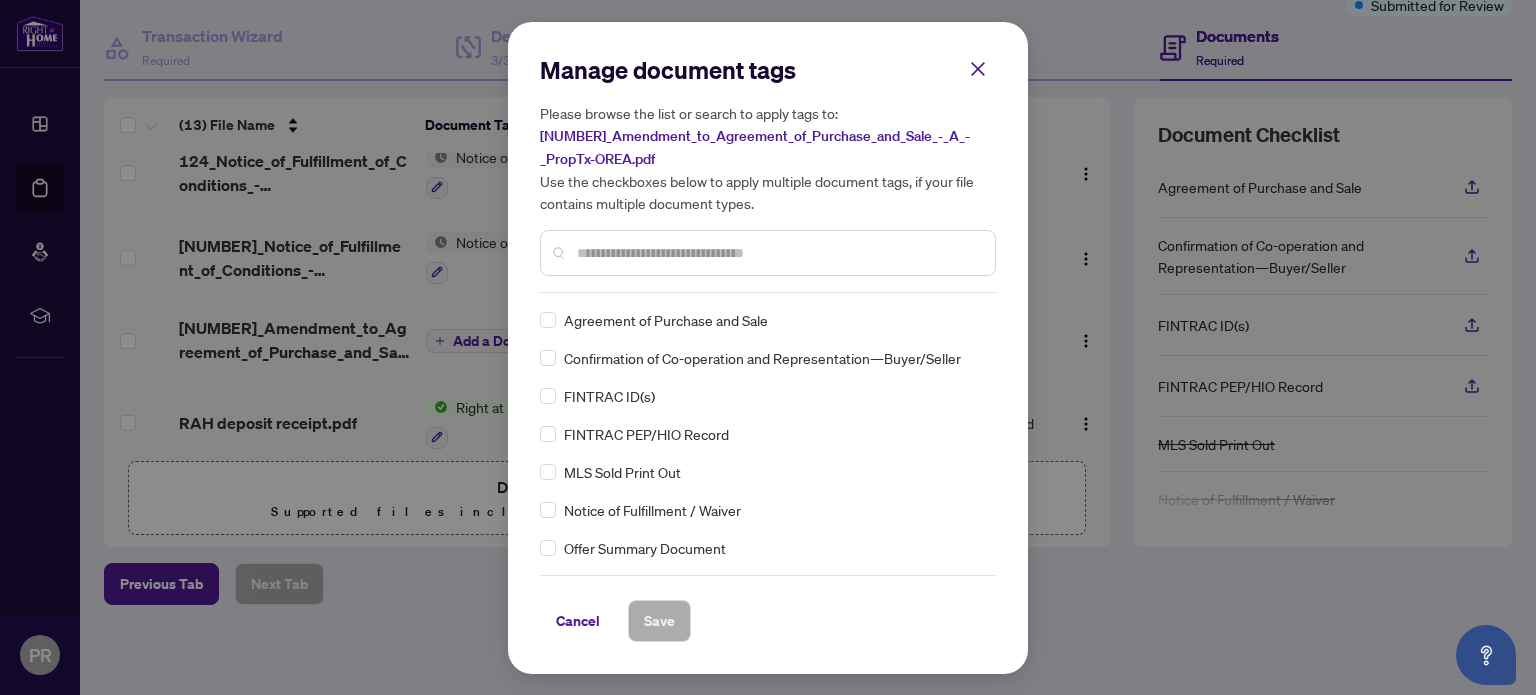 click at bounding box center (778, 253) 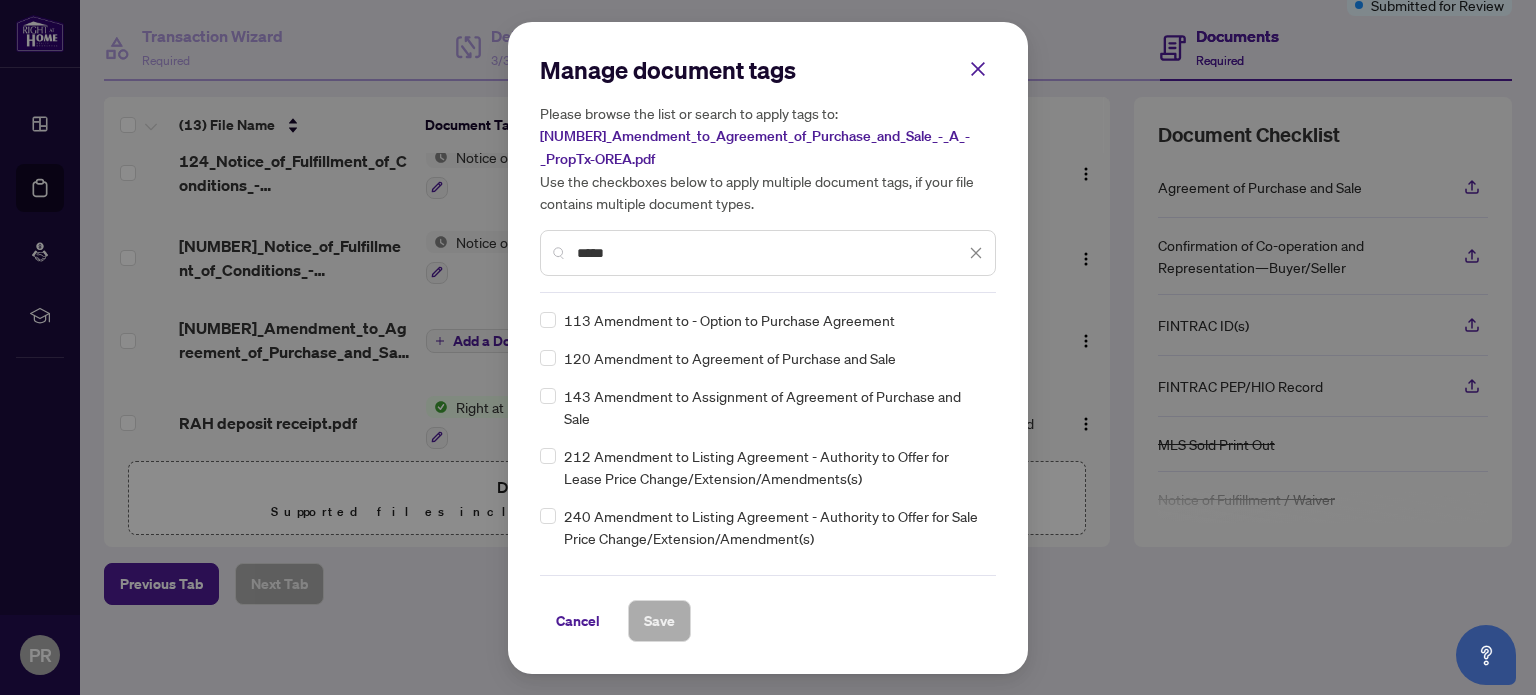 type on "*****" 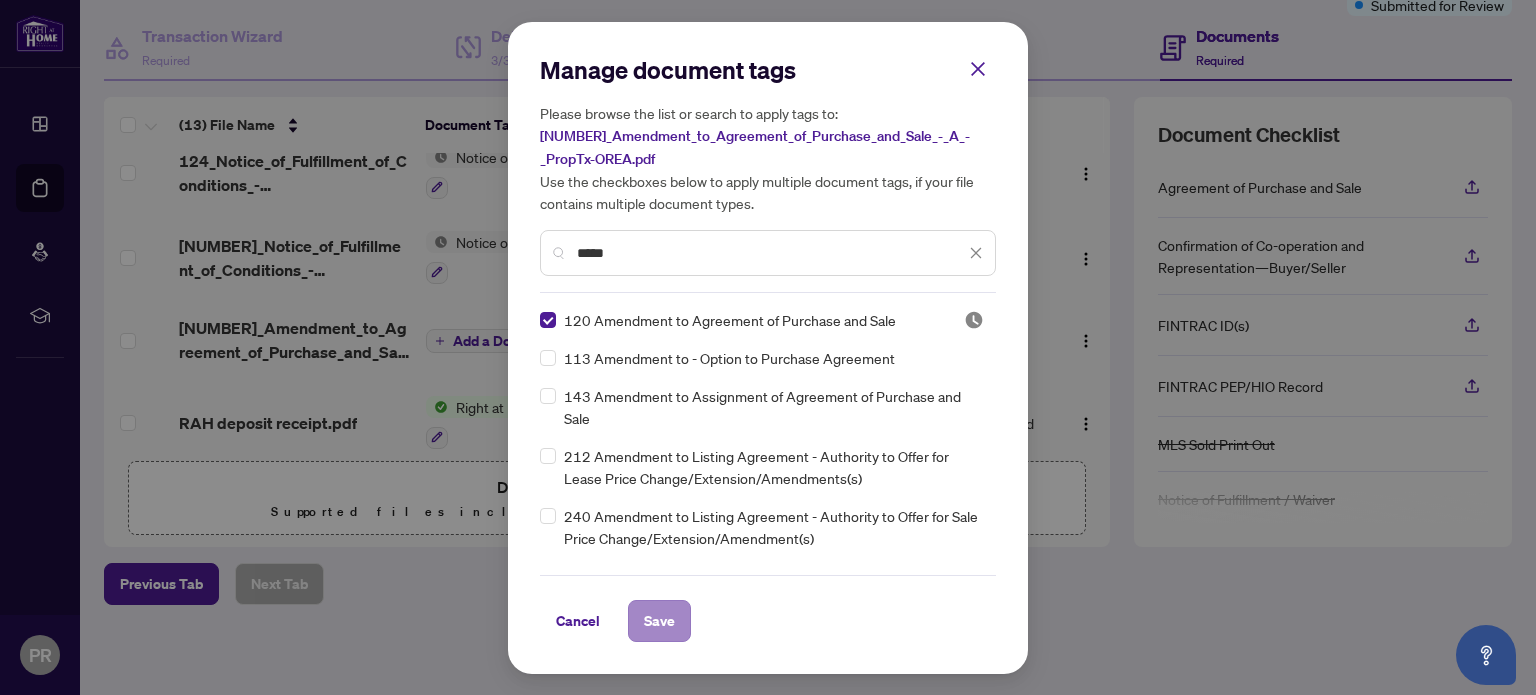 click on "Save" at bounding box center [659, 621] 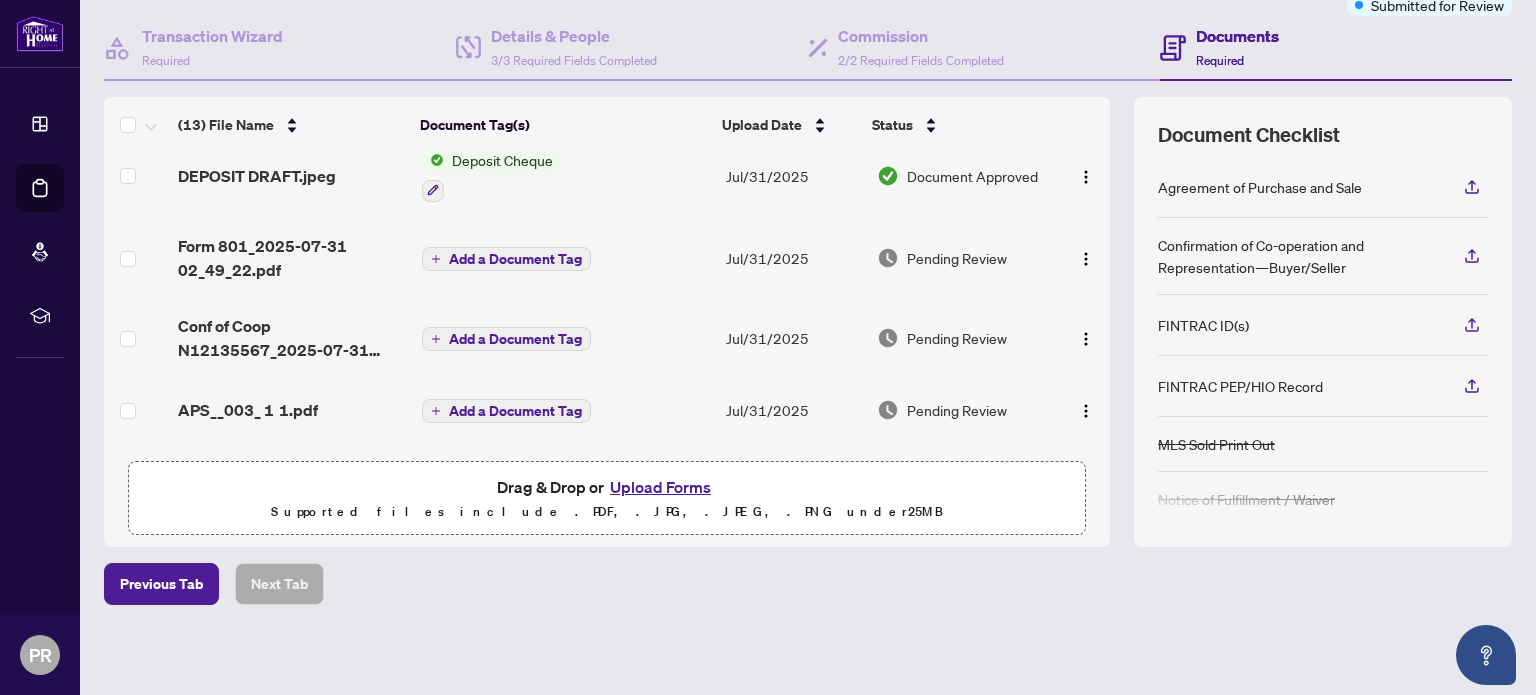 scroll, scrollTop: 710, scrollLeft: 0, axis: vertical 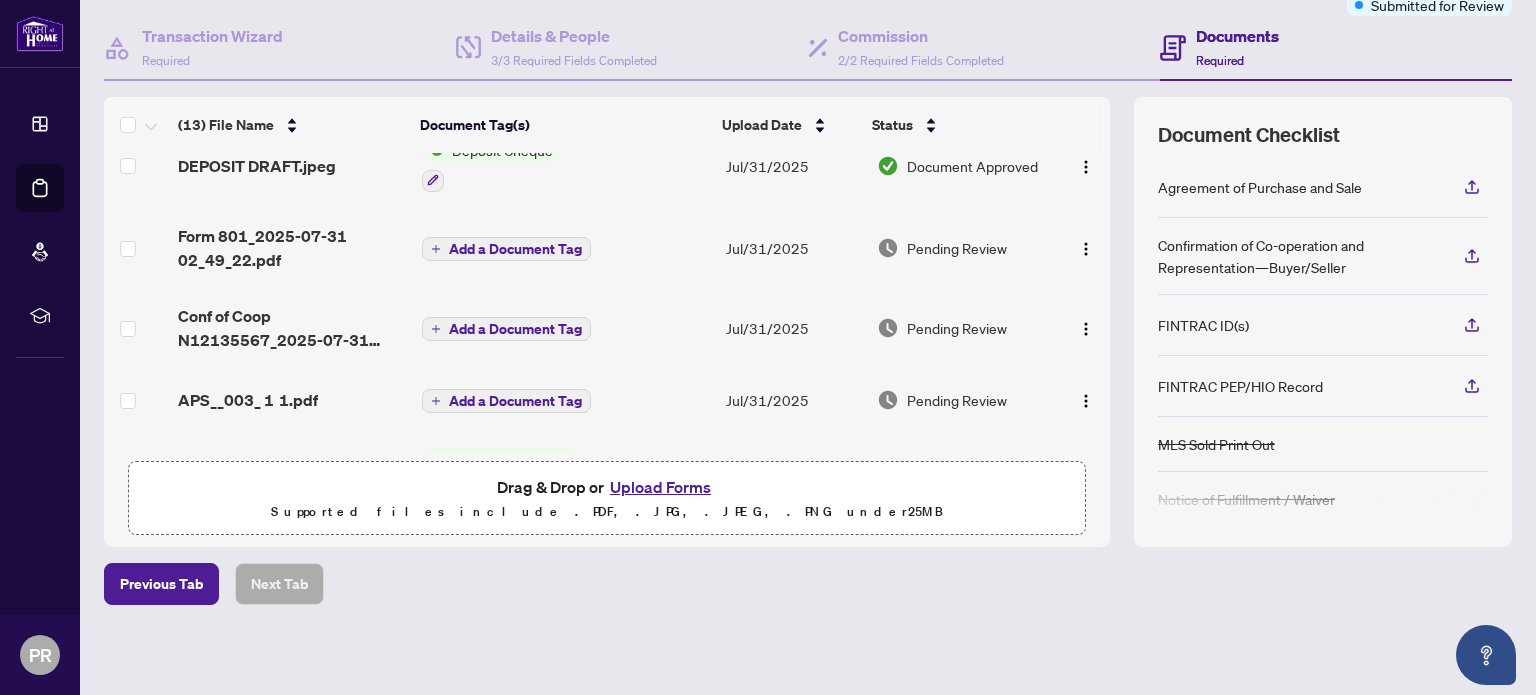 click 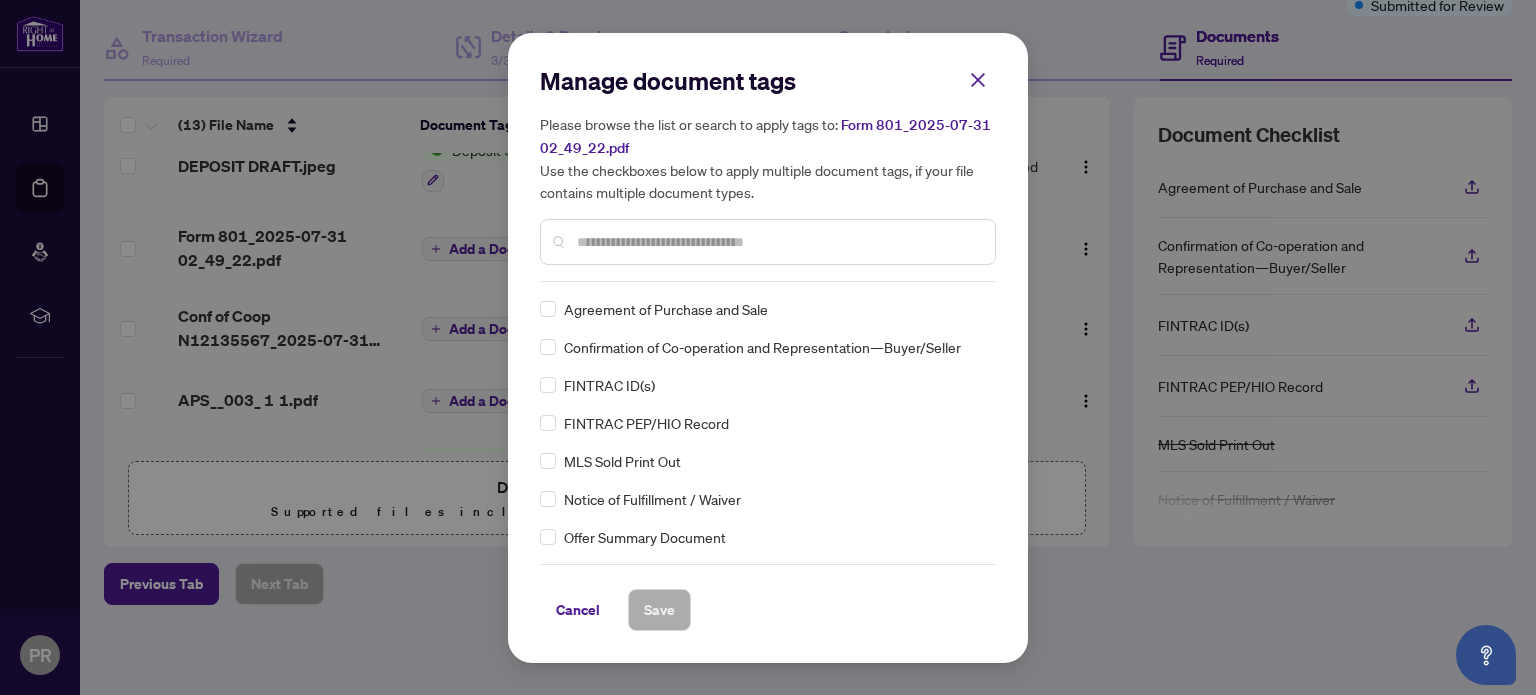 click at bounding box center [778, 242] 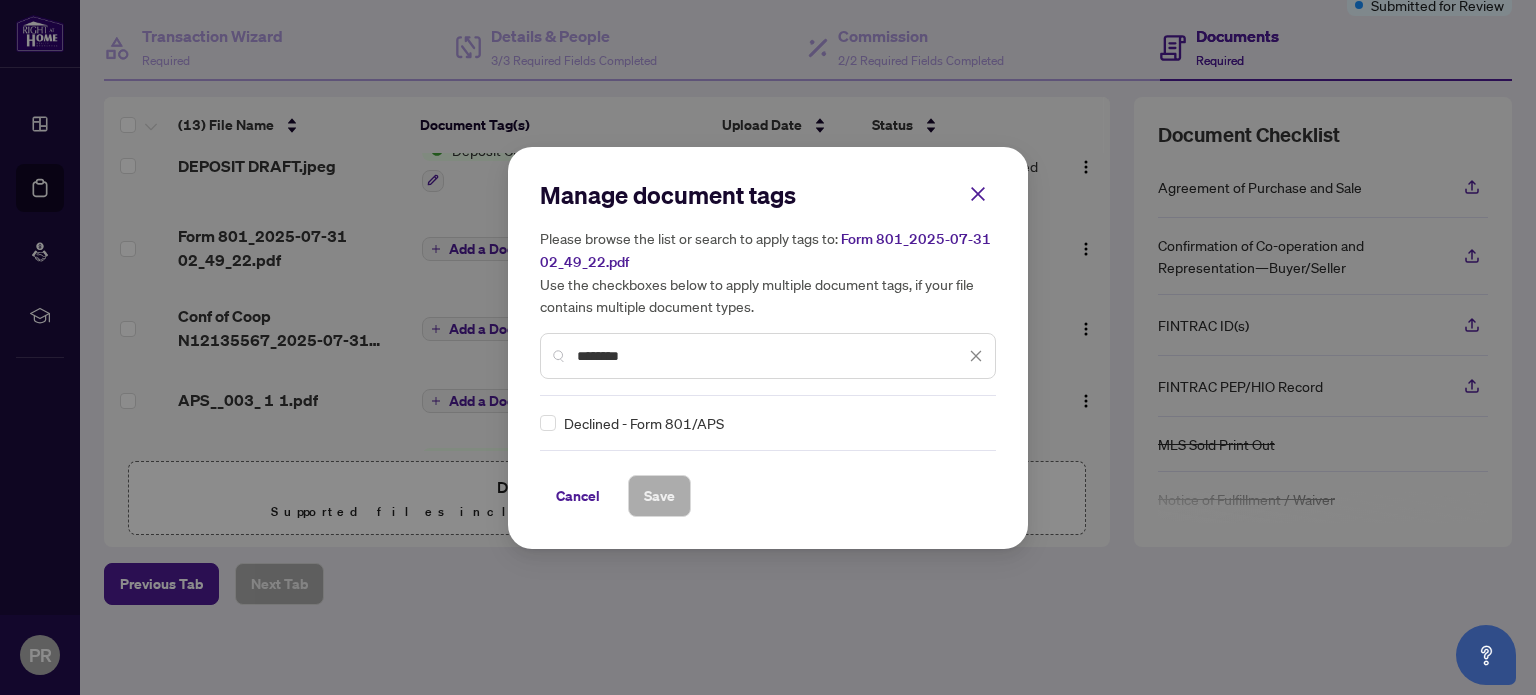 type on "********" 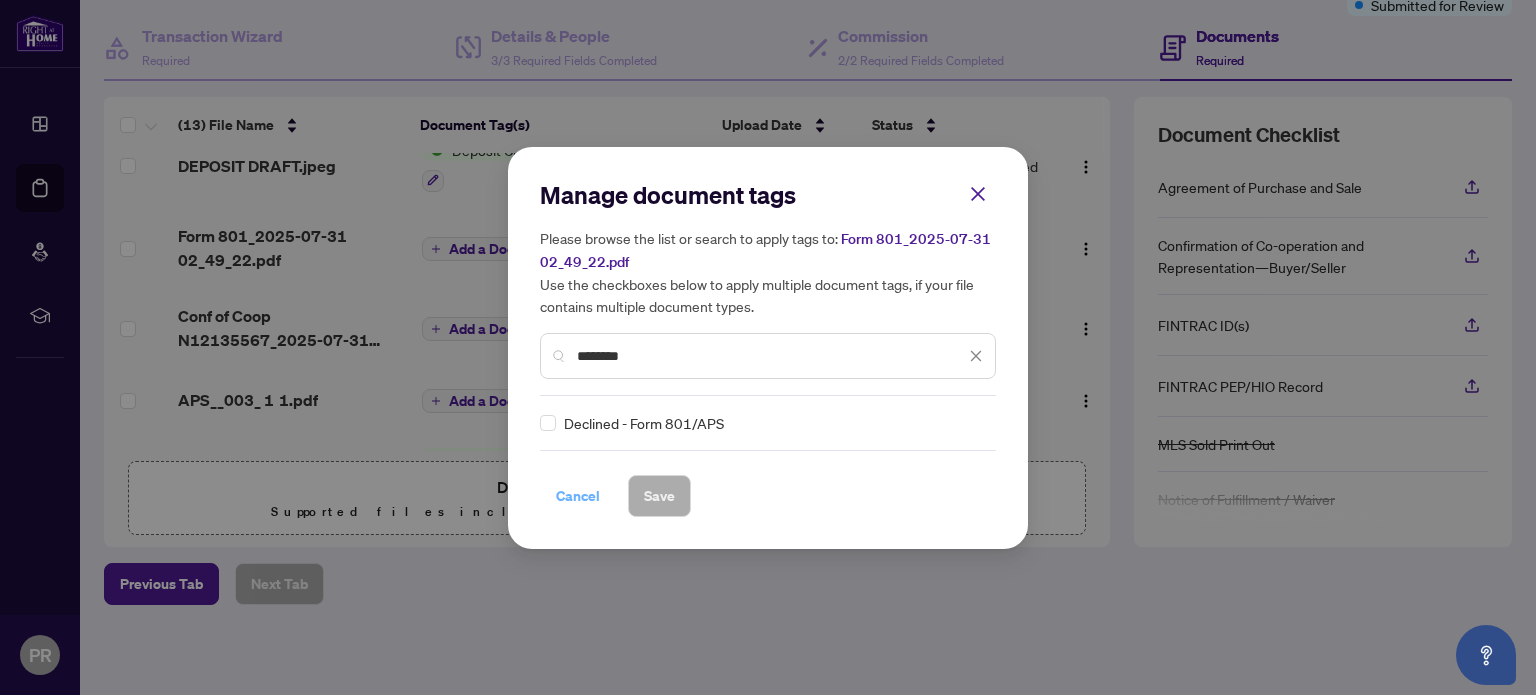 click on "Cancel" at bounding box center [578, 496] 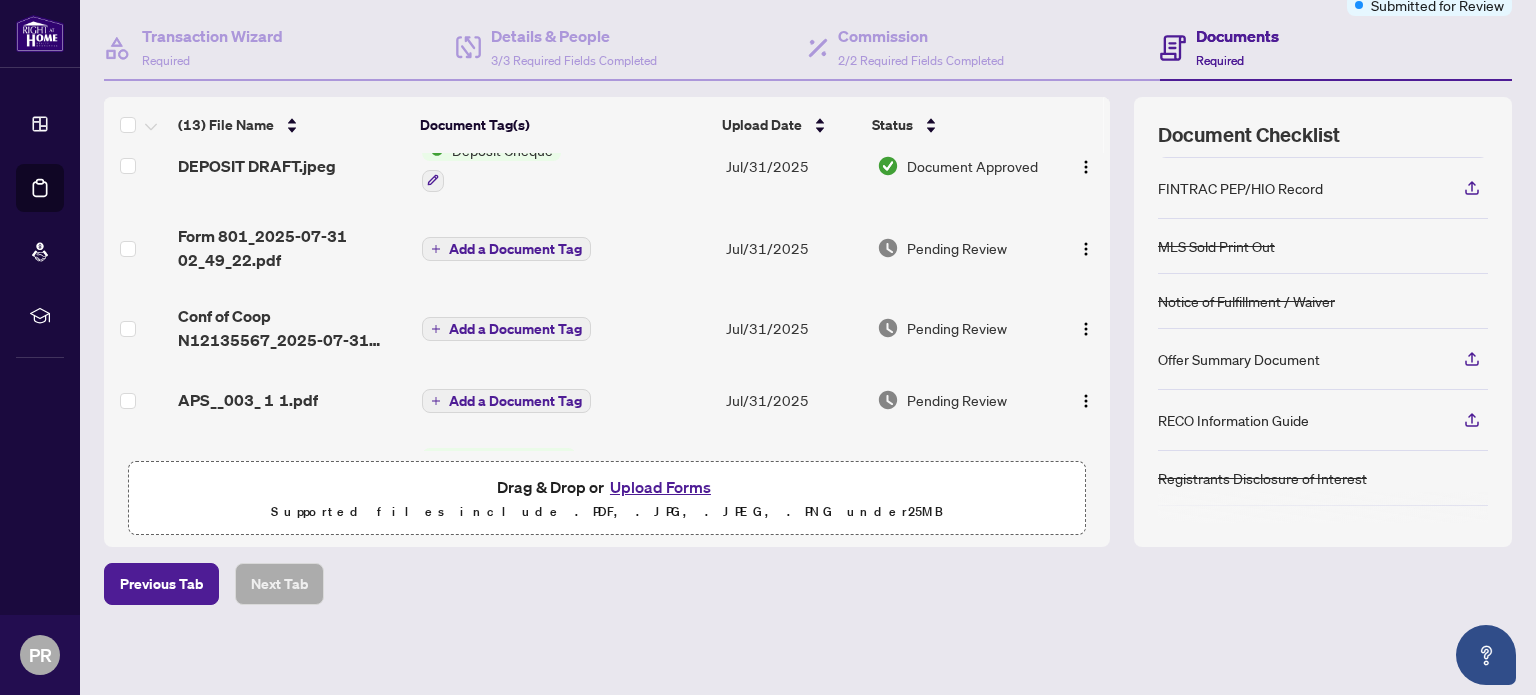 scroll, scrollTop: 203, scrollLeft: 0, axis: vertical 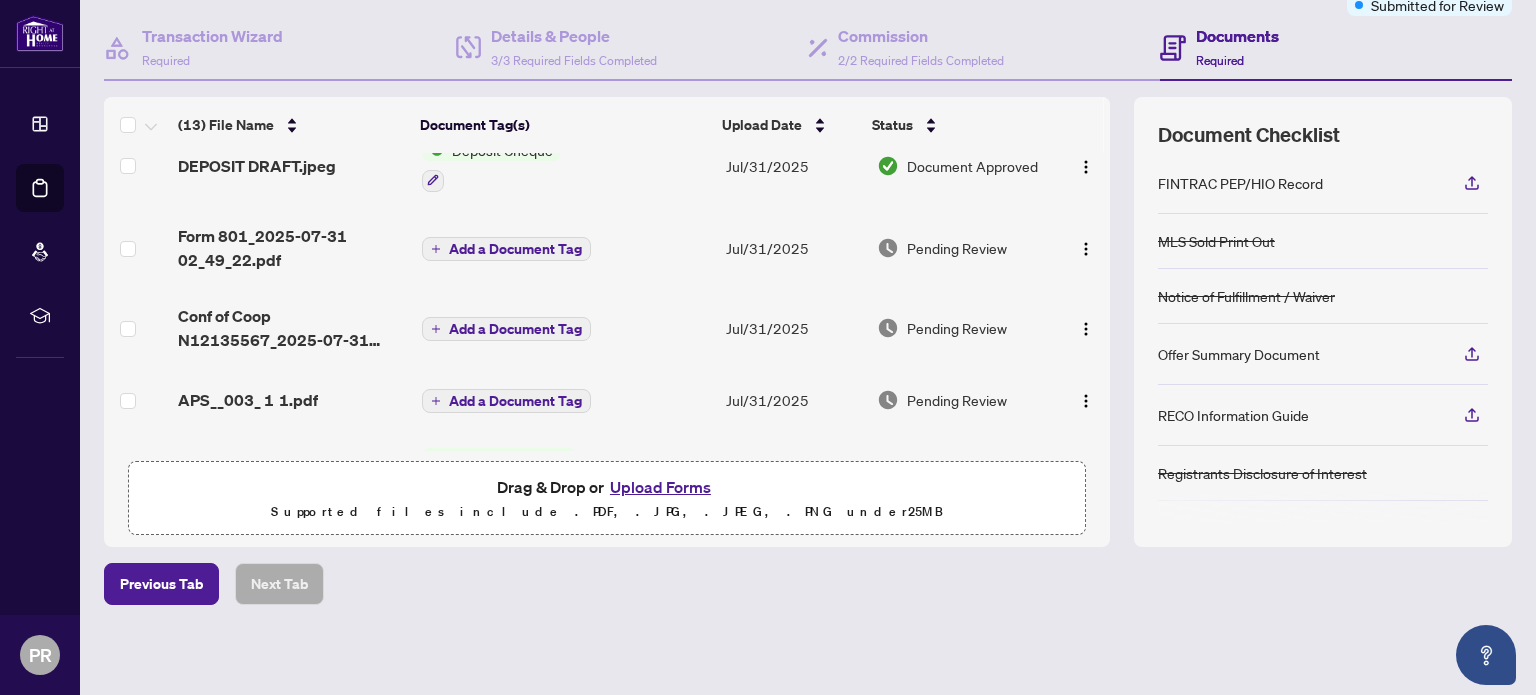 click on "Add a Document Tag" at bounding box center (506, 249) 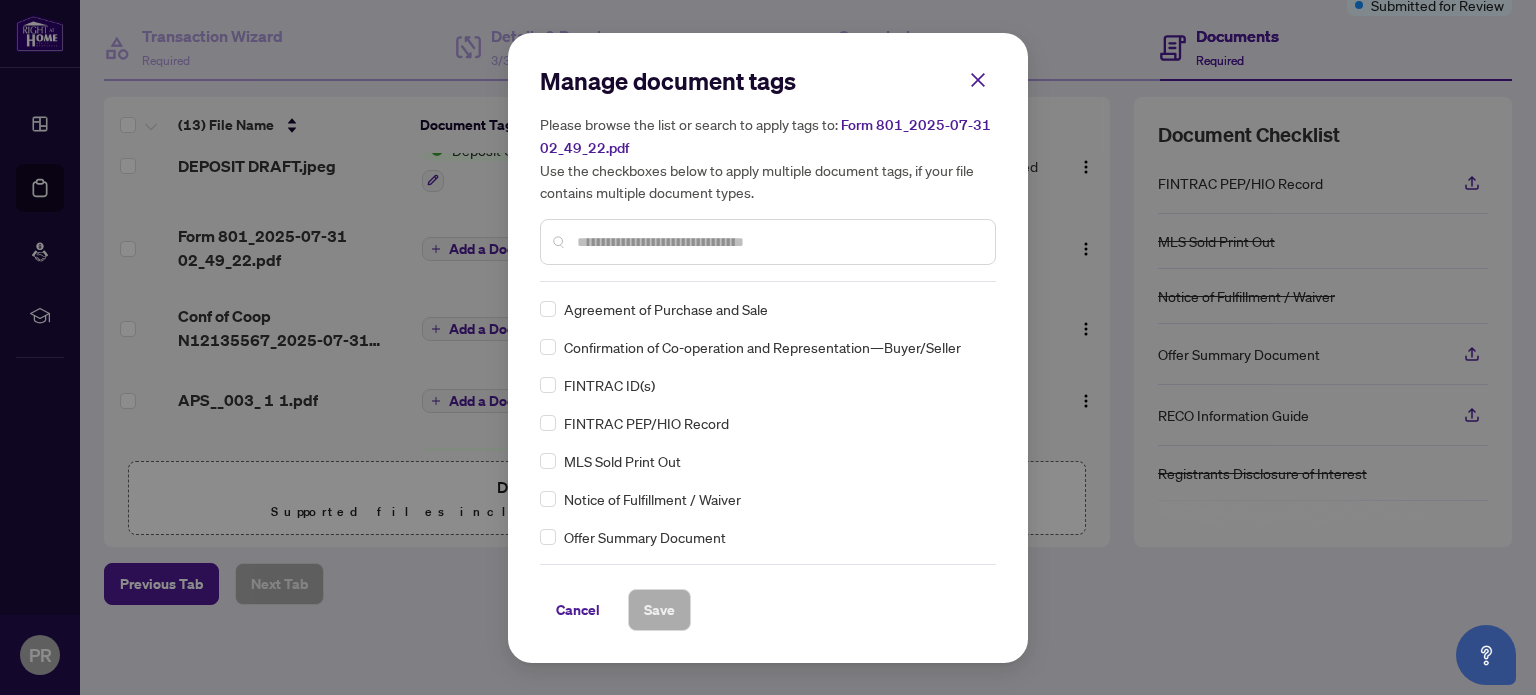 click on "Agreement of Purchase and Sale Confirmation of Co-operation and Representation—Buyer/Seller FINTRAC ID(s) FINTRAC PEP/HIO Record MLS Sold Print Out Notice of Fulfillment / Waiver Offer Summary Document RECO Information Guide Registrants Disclosure of Interest Right at Home Schedule B 1st Page of the APS Advance Paperwork Agent Correspondence Agreement of Assignment of Purchase and Sale Agreement to Cooperate /Broker Referral Agreement to Lease Articles of Incorporation Back to Vendor Letter Belongs to Another Transaction Builder's Consent Buyer Designated Representation Agreement Buyer Designated Representation Agreement Buyers Lawyer Information Certificate of Estate Trustee(s) Client Refused to Sign Closing Date Change Co-op Brokerage Commission Statement Co-op EFT Co-operating Indemnity Agreement Commission Adjustment Commission Agreement Commission Calculation Commission Statement Sent Commission Statement Sent to Landlord Commission Statement Sent to Lawyer Commission Statement Sent to Vendor Duplicate" at bounding box center [768, 423] 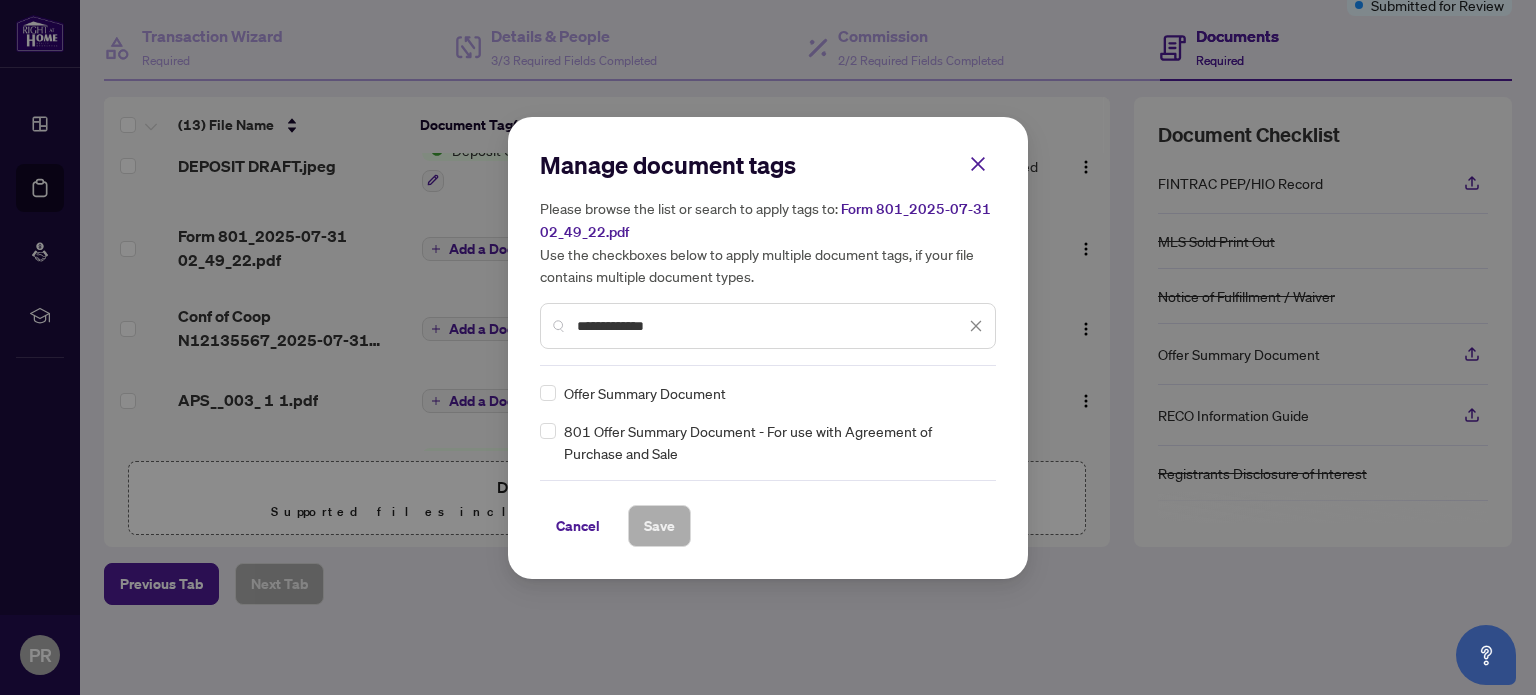 type on "**********" 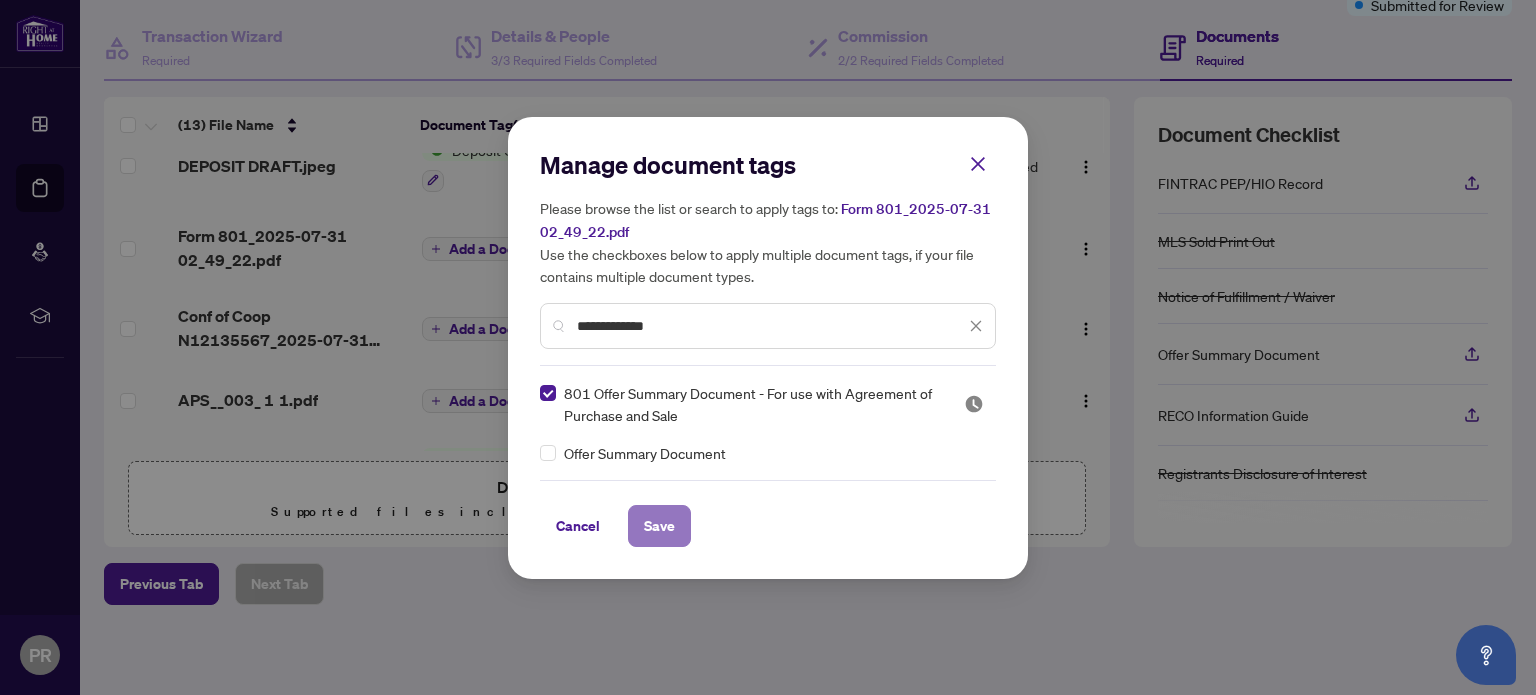click on "Save" at bounding box center (659, 526) 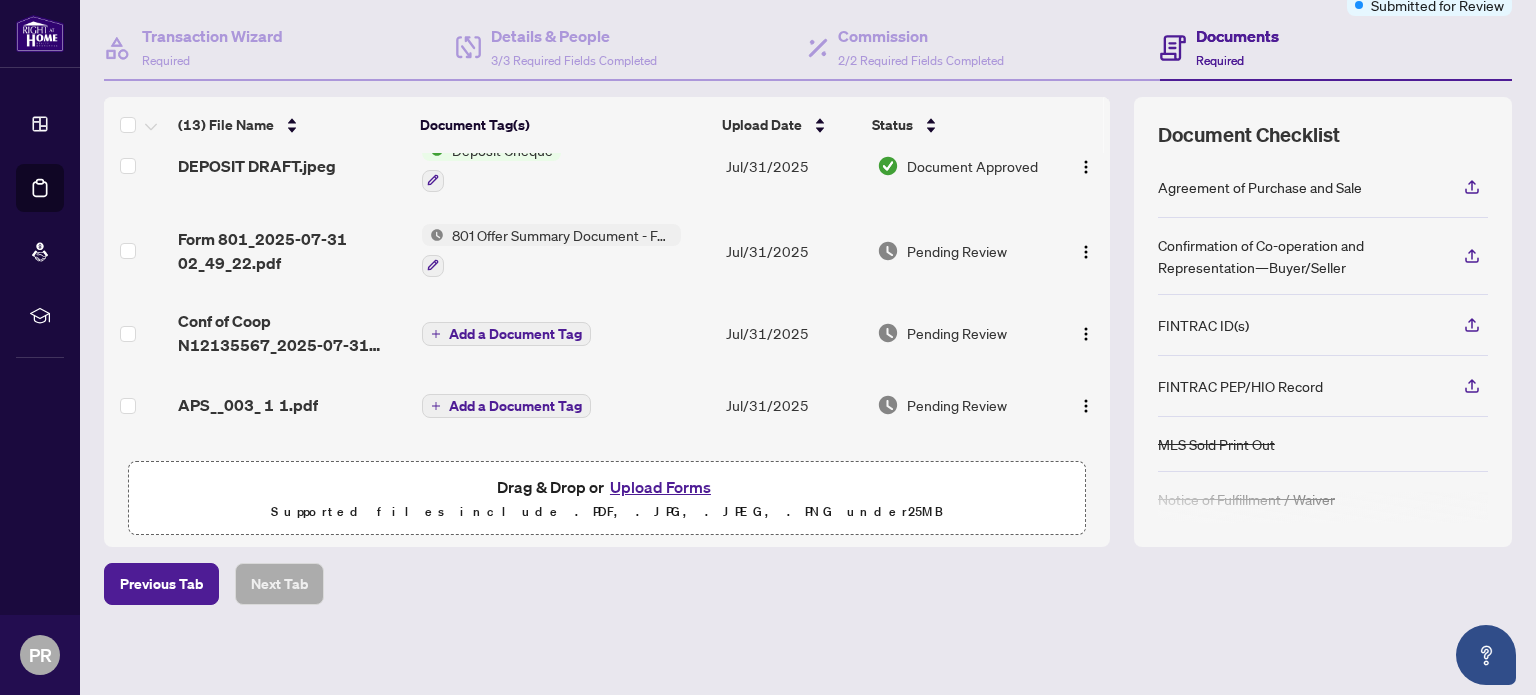 click 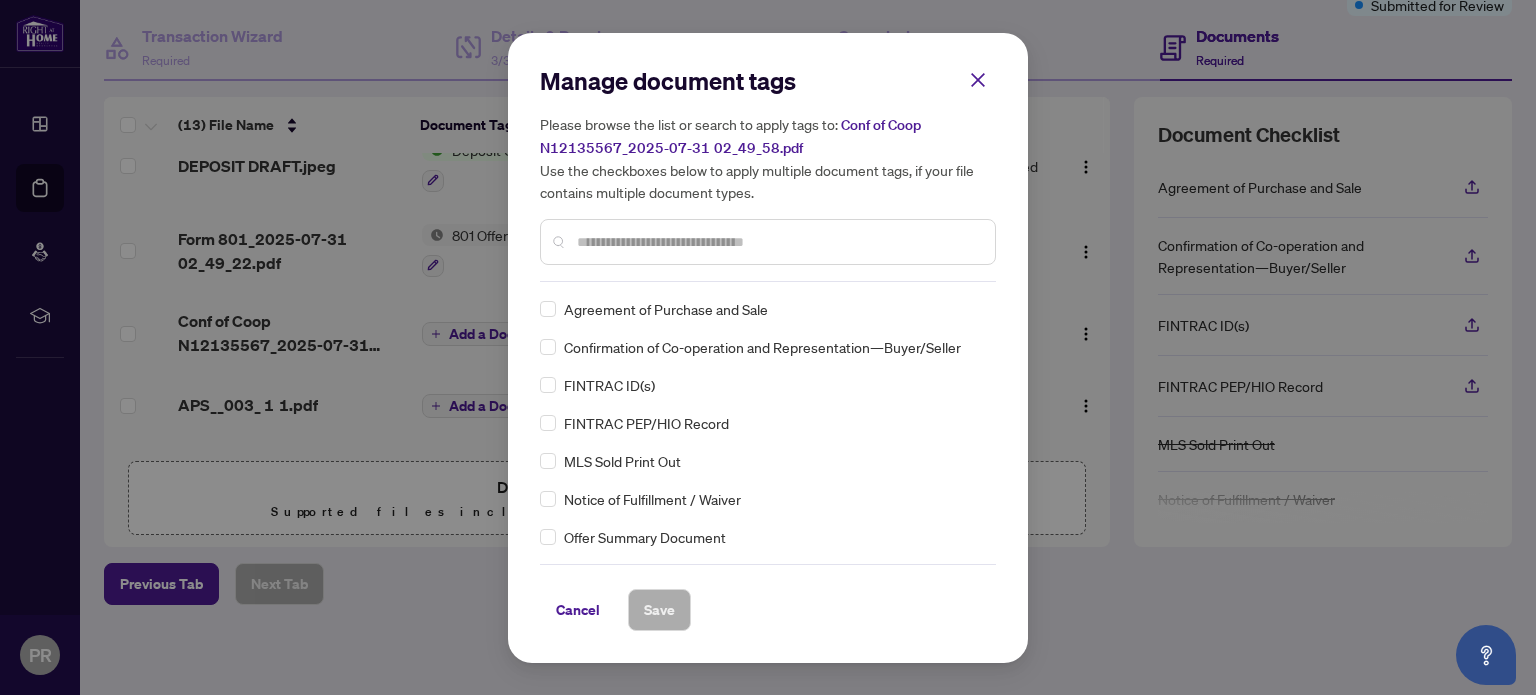 click at bounding box center [778, 242] 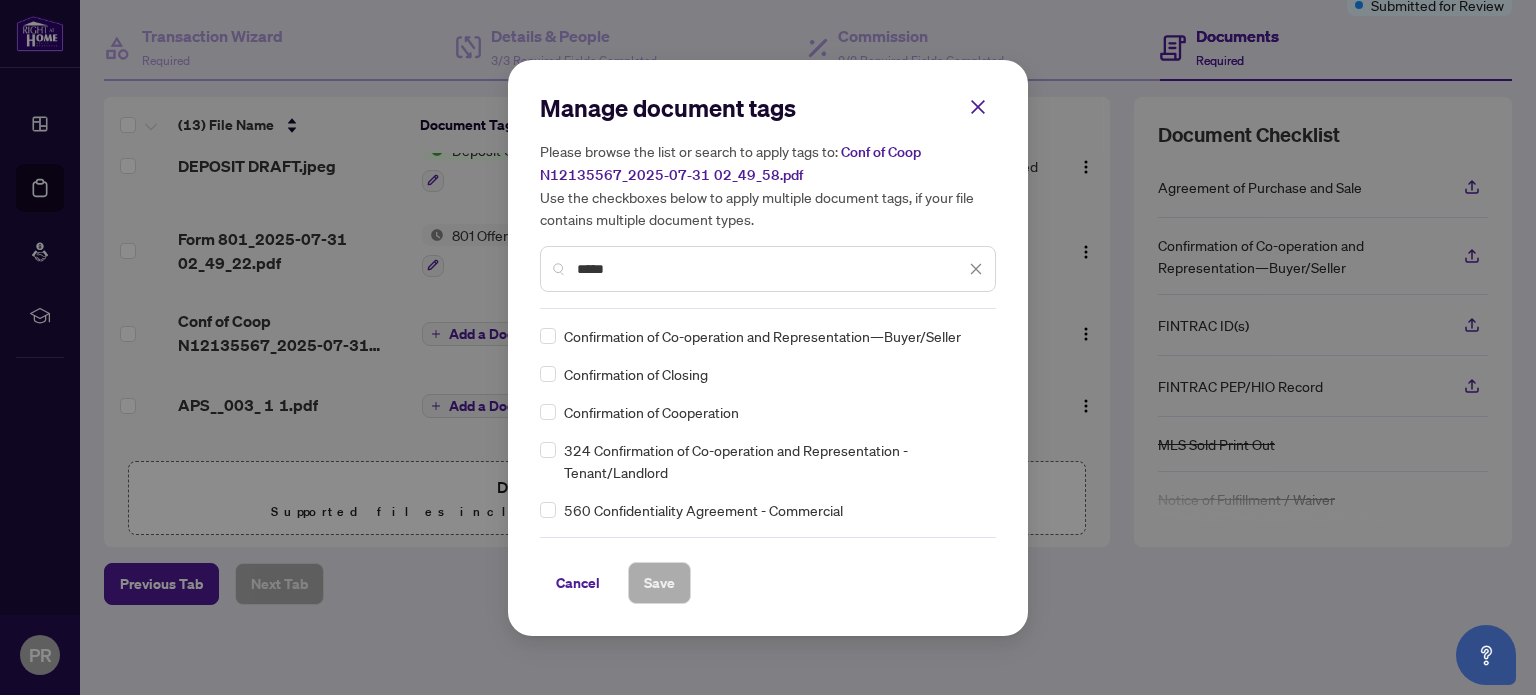 type on "*****" 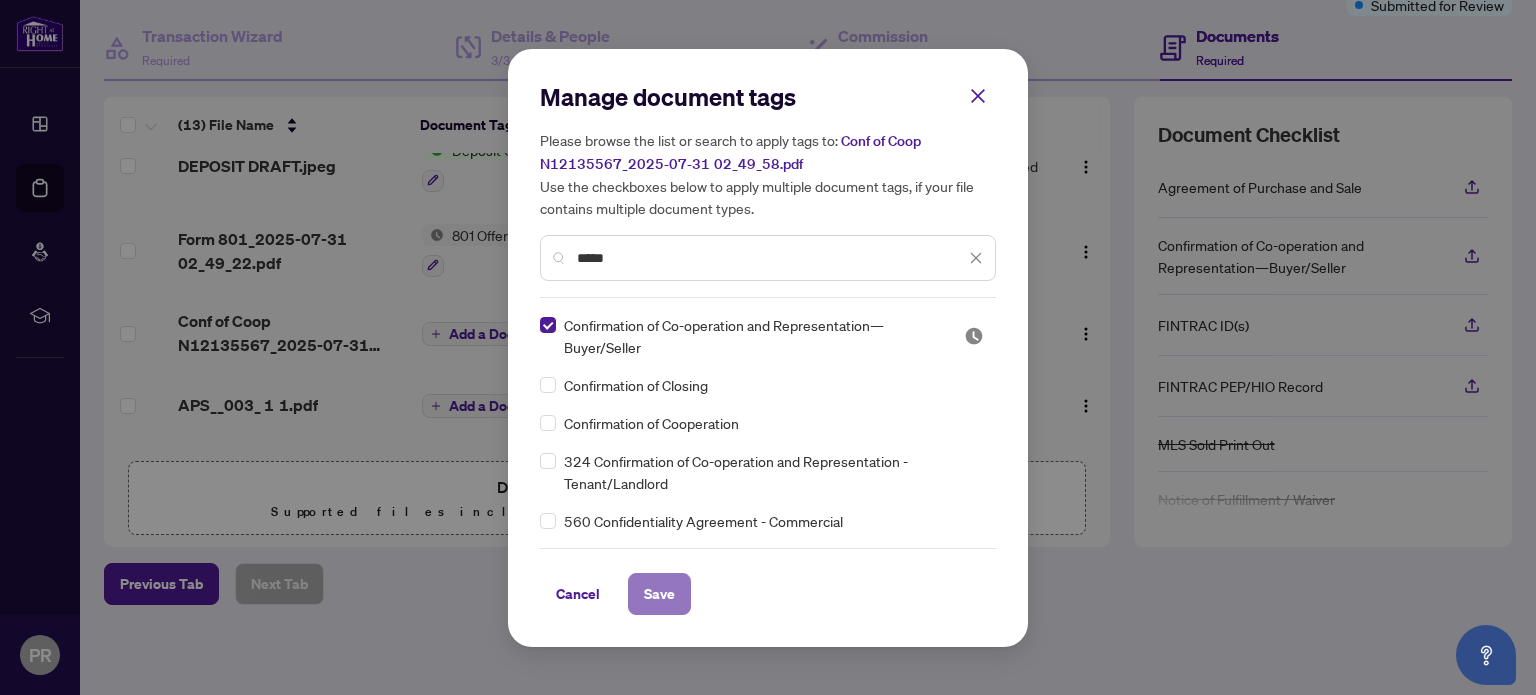 click on "Save" at bounding box center (659, 594) 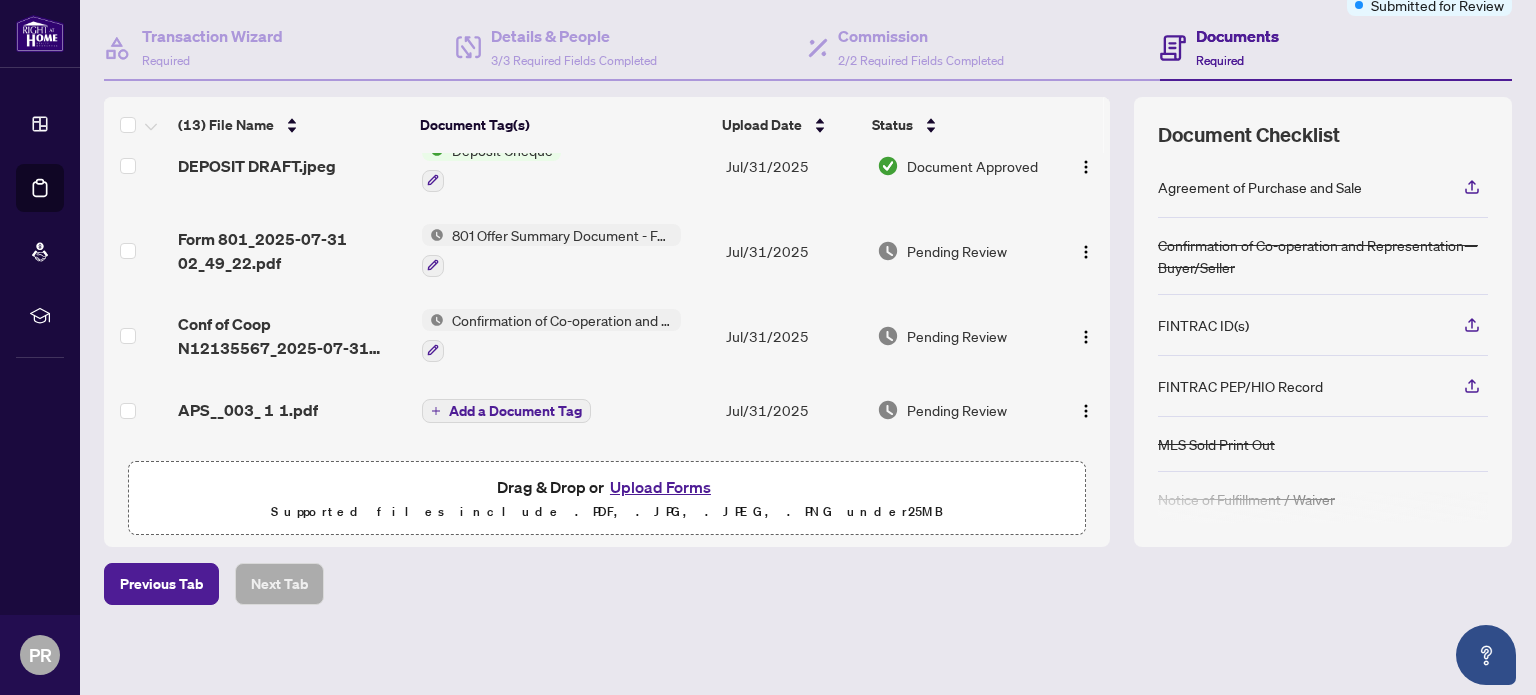 click on "Add a Document Tag" at bounding box center [506, 411] 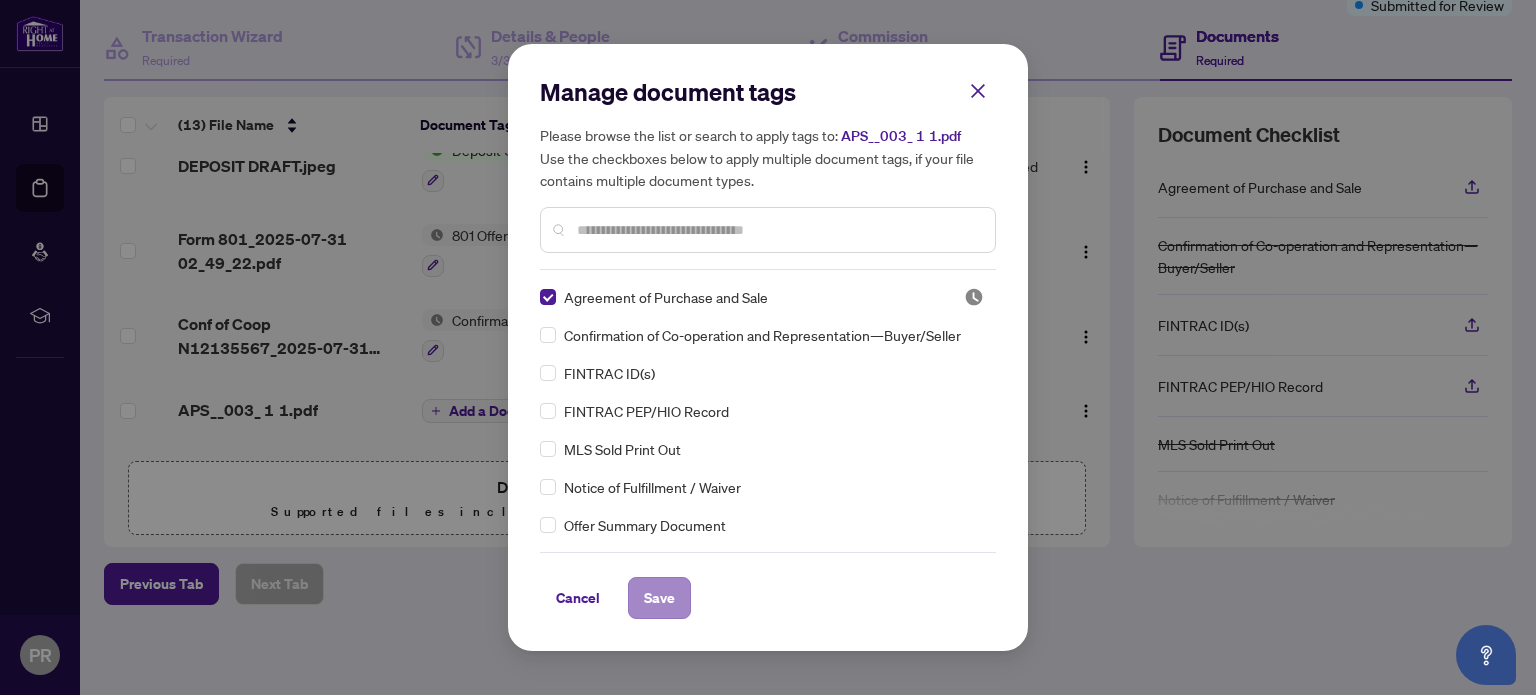 click on "Save" at bounding box center [659, 598] 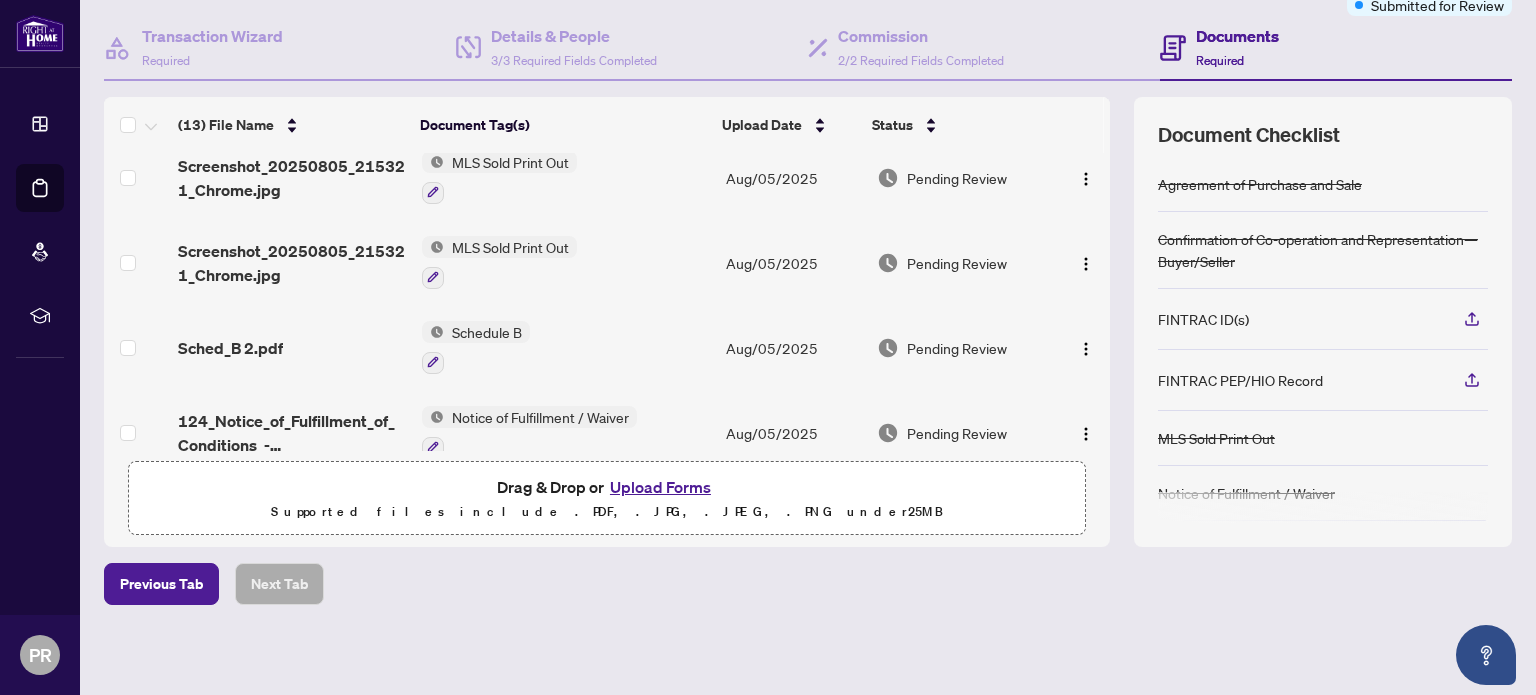 scroll, scrollTop: 0, scrollLeft: 0, axis: both 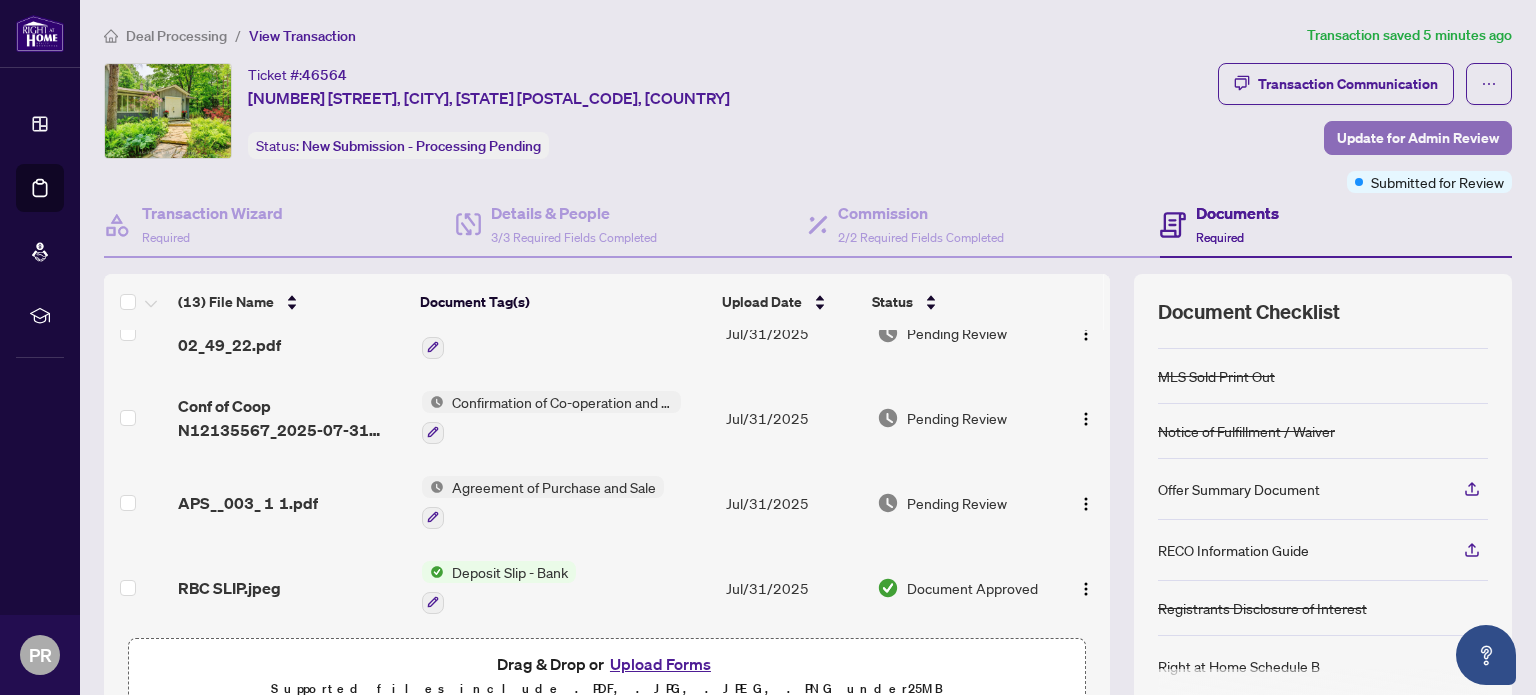 click on "Update for Admin Review" at bounding box center [1418, 138] 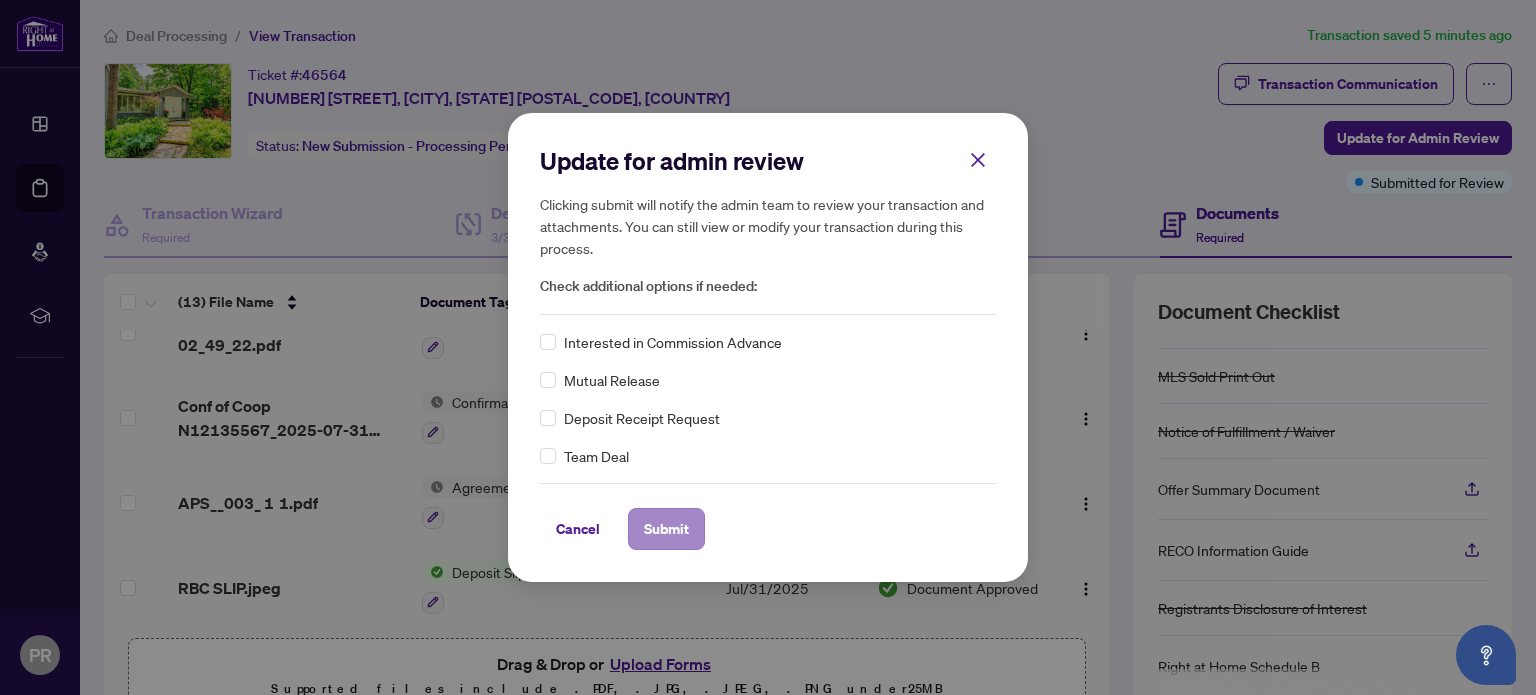 click on "Submit" at bounding box center [666, 529] 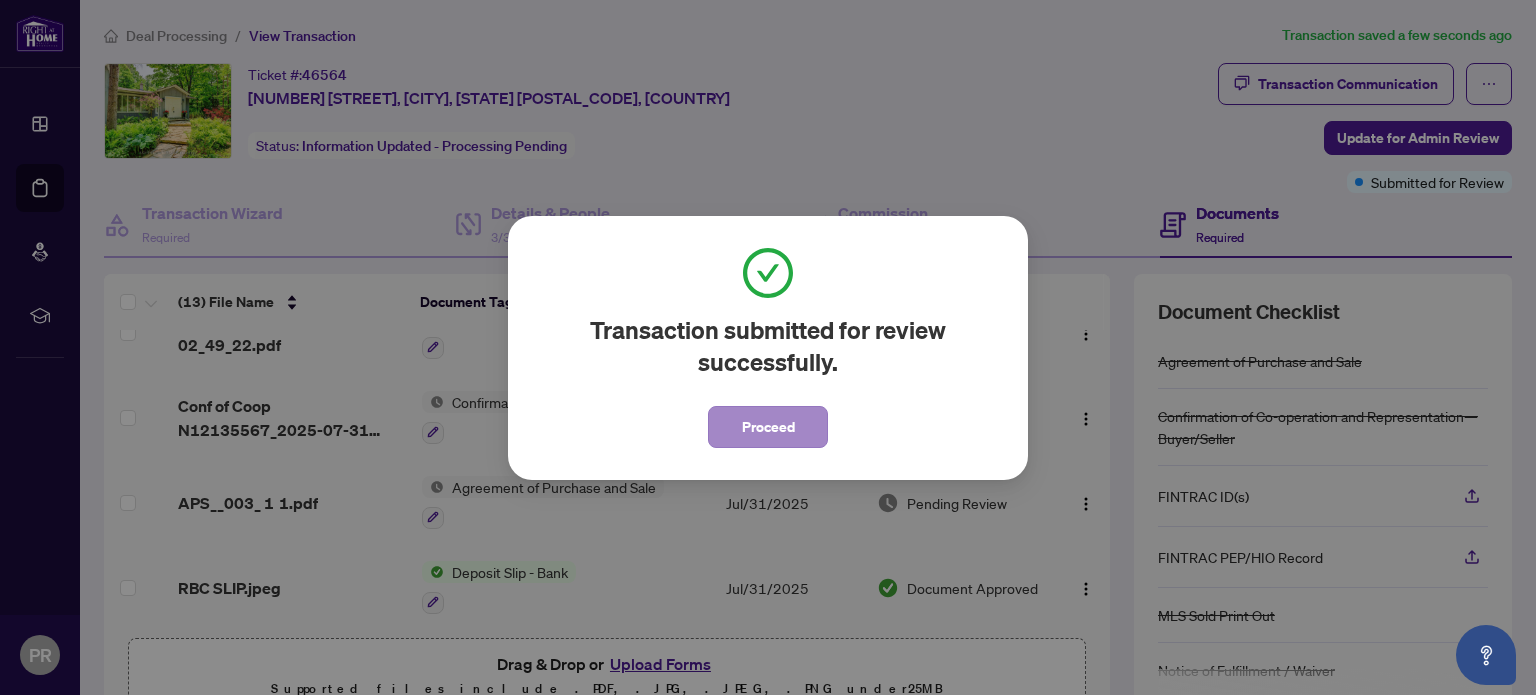 click on "Proceed" at bounding box center (768, 427) 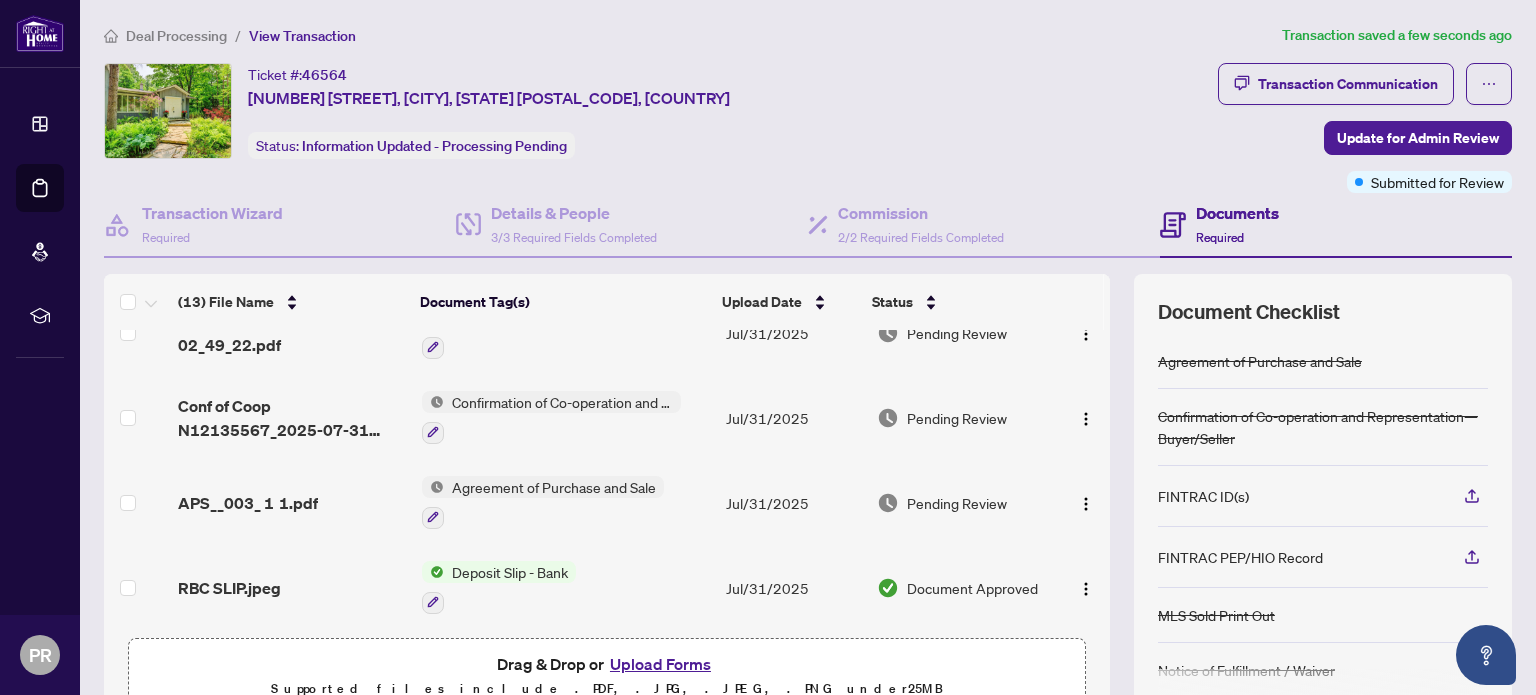click on "Deal Processing" at bounding box center (176, 36) 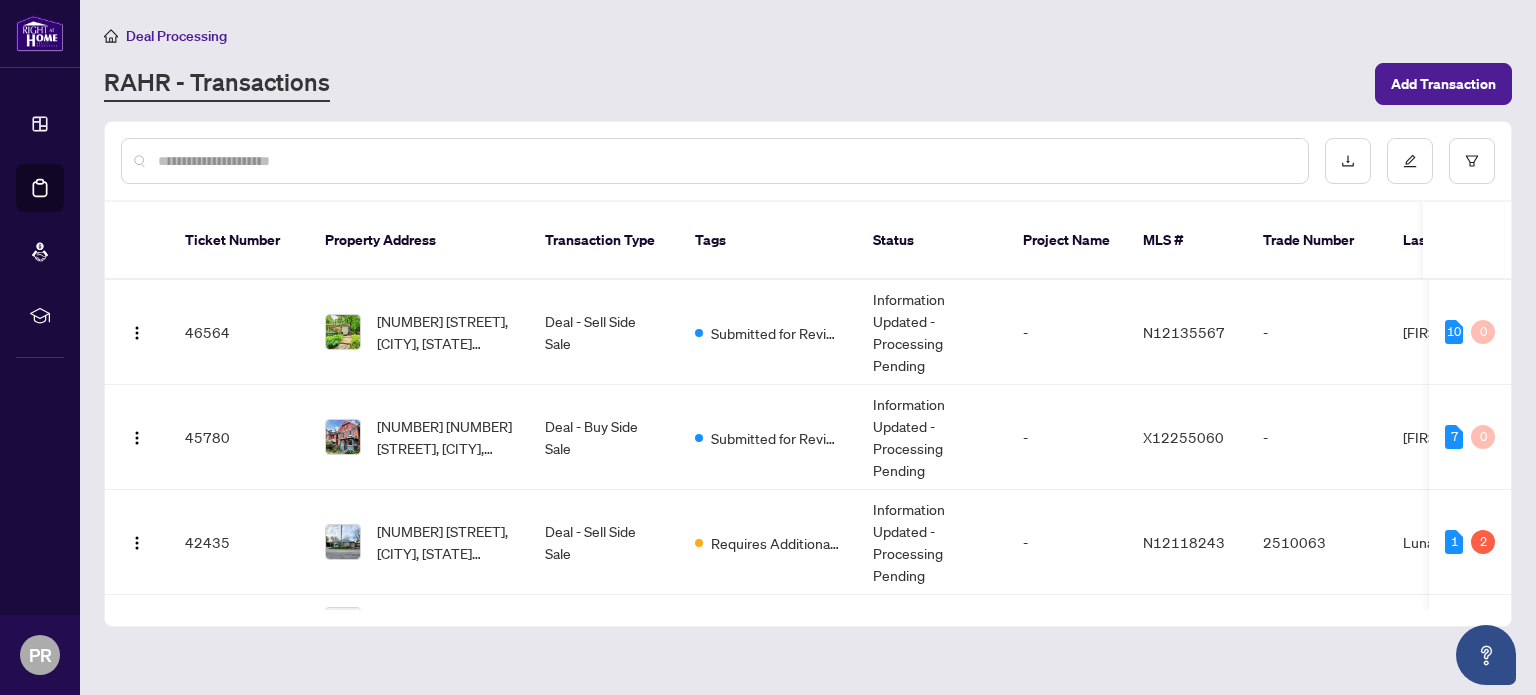 click on "[NUMBER] [STREET], [CITY], [STATE] [POSTAL_CODE], [COUNTRY]" at bounding box center [445, 542] 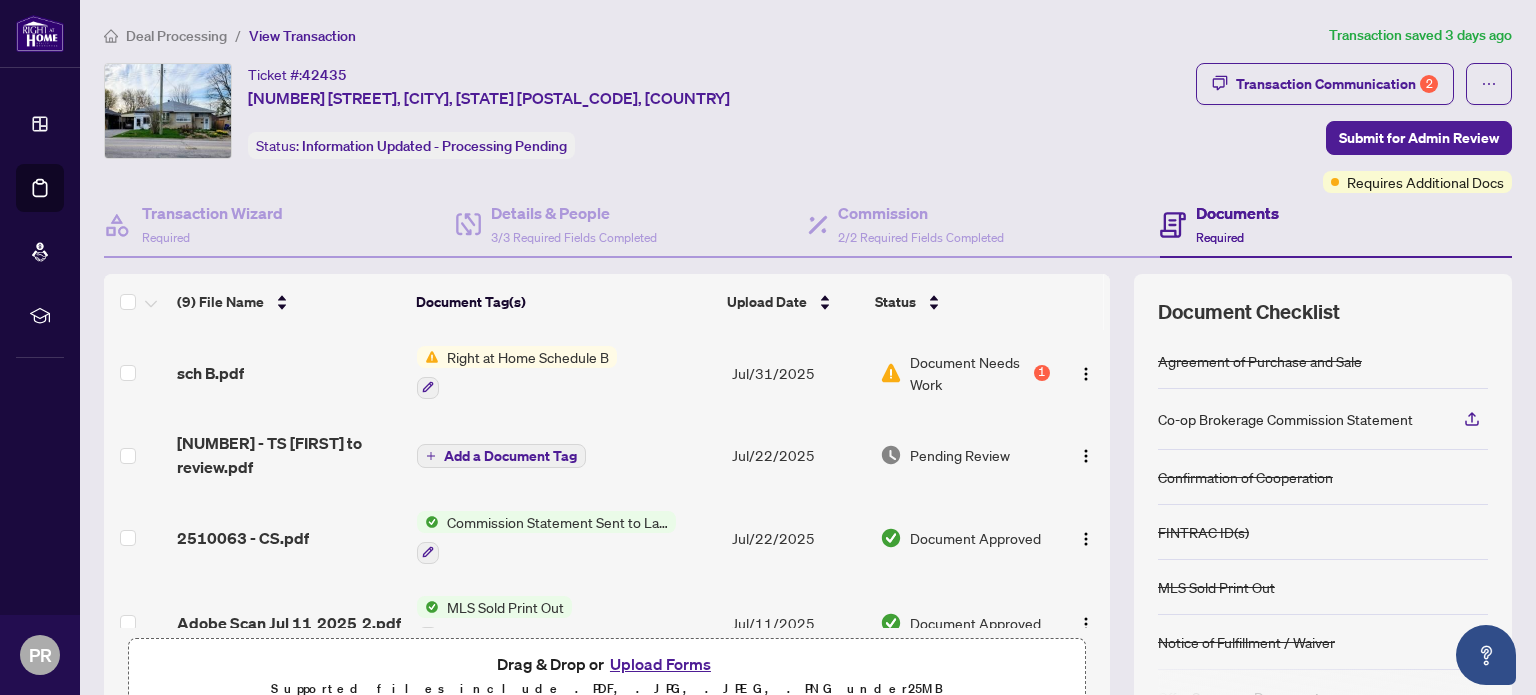 click on "Right at Home Schedule B" at bounding box center [528, 357] 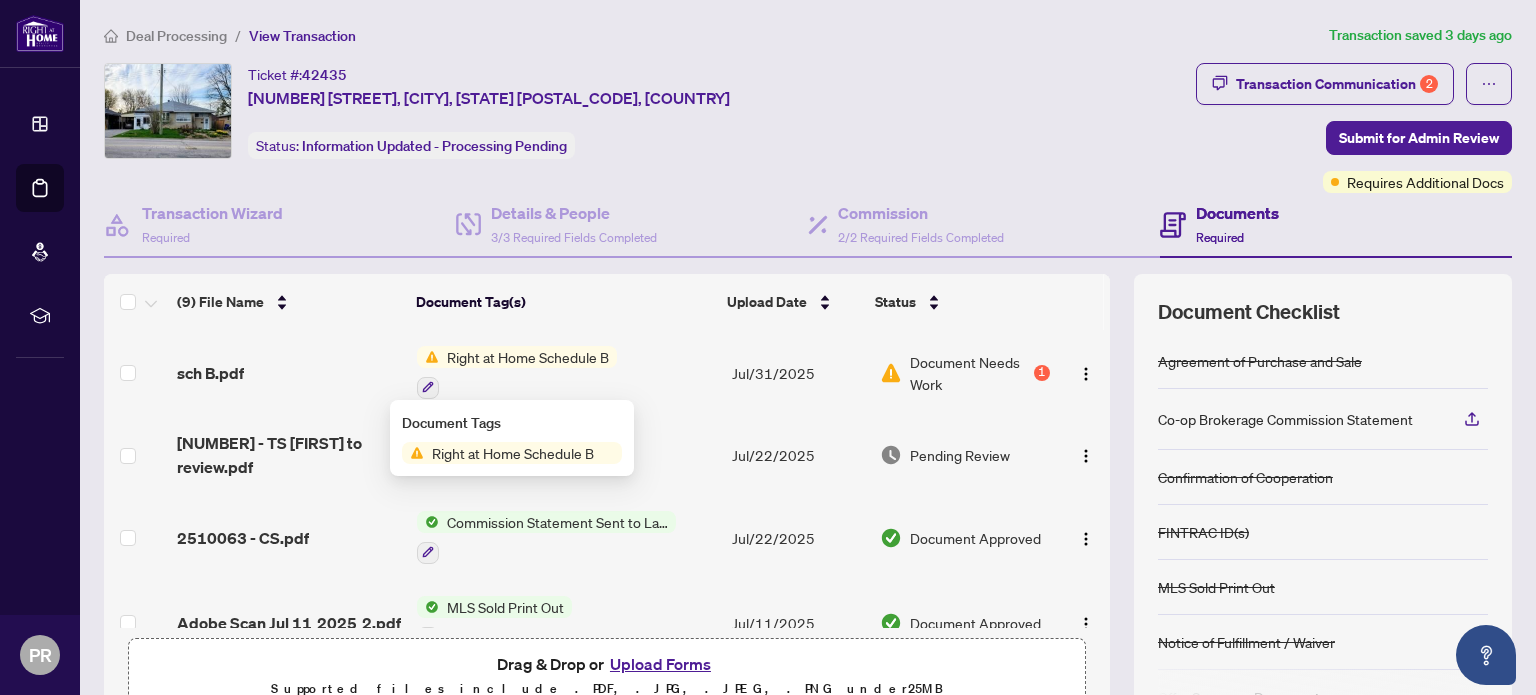 click on "sch B.pdf" at bounding box center (210, 373) 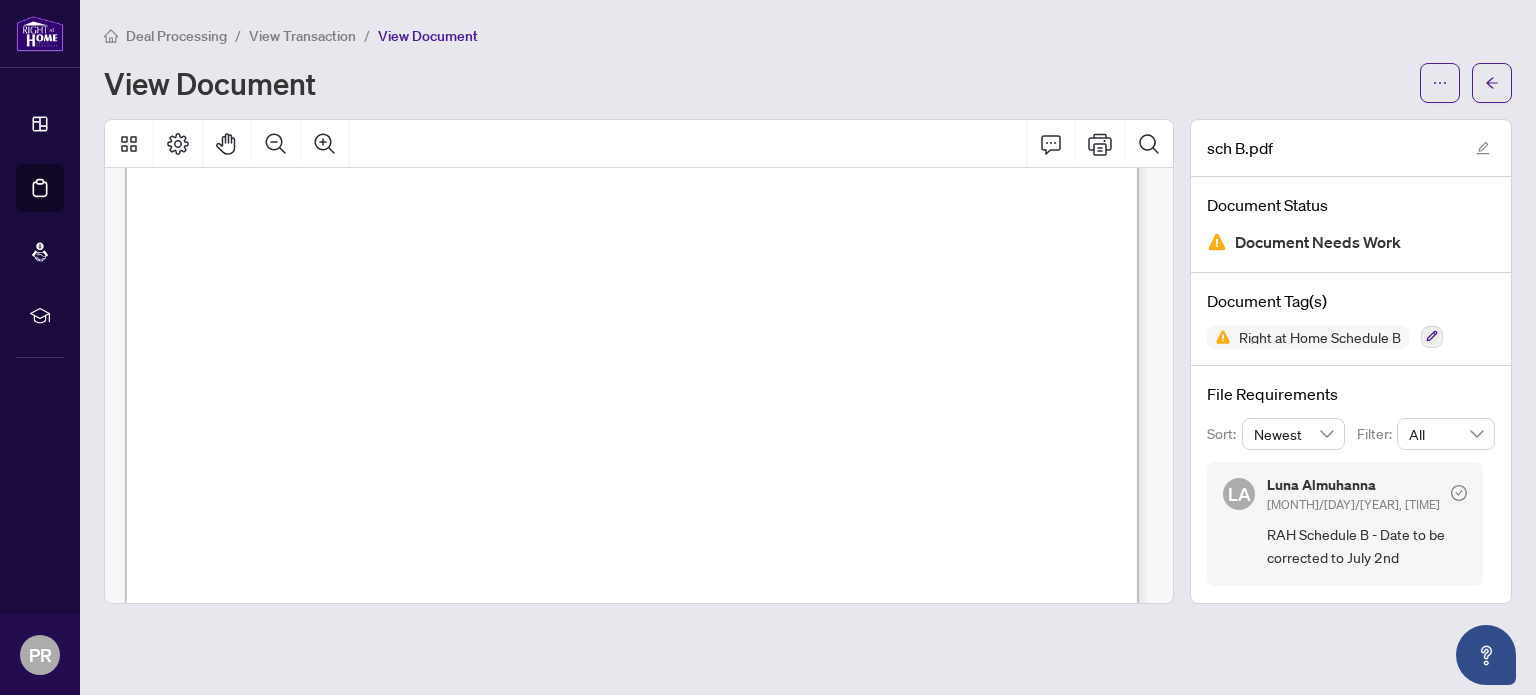 scroll, scrollTop: 960, scrollLeft: 0, axis: vertical 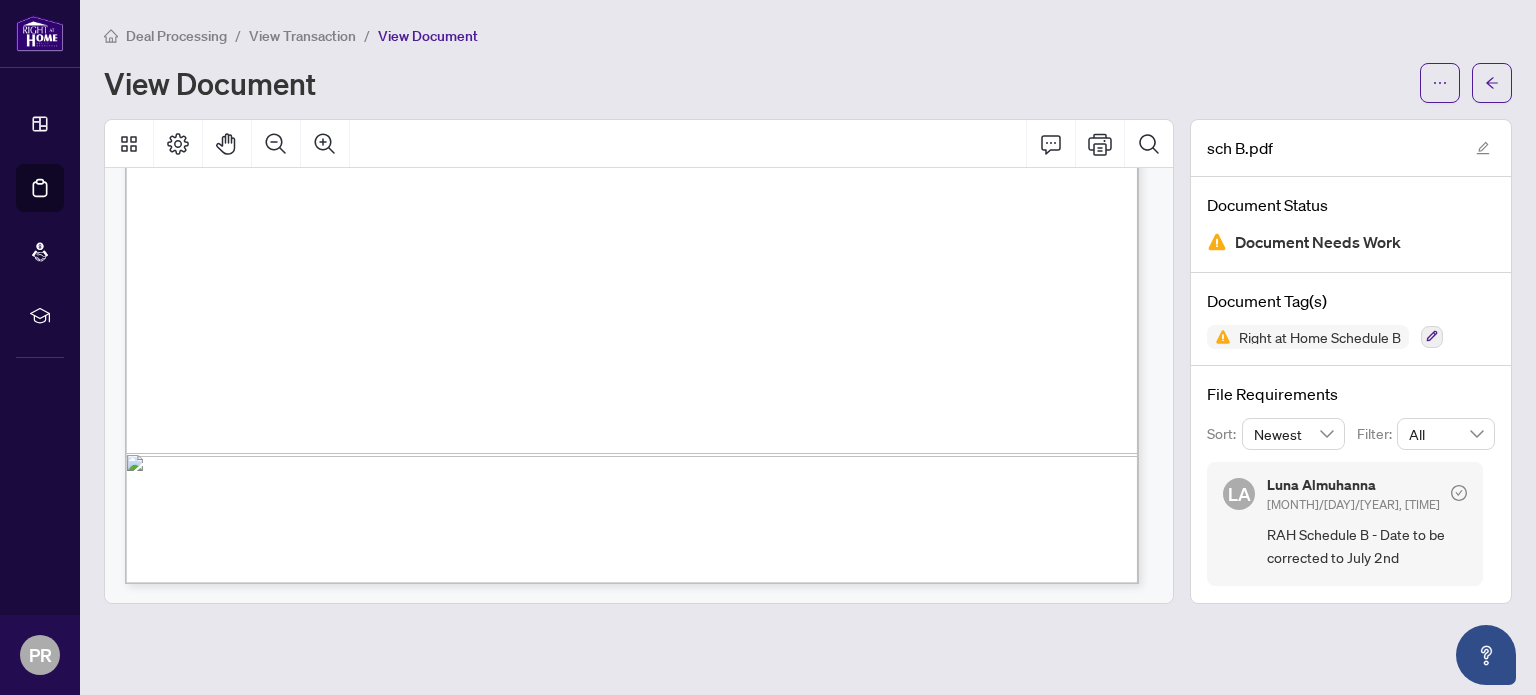 click on "Deal Processing" at bounding box center (176, 36) 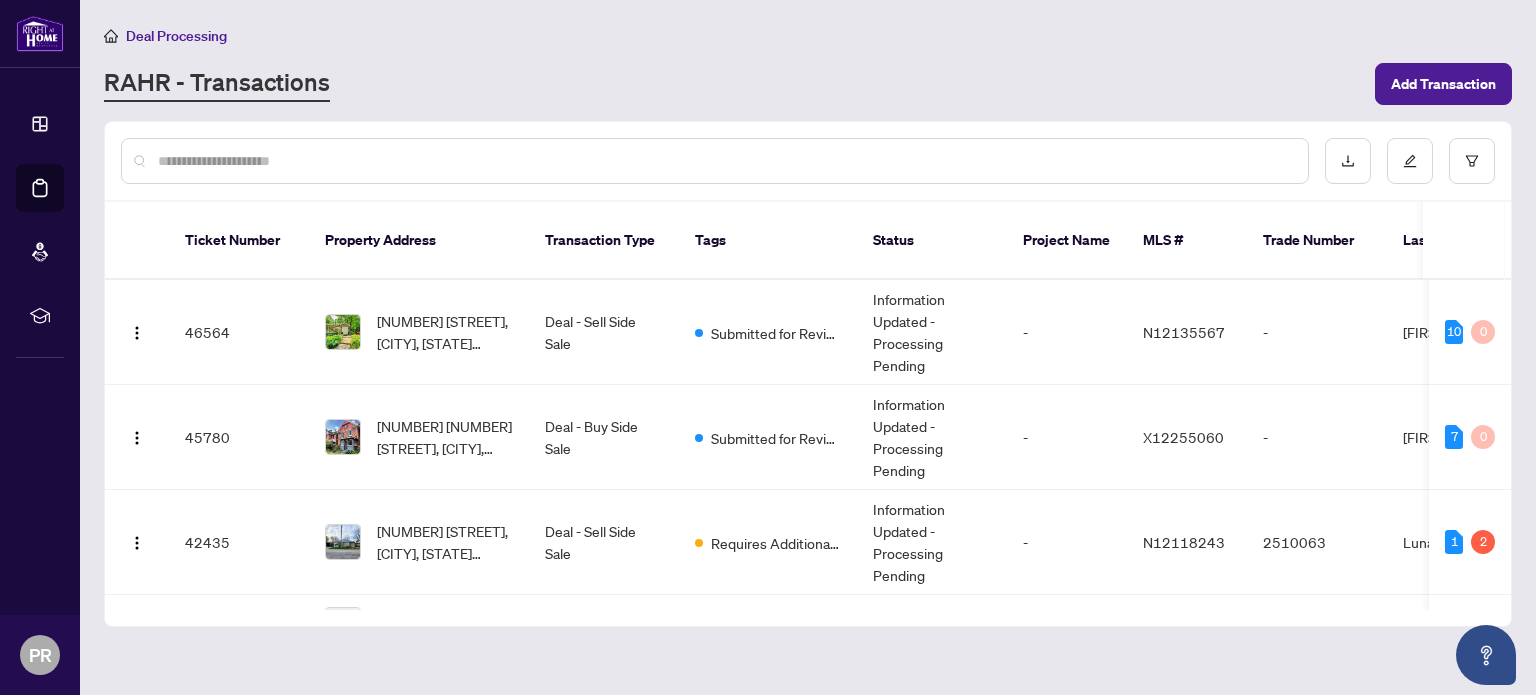 click on "[NUMBER] [STREET], [CITY], [STATE] [POSTAL_CODE], [COUNTRY]" at bounding box center [445, 542] 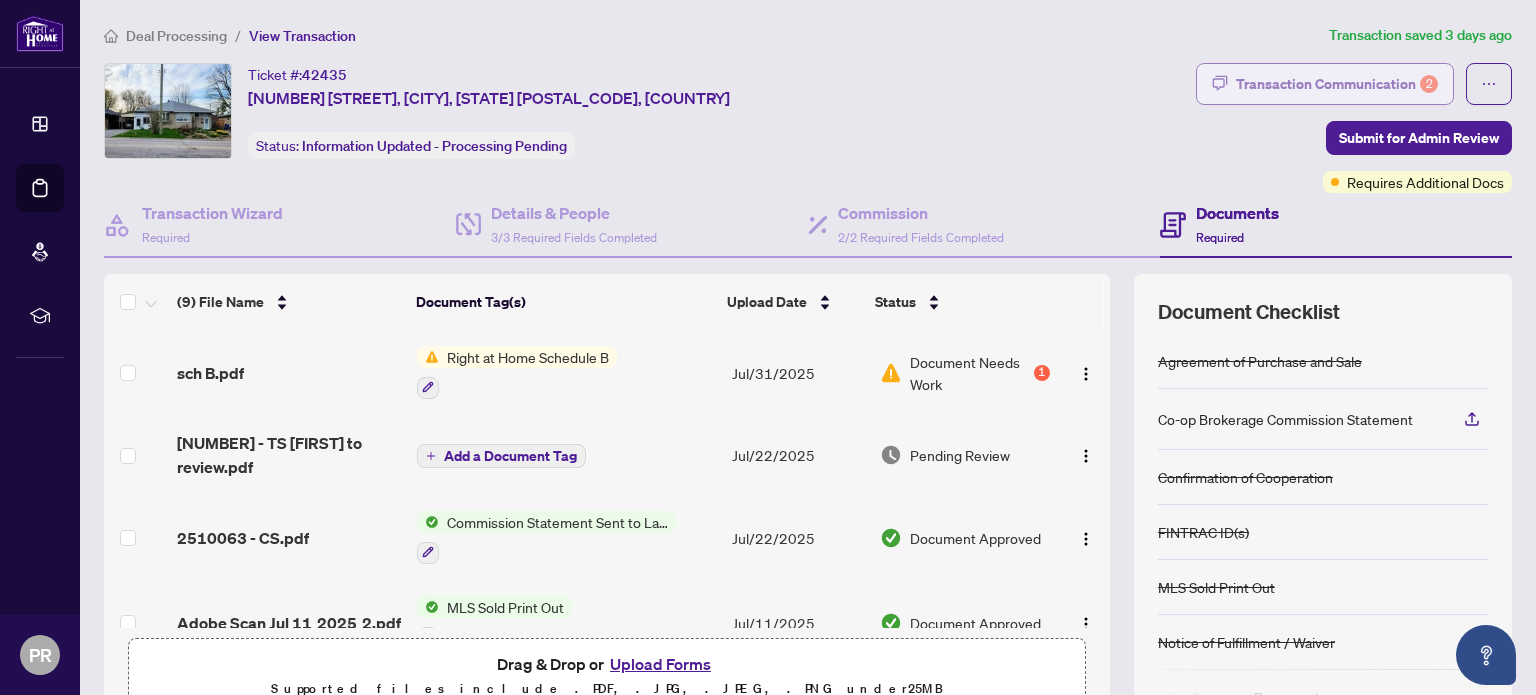 click on "Transaction Communication 2" at bounding box center (1337, 84) 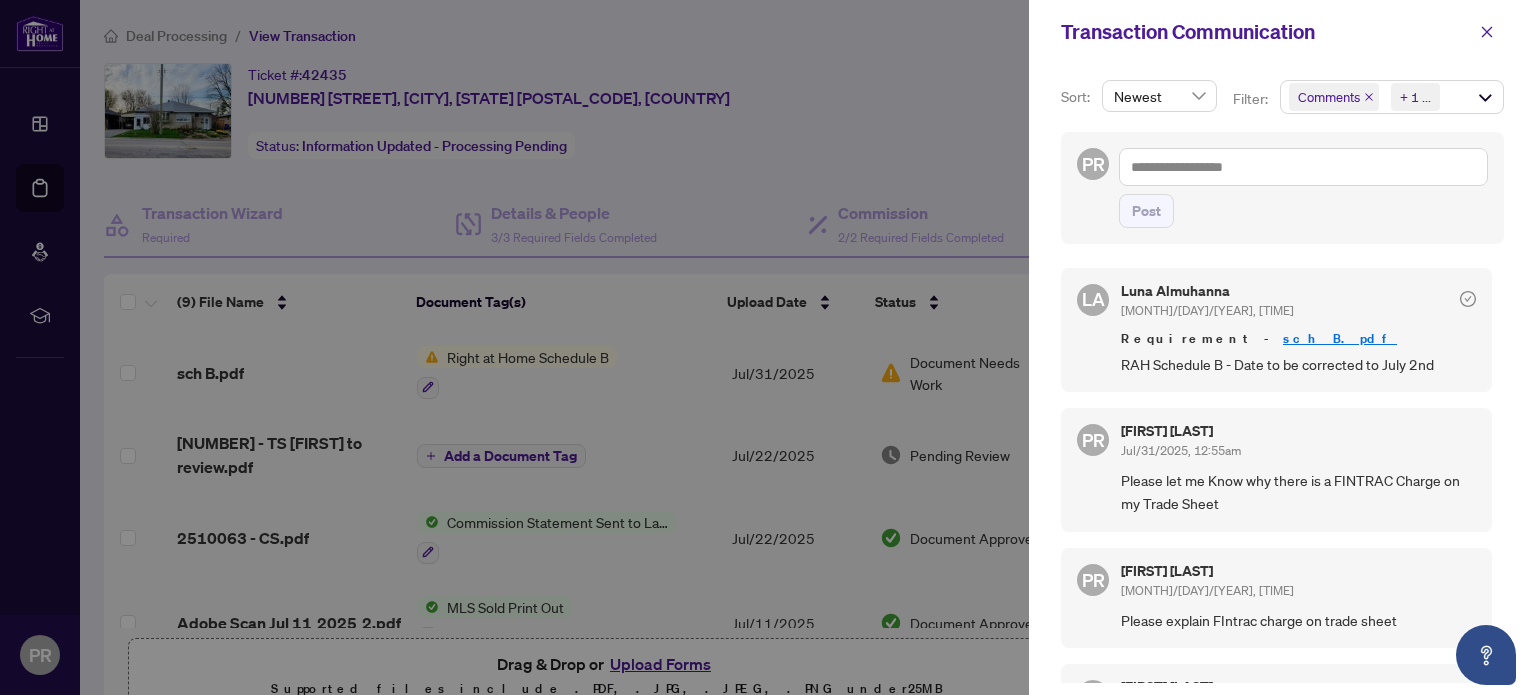 click at bounding box center (768, 347) 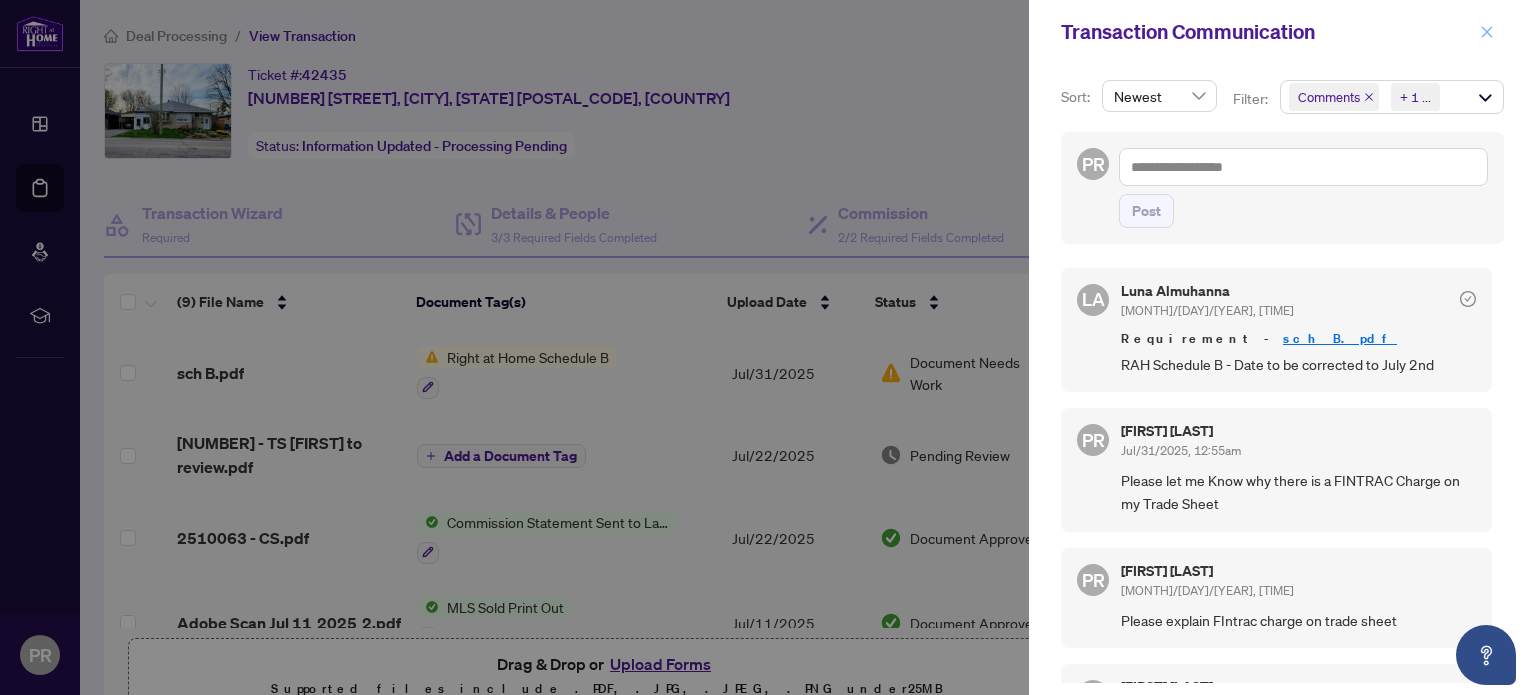 click 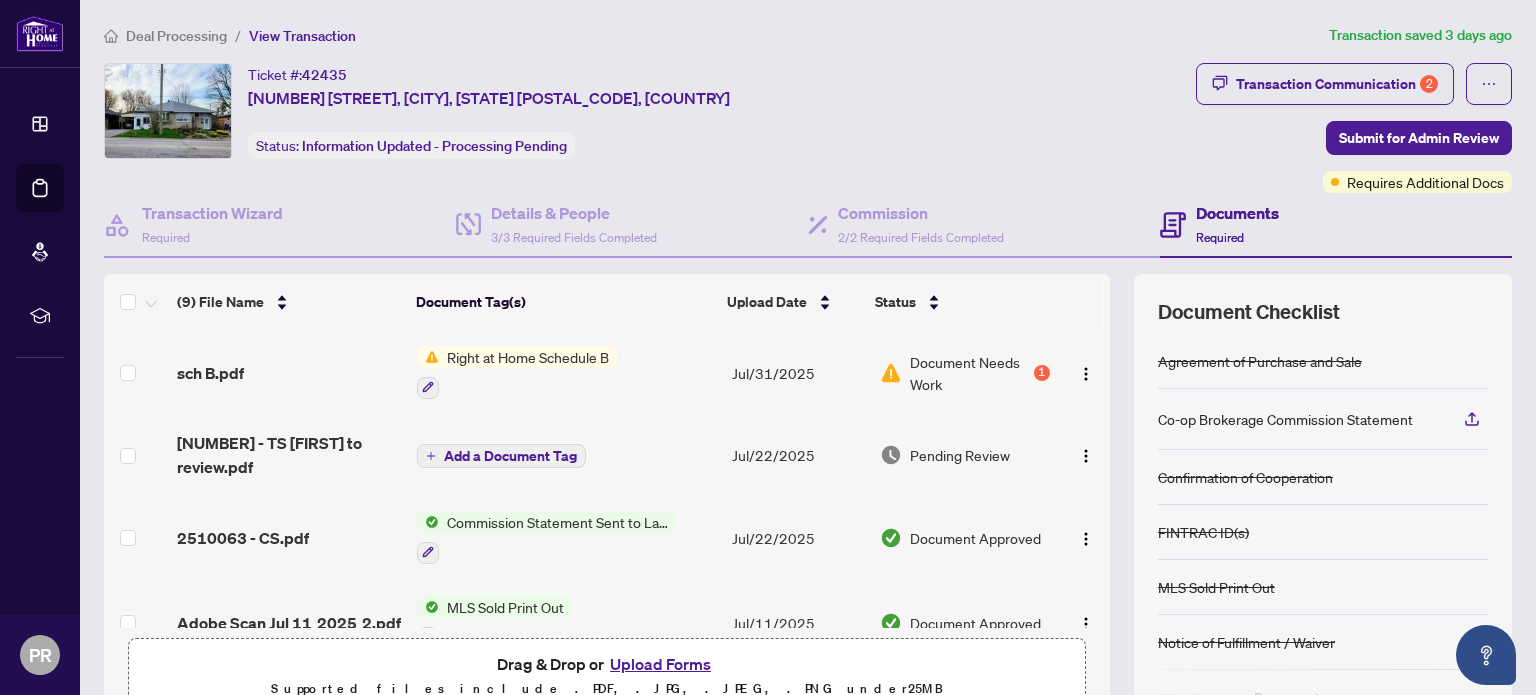 click on "sch B.pdf" at bounding box center (289, 372) 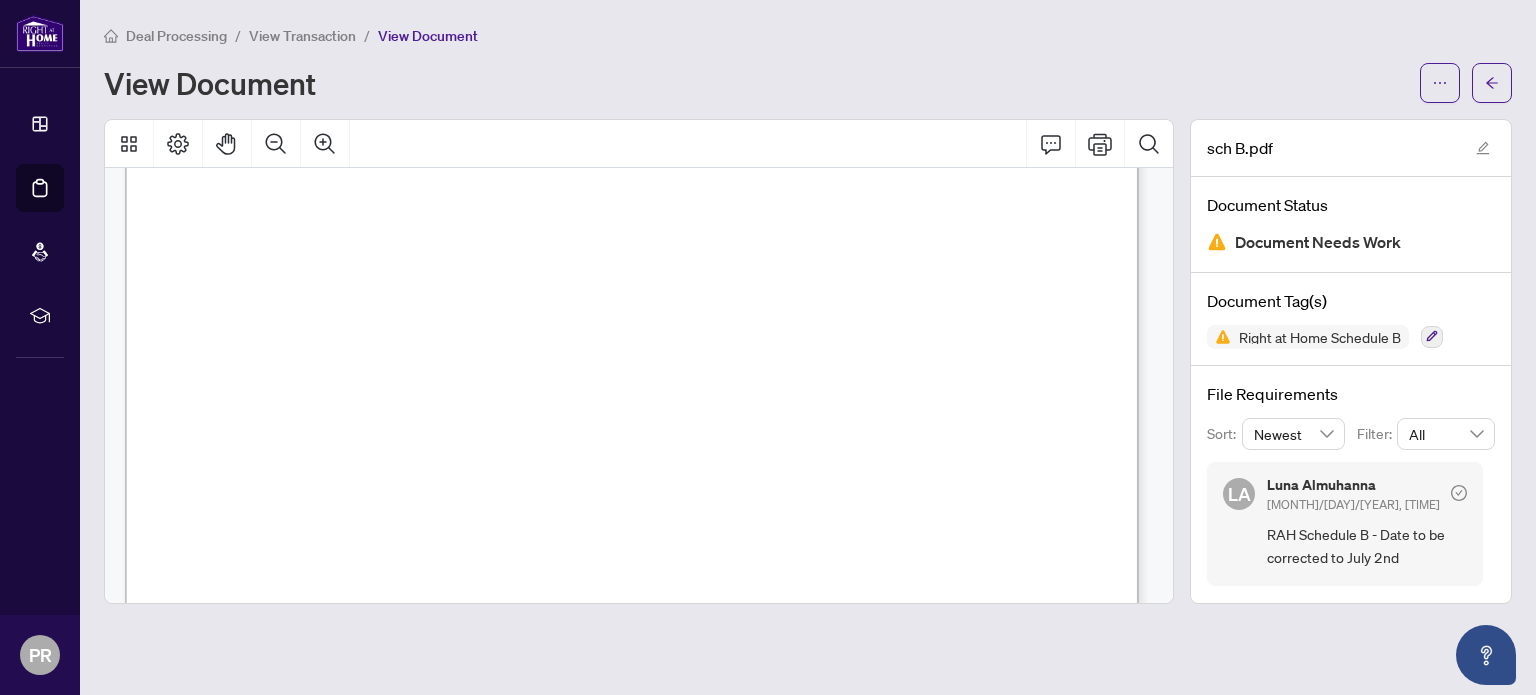 scroll, scrollTop: 0, scrollLeft: 0, axis: both 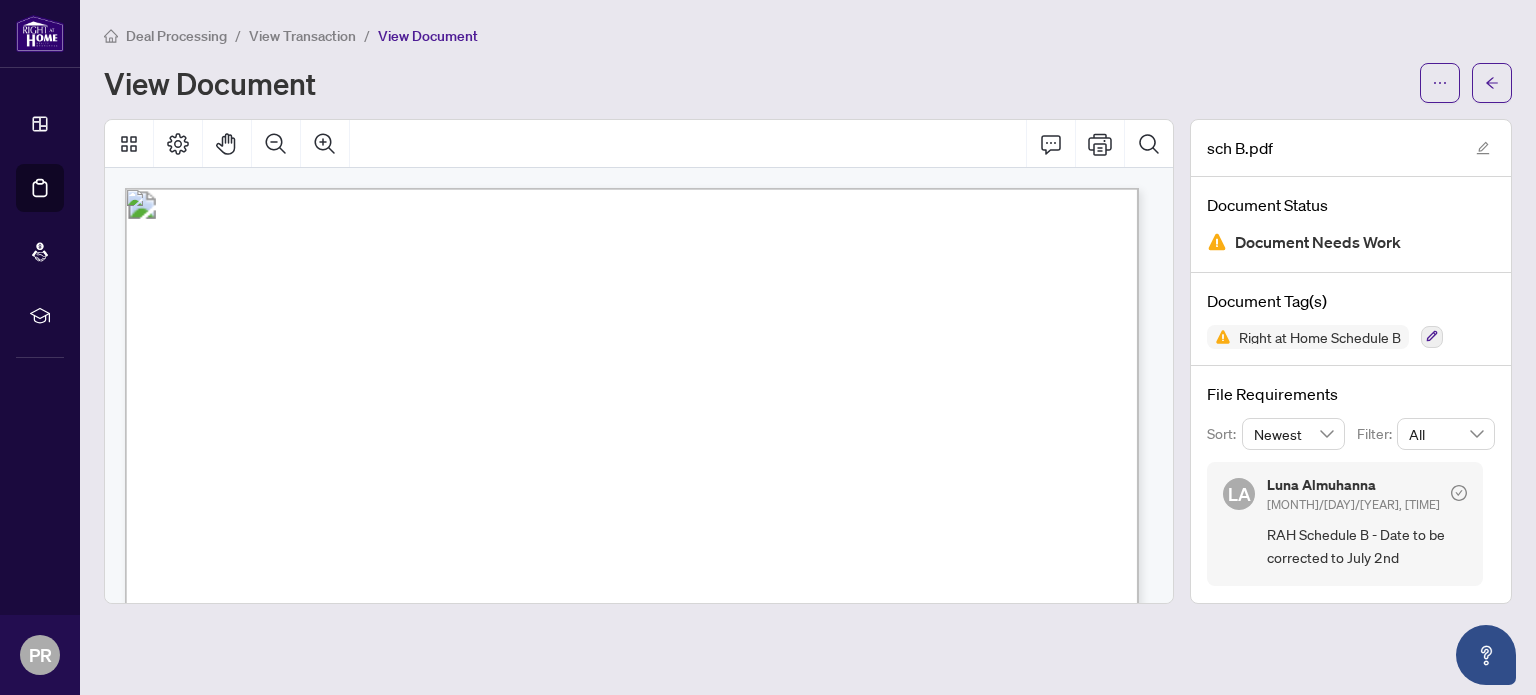click on "View Transaction" at bounding box center [302, 36] 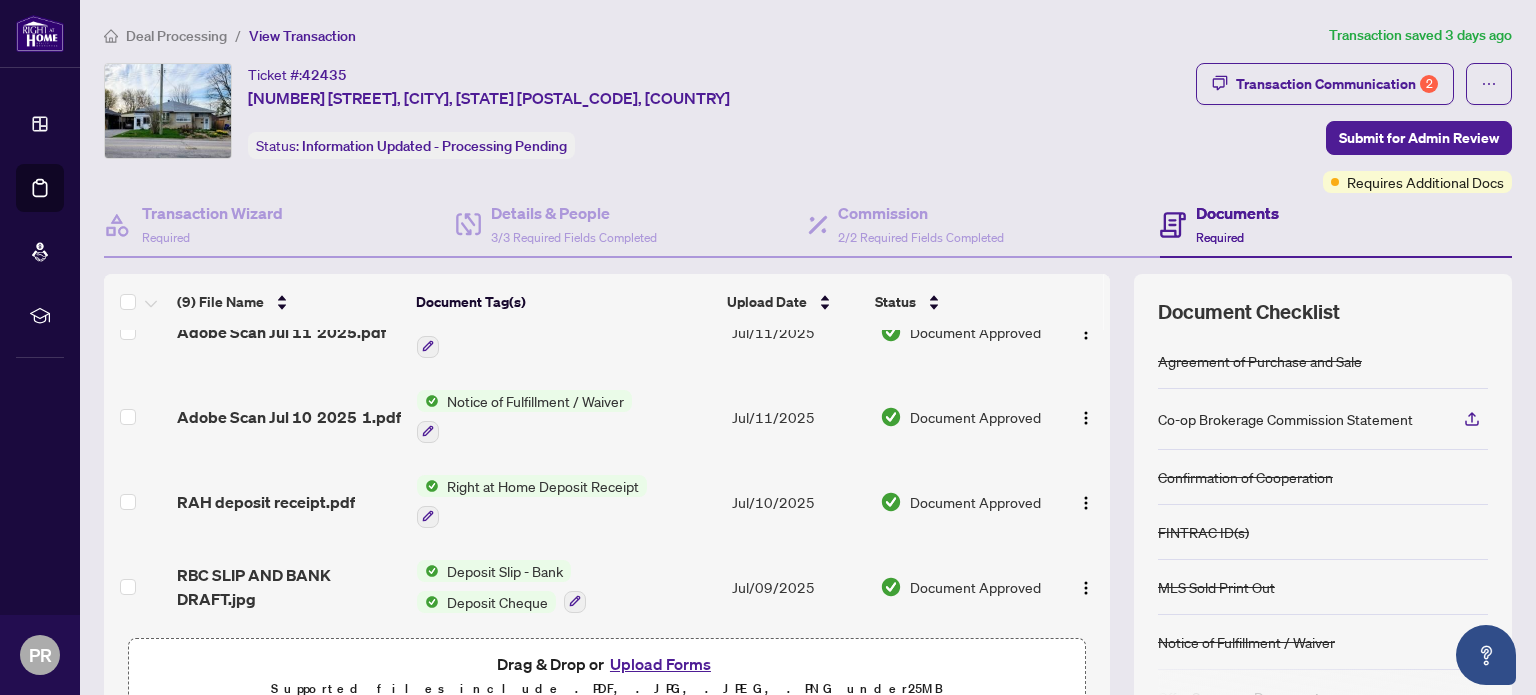 scroll, scrollTop: 463, scrollLeft: 0, axis: vertical 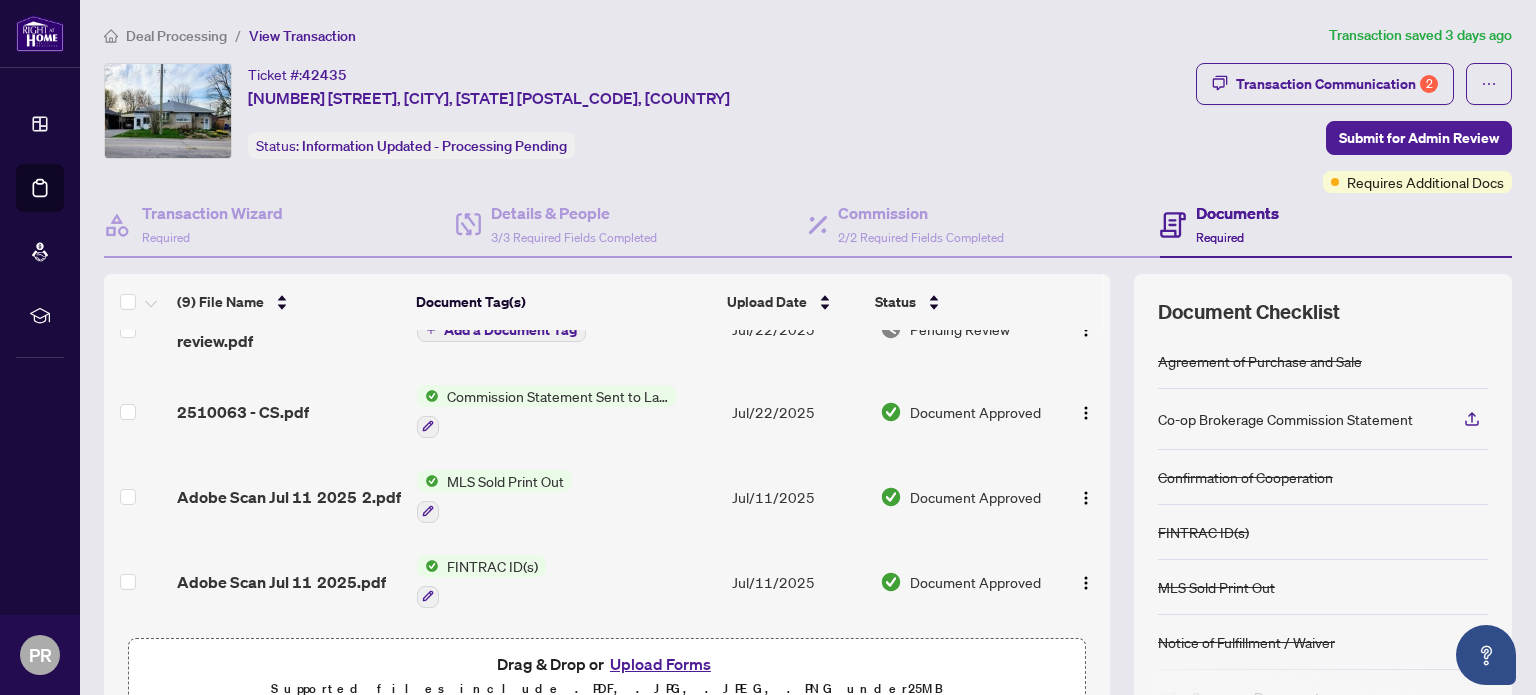 click on "Adobe Scan Jul 11 2025 2.pdf" at bounding box center (289, 497) 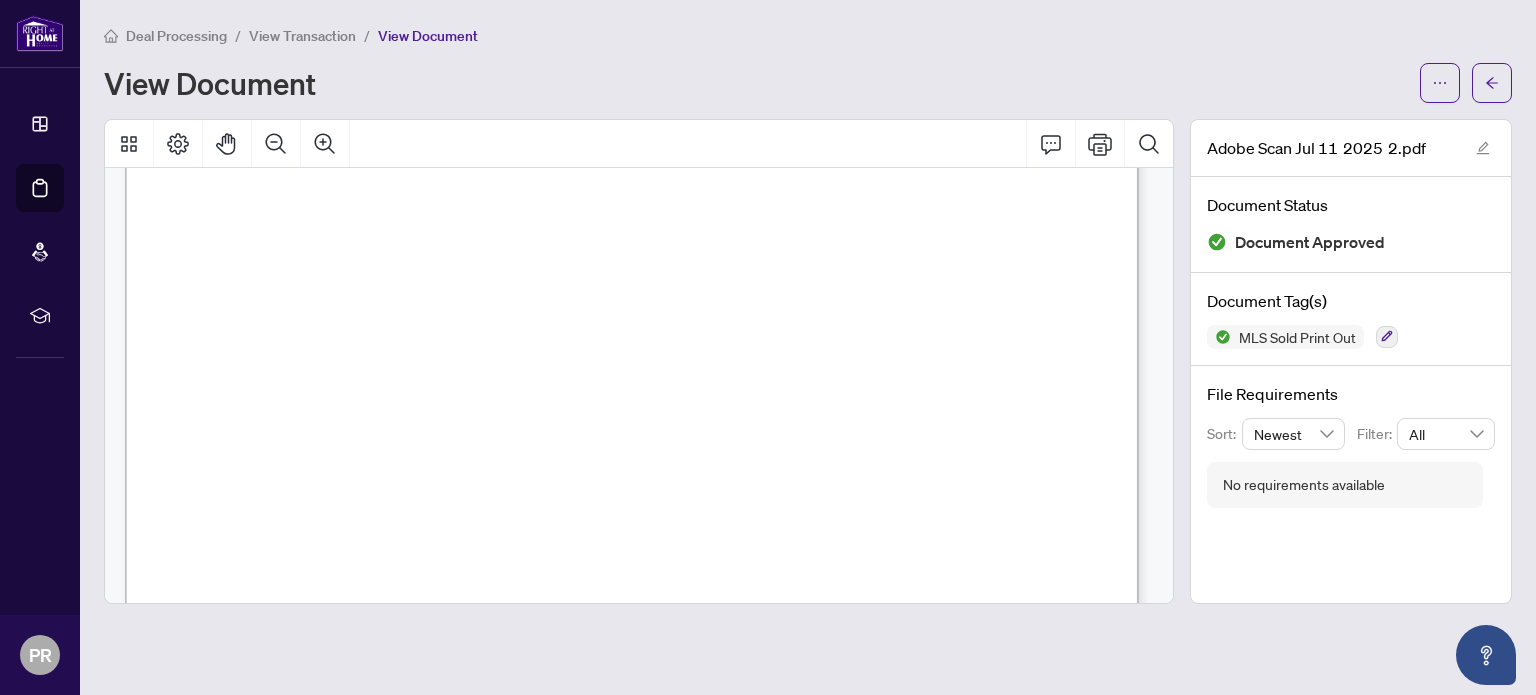 scroll, scrollTop: 0, scrollLeft: 0, axis: both 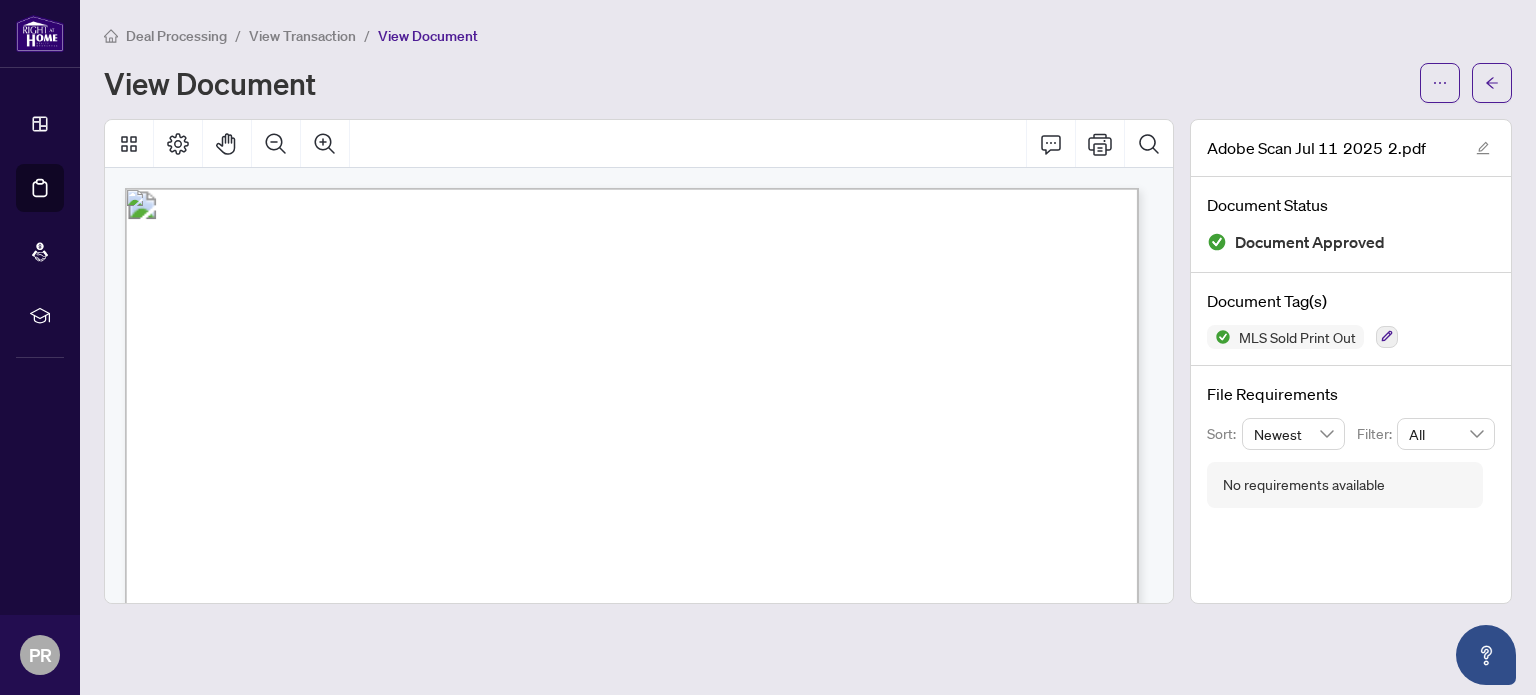 click on "View Transaction" at bounding box center [302, 36] 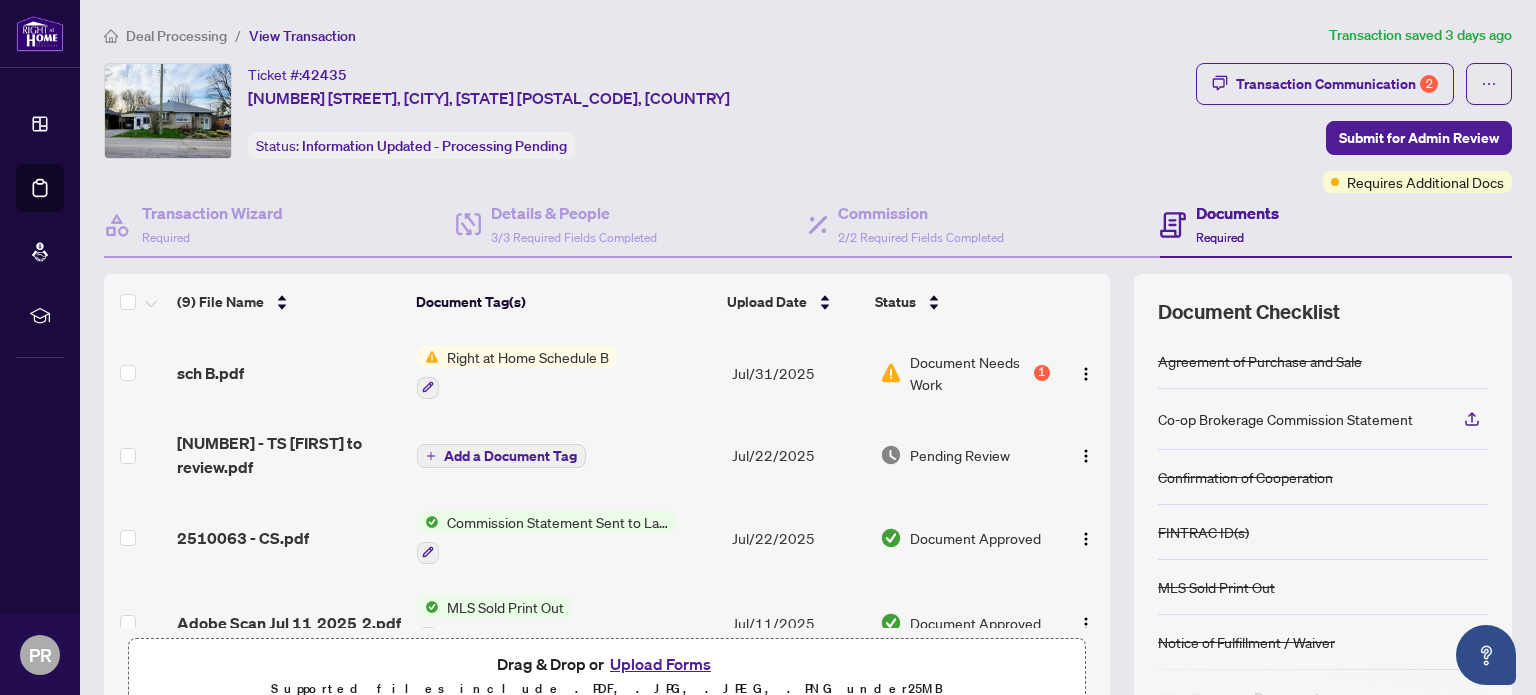 click on "[NUMBER] - TS [FIRST] to review.pdf" at bounding box center (289, 455) 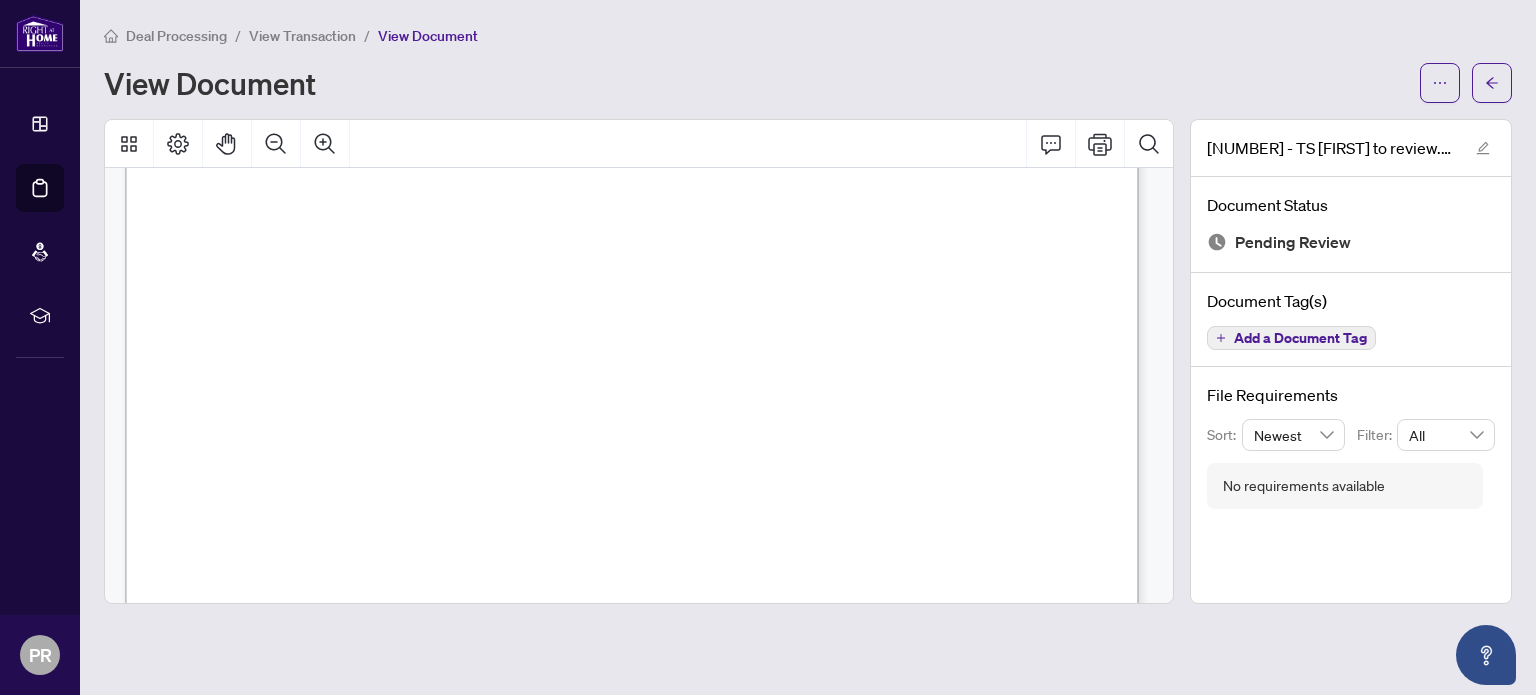 scroll, scrollTop: 471, scrollLeft: 0, axis: vertical 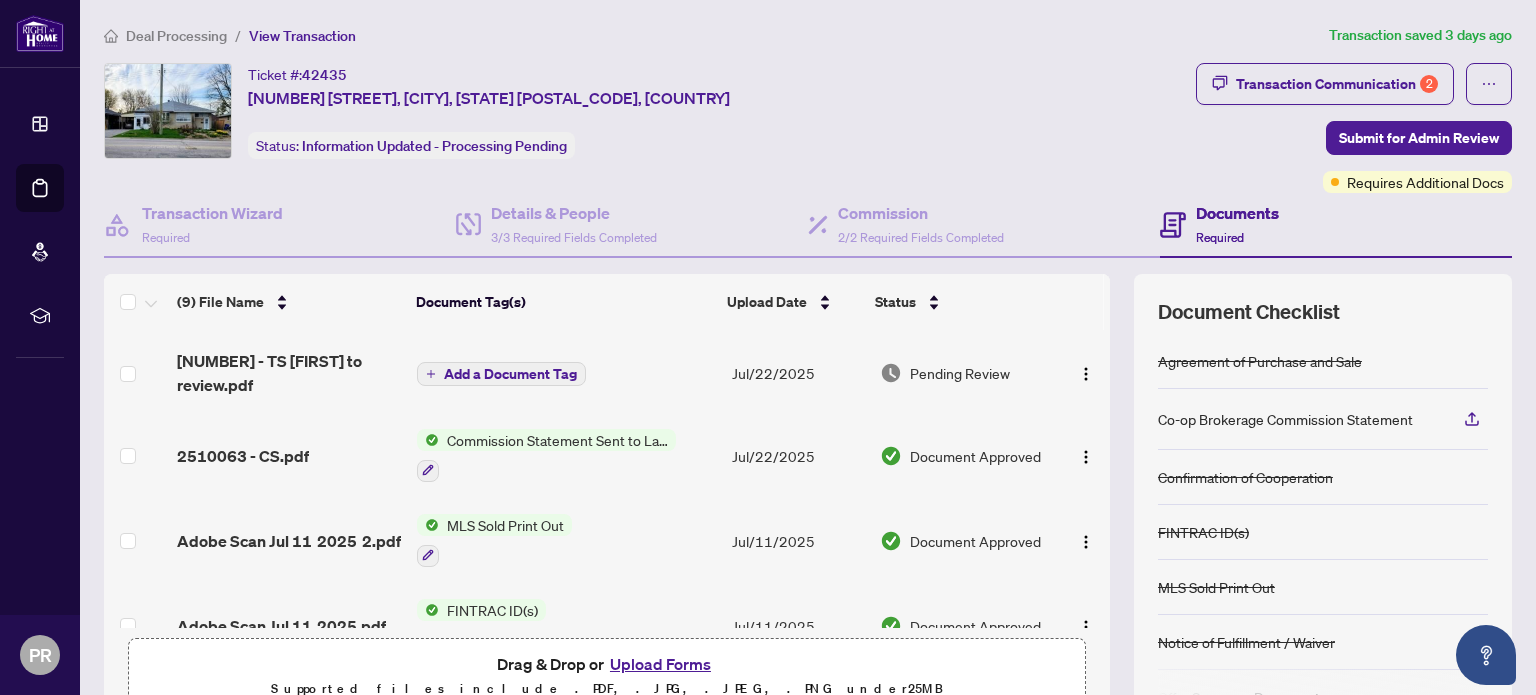 click on "Adobe Scan Jul 11 2025 2.pdf" at bounding box center [289, 541] 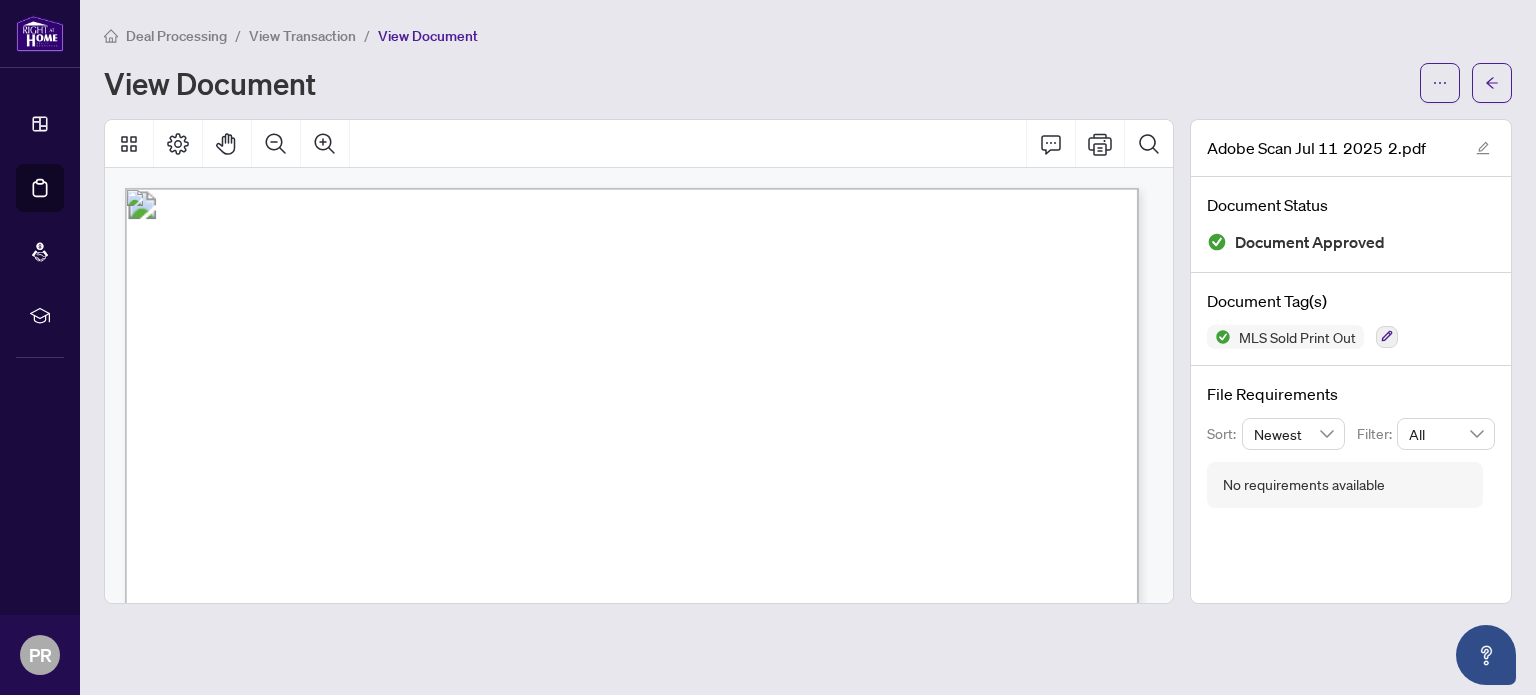 click on "View Transaction" at bounding box center (302, 36) 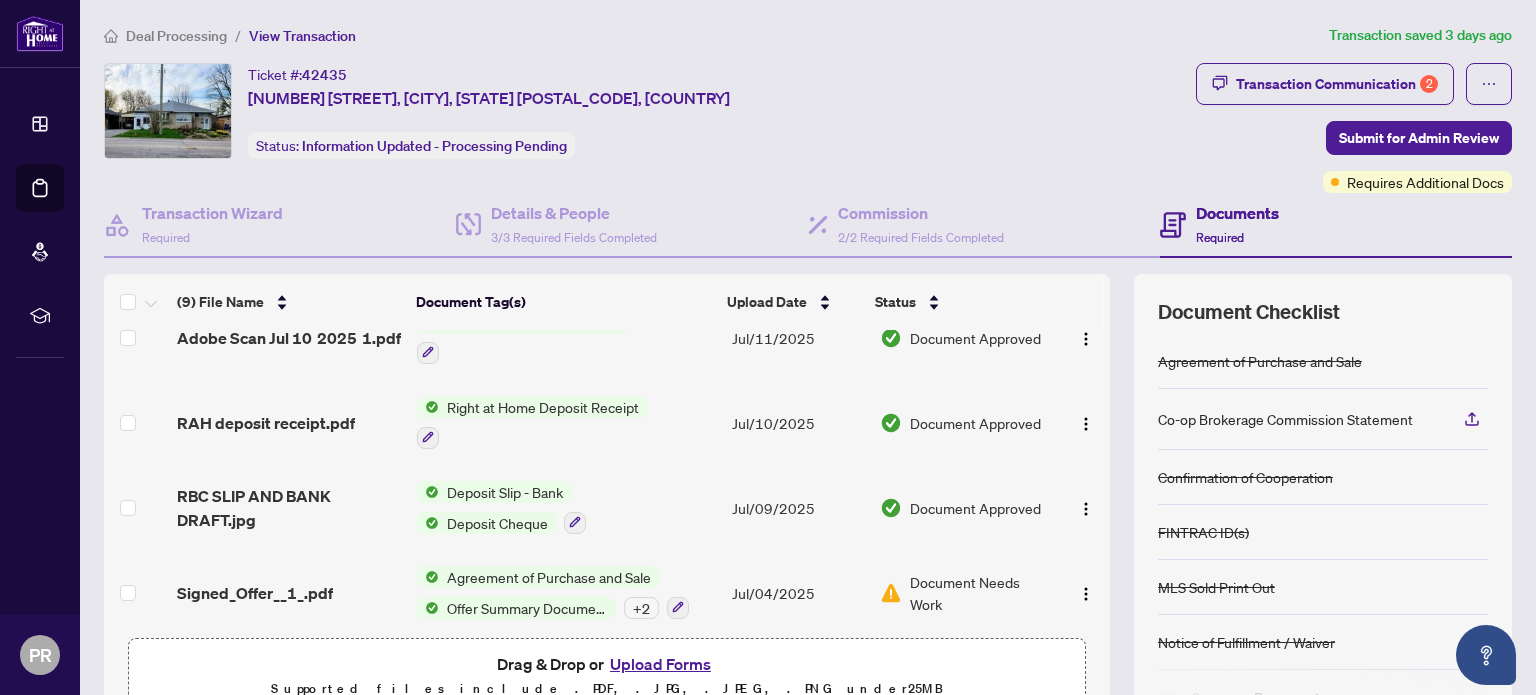 scroll, scrollTop: 463, scrollLeft: 0, axis: vertical 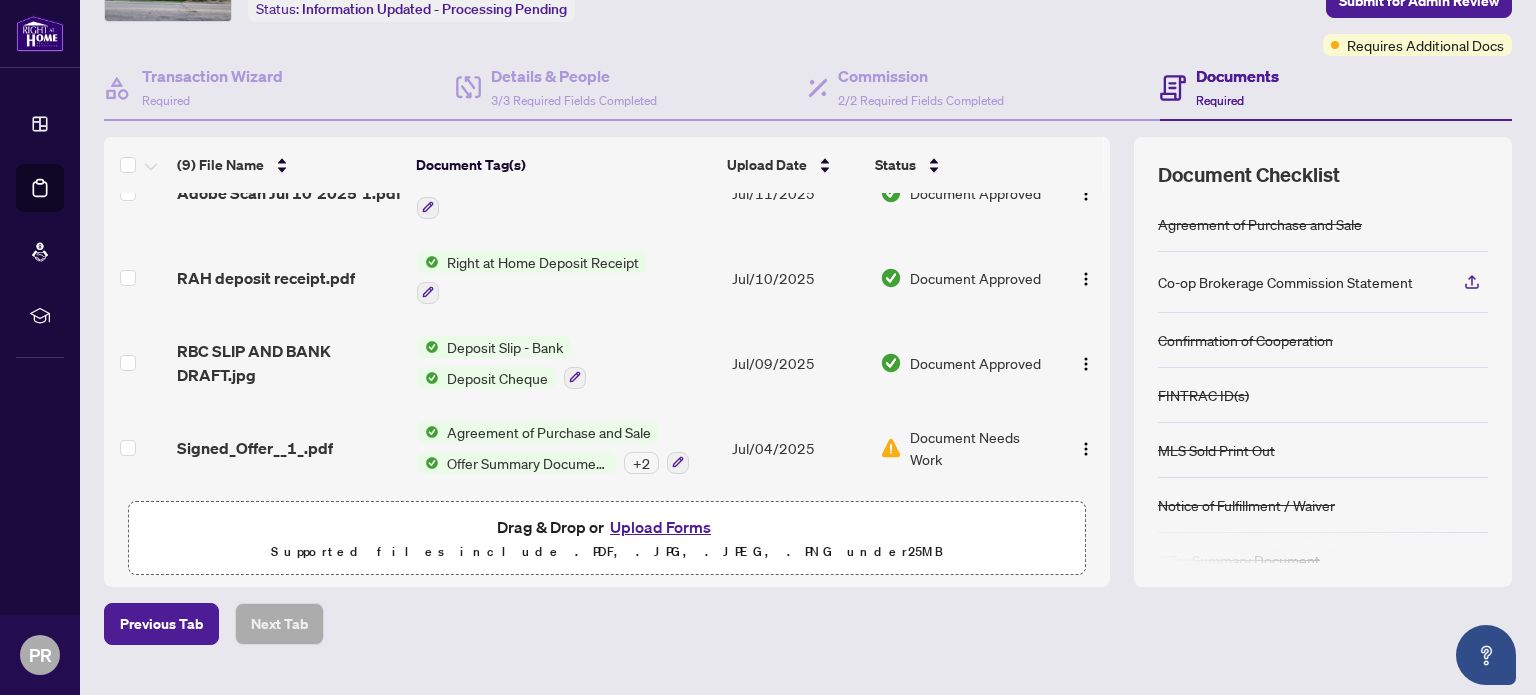 click on "Signed_Offer__1_.pdf" at bounding box center (255, 448) 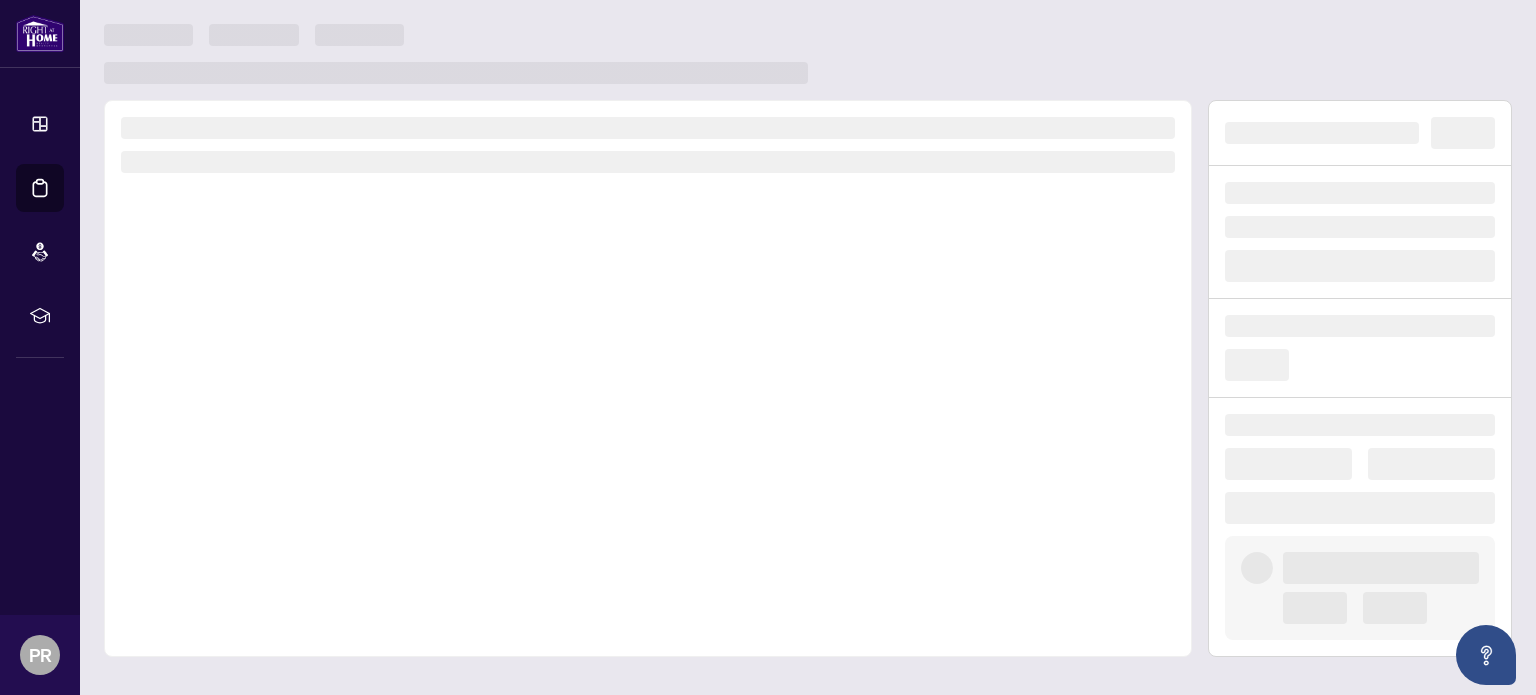 scroll, scrollTop: 0, scrollLeft: 0, axis: both 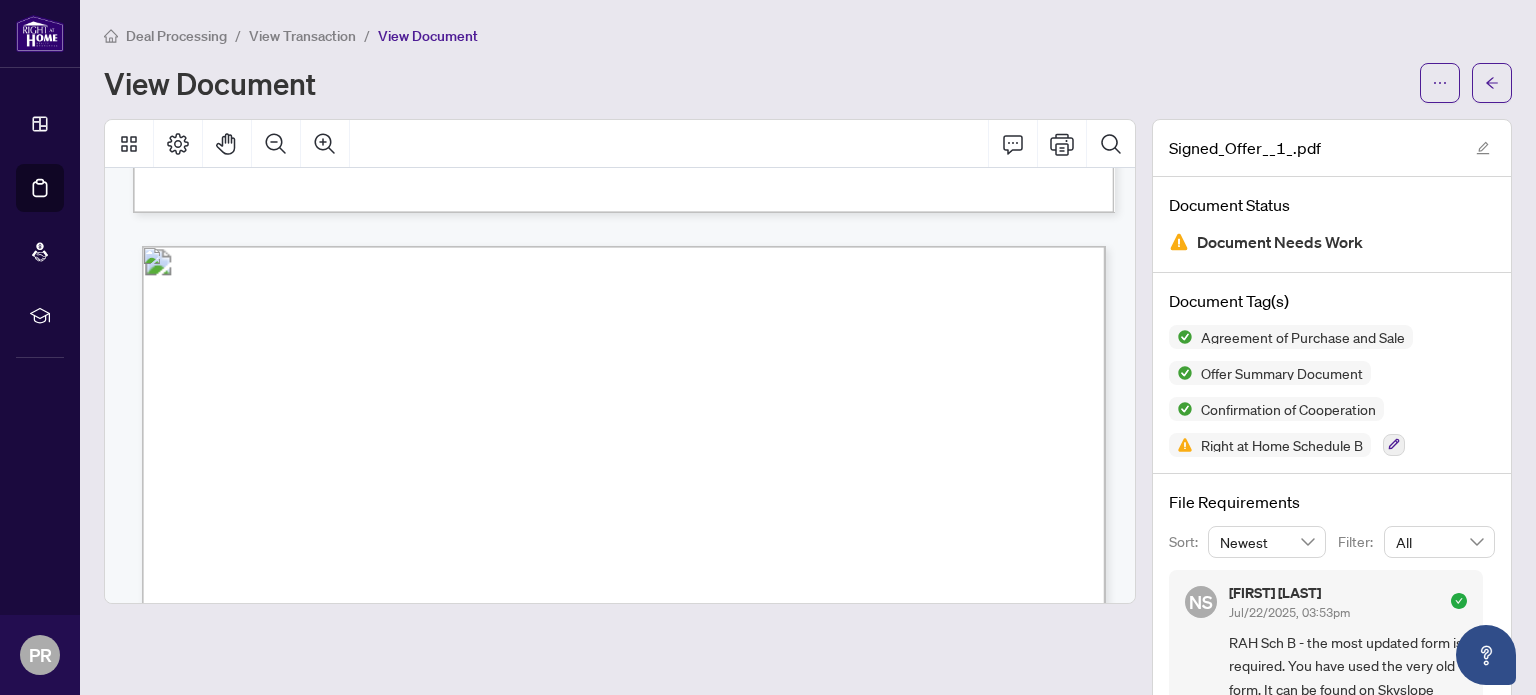 click on "View Transaction" at bounding box center (302, 36) 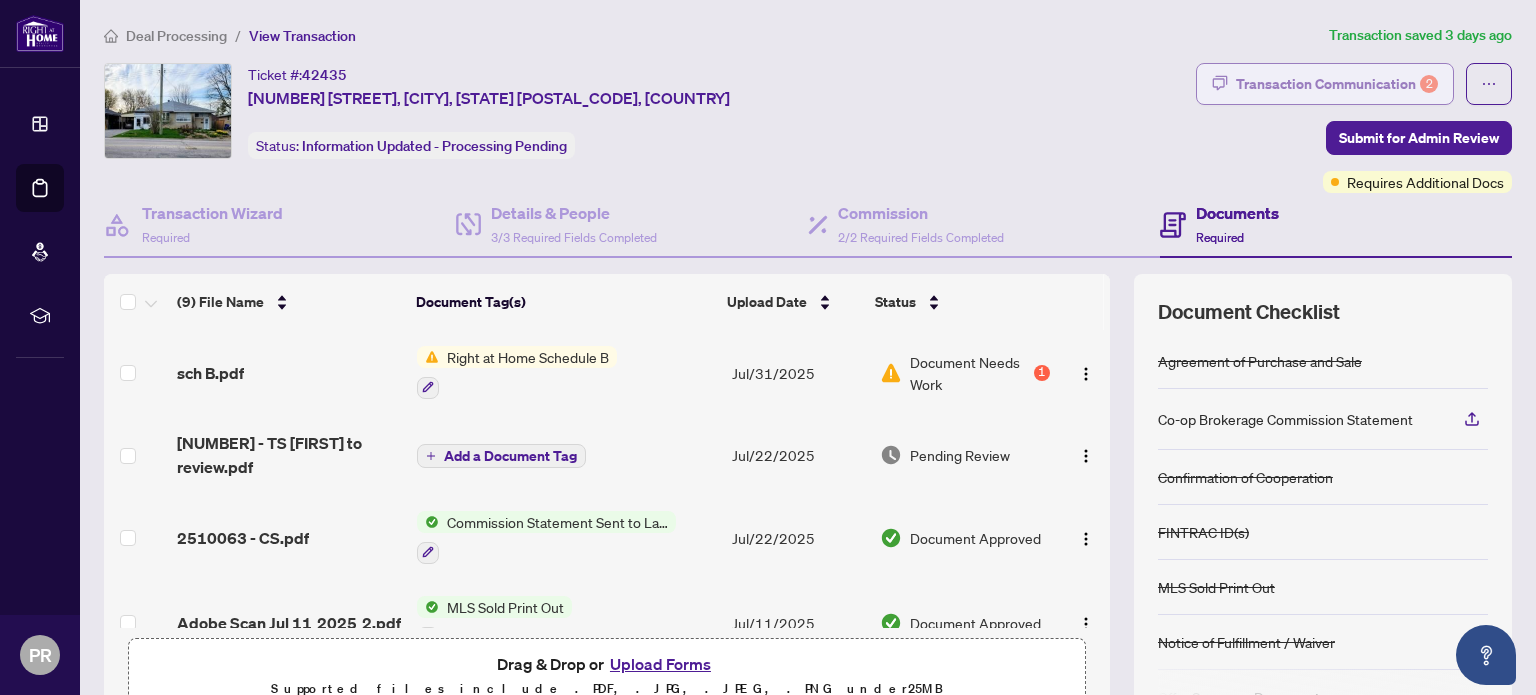 click on "Transaction Communication 2" at bounding box center (1337, 84) 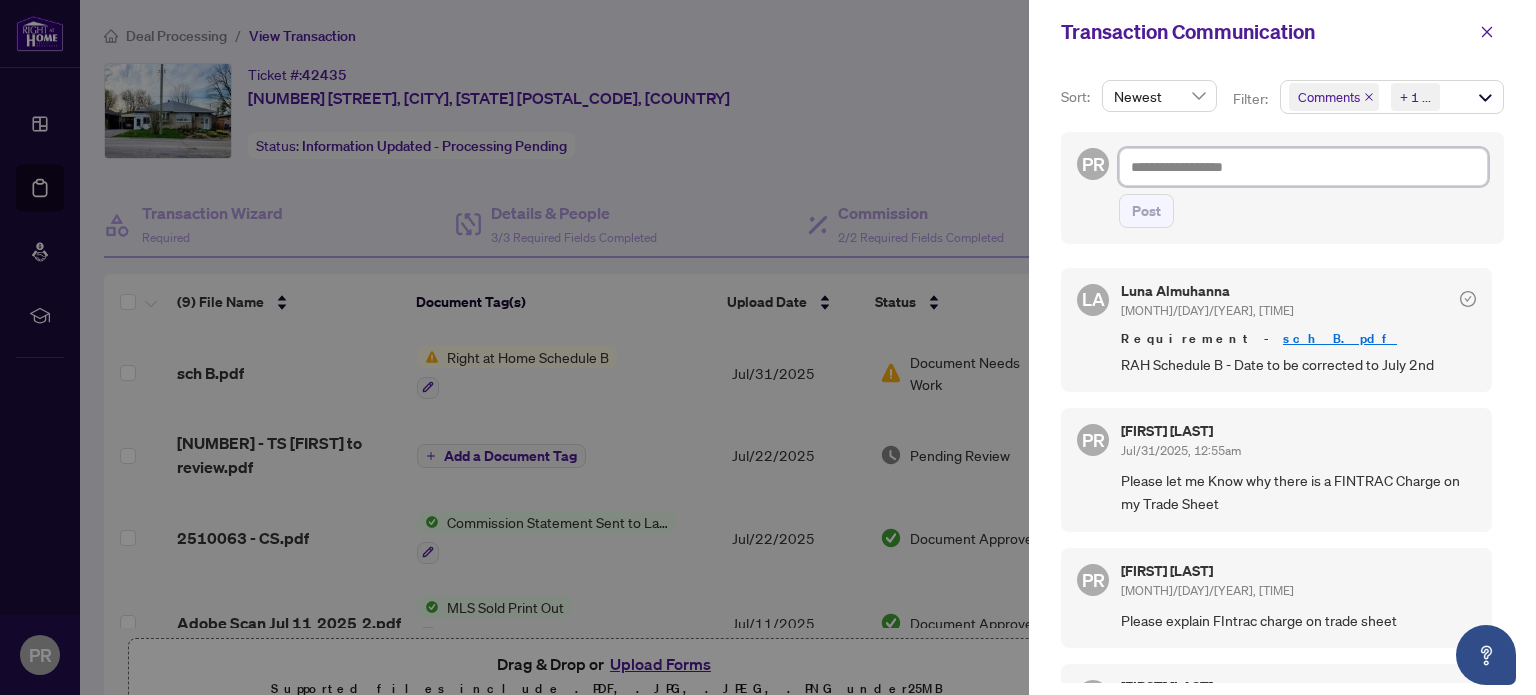 click at bounding box center [1303, 167] 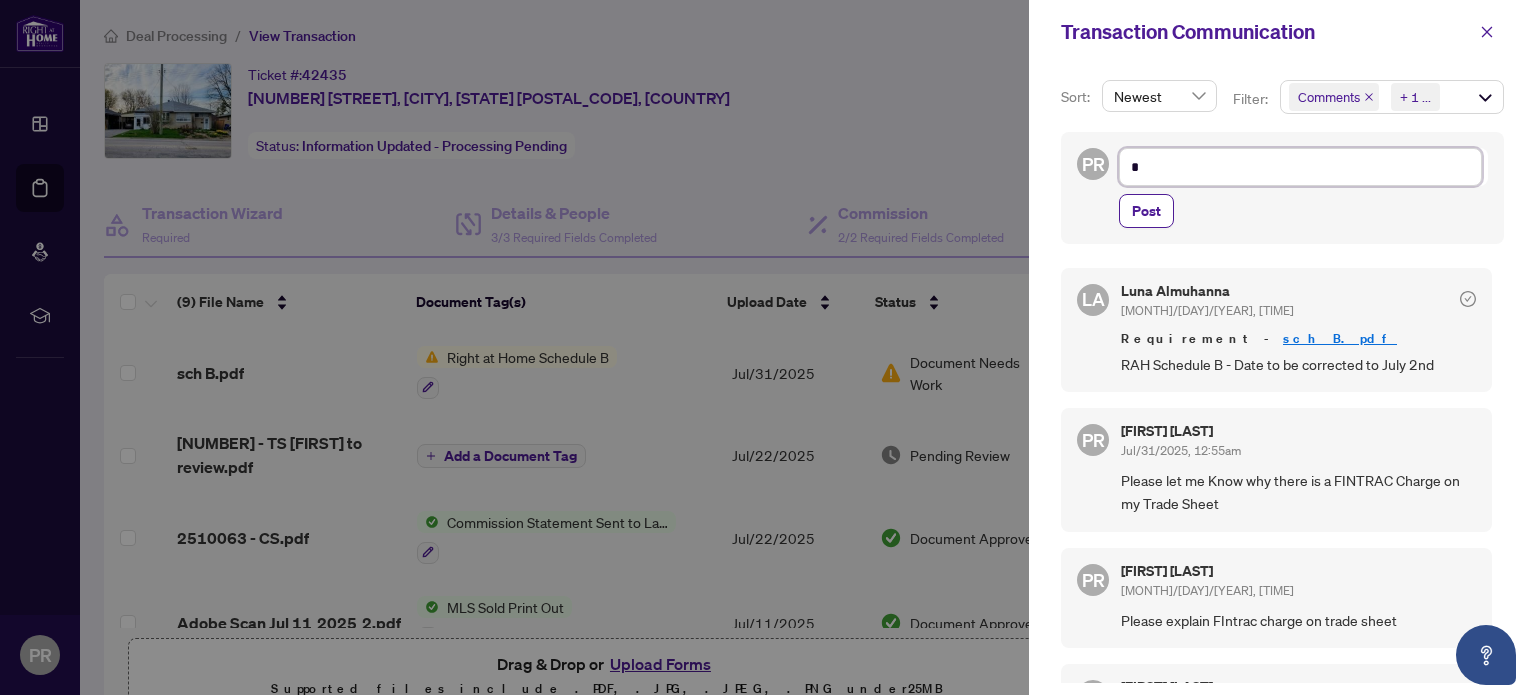 type on "**" 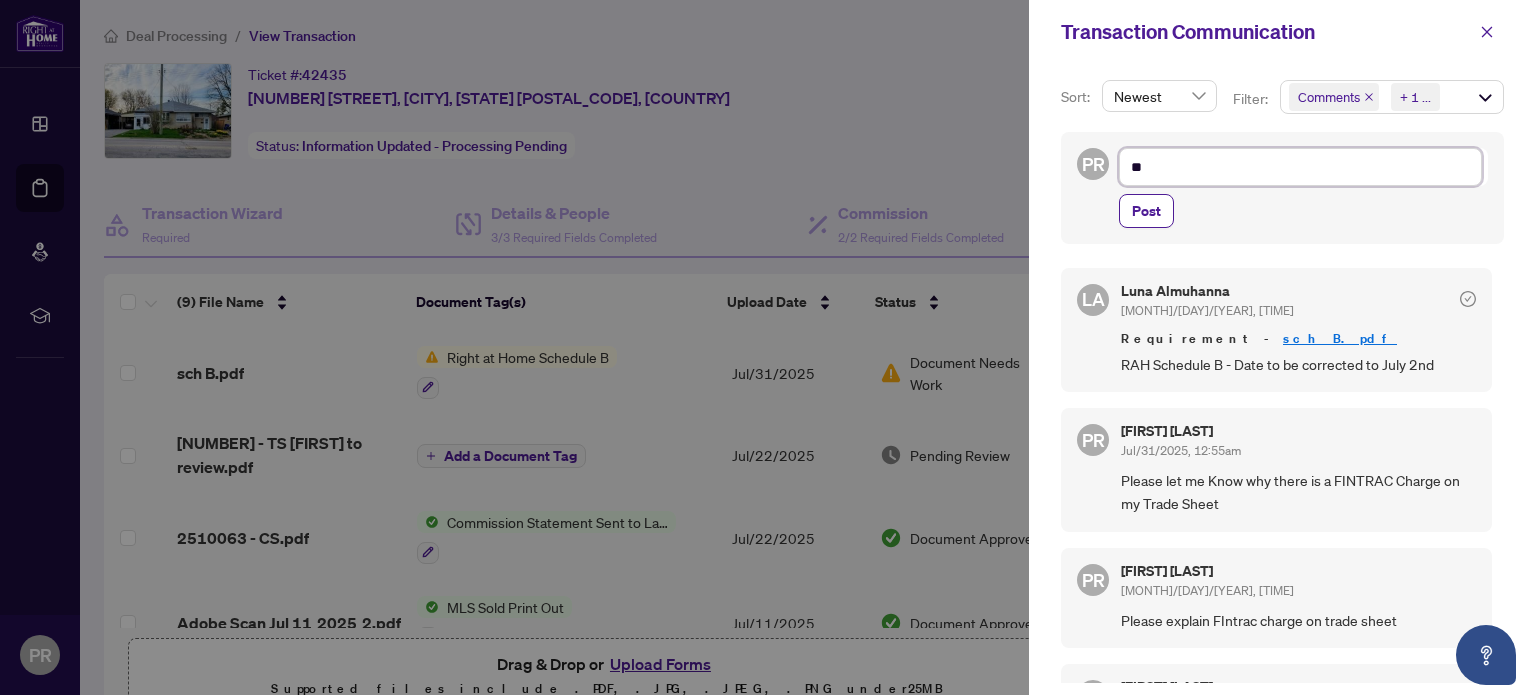 type on "***" 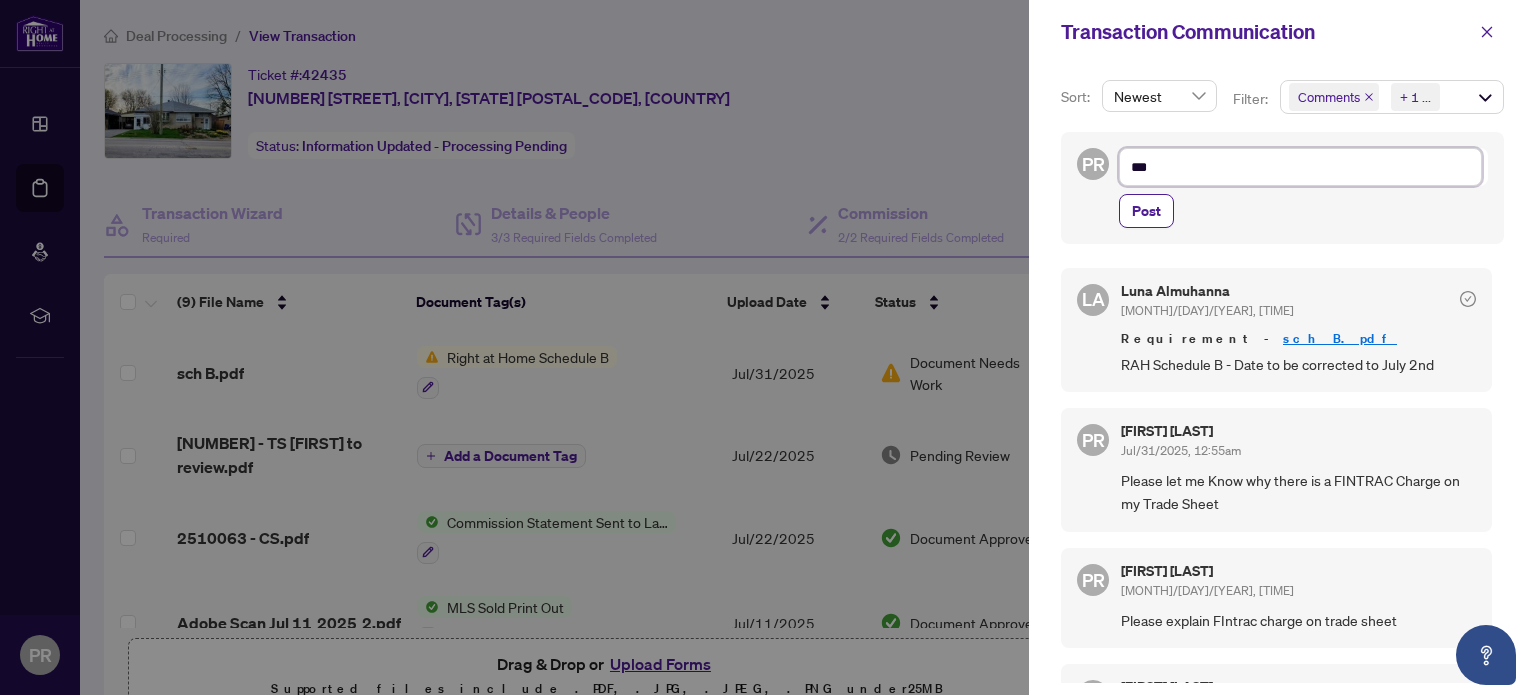 type on "***" 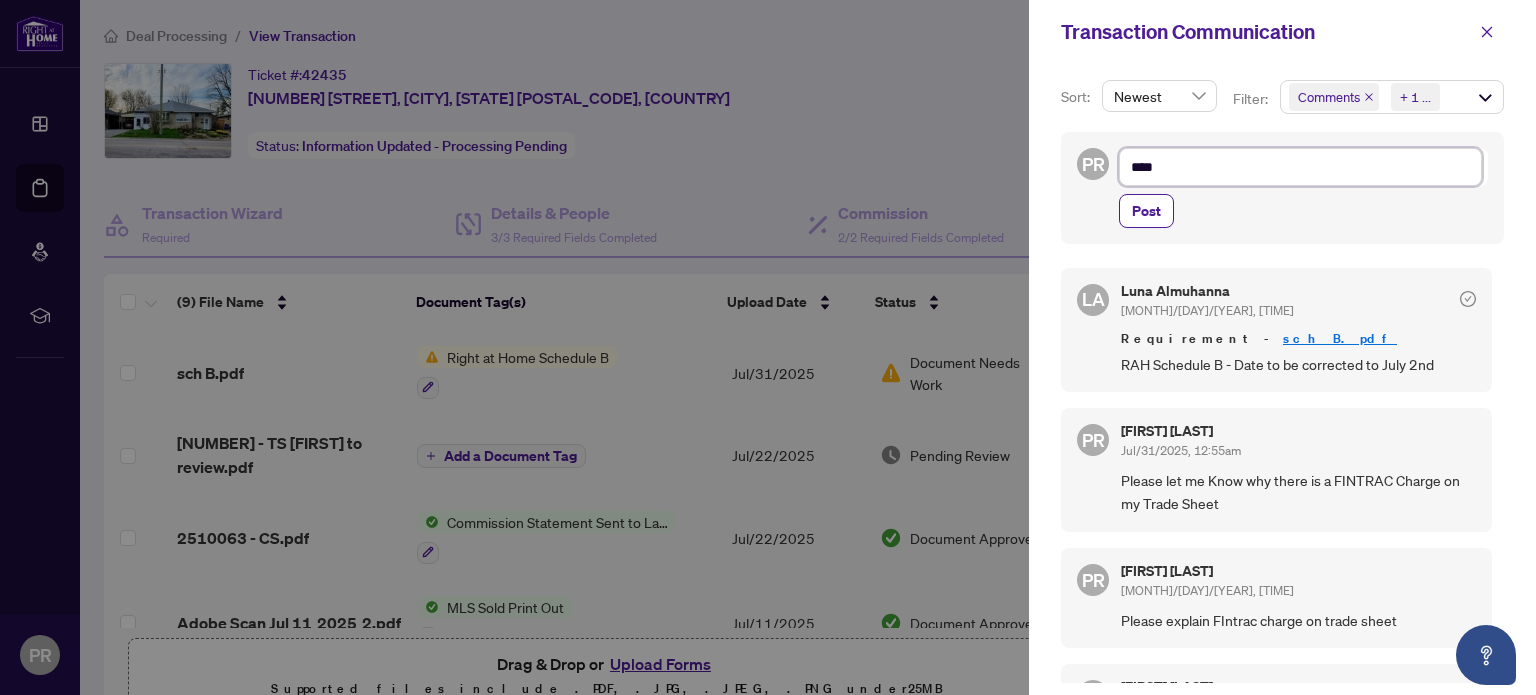 type on "*****" 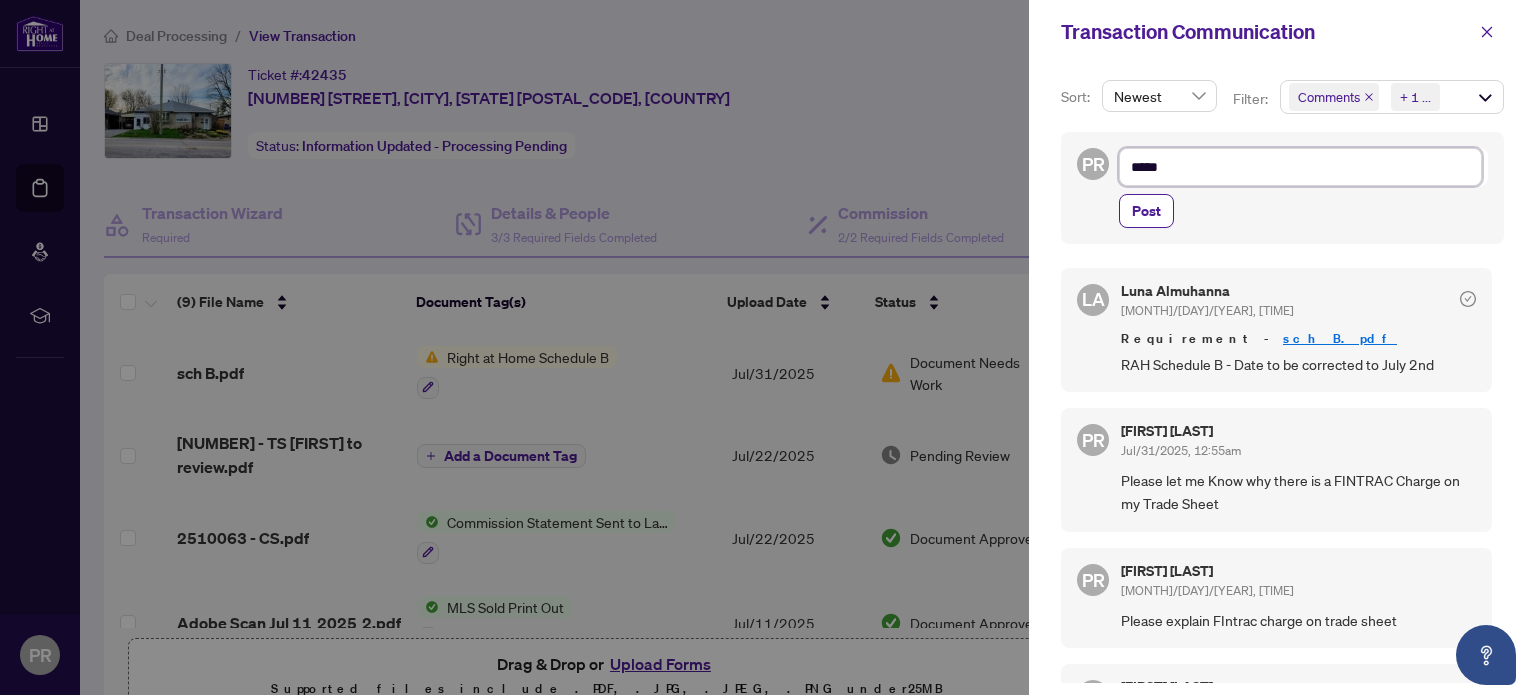 type on "******" 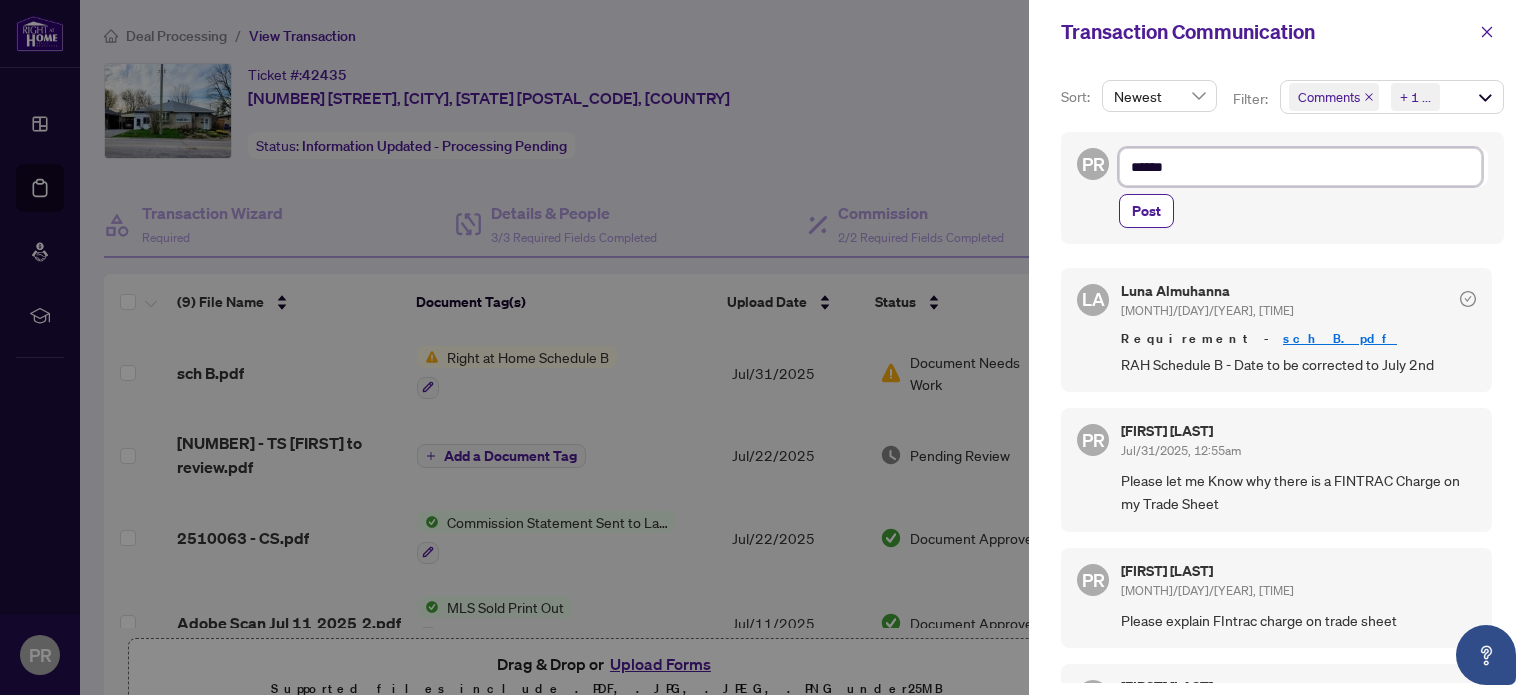 type on "******" 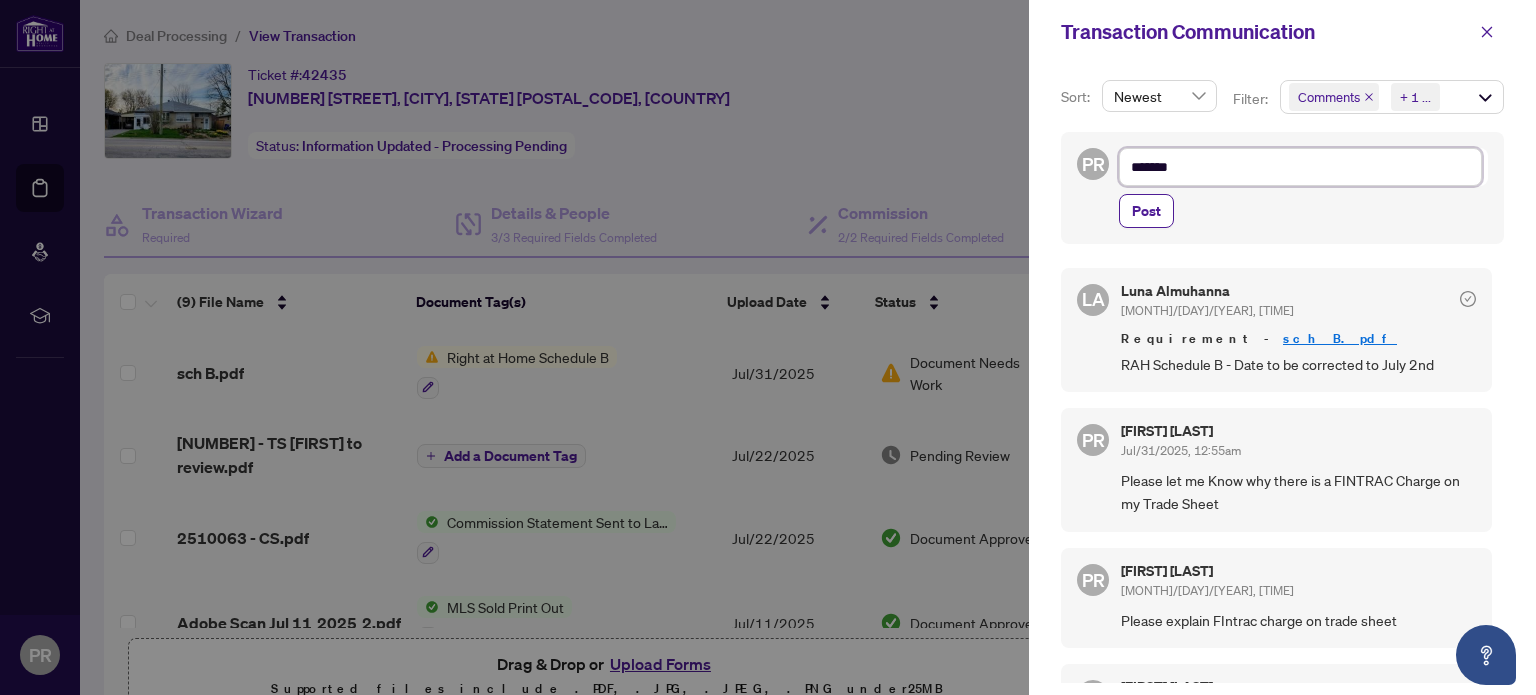 type on "********" 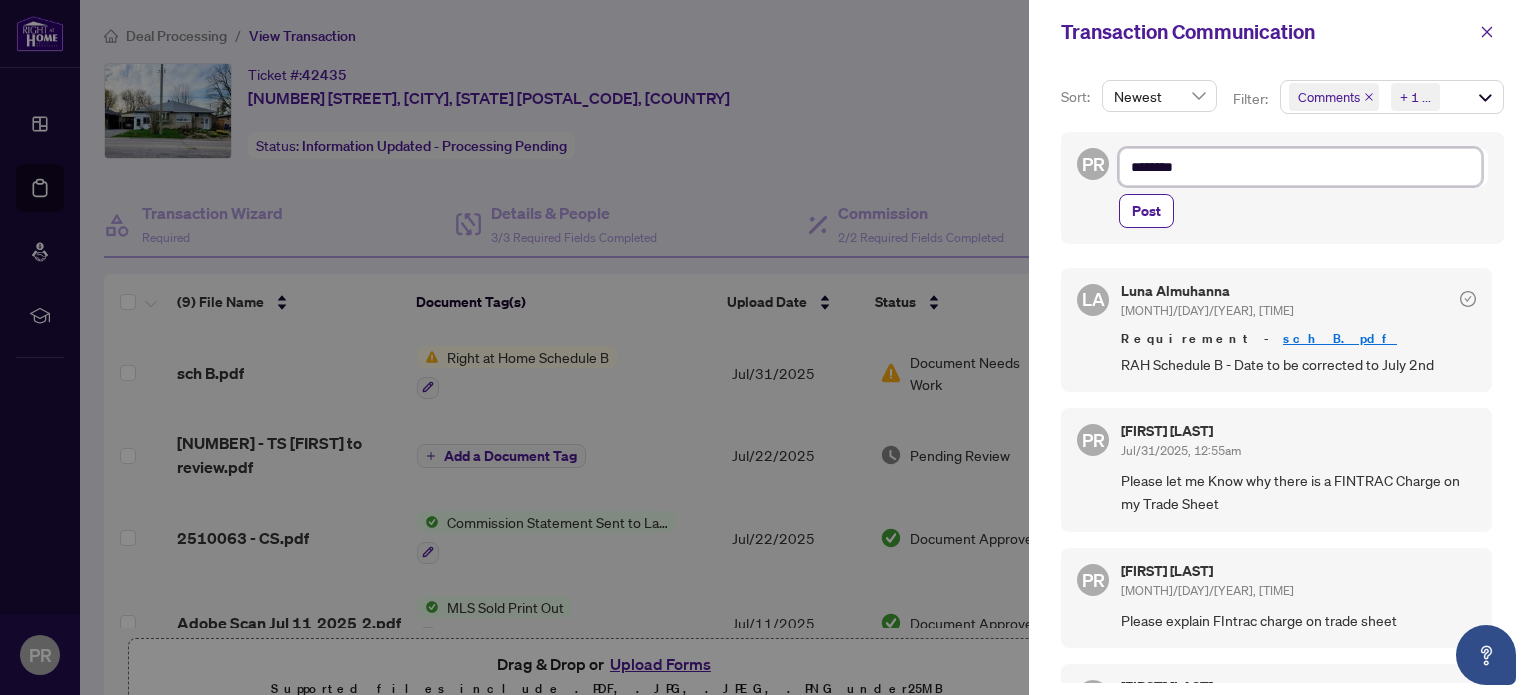 type on "*********" 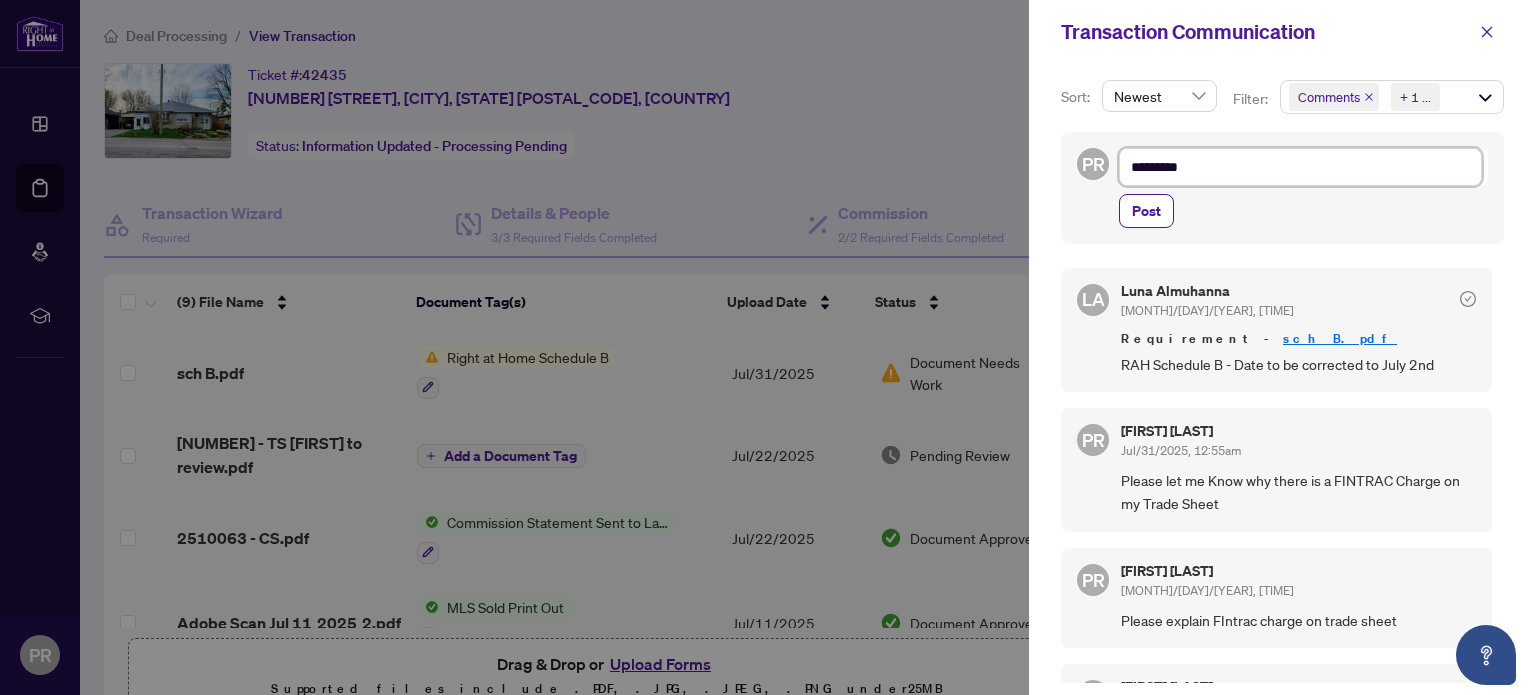 type on "**********" 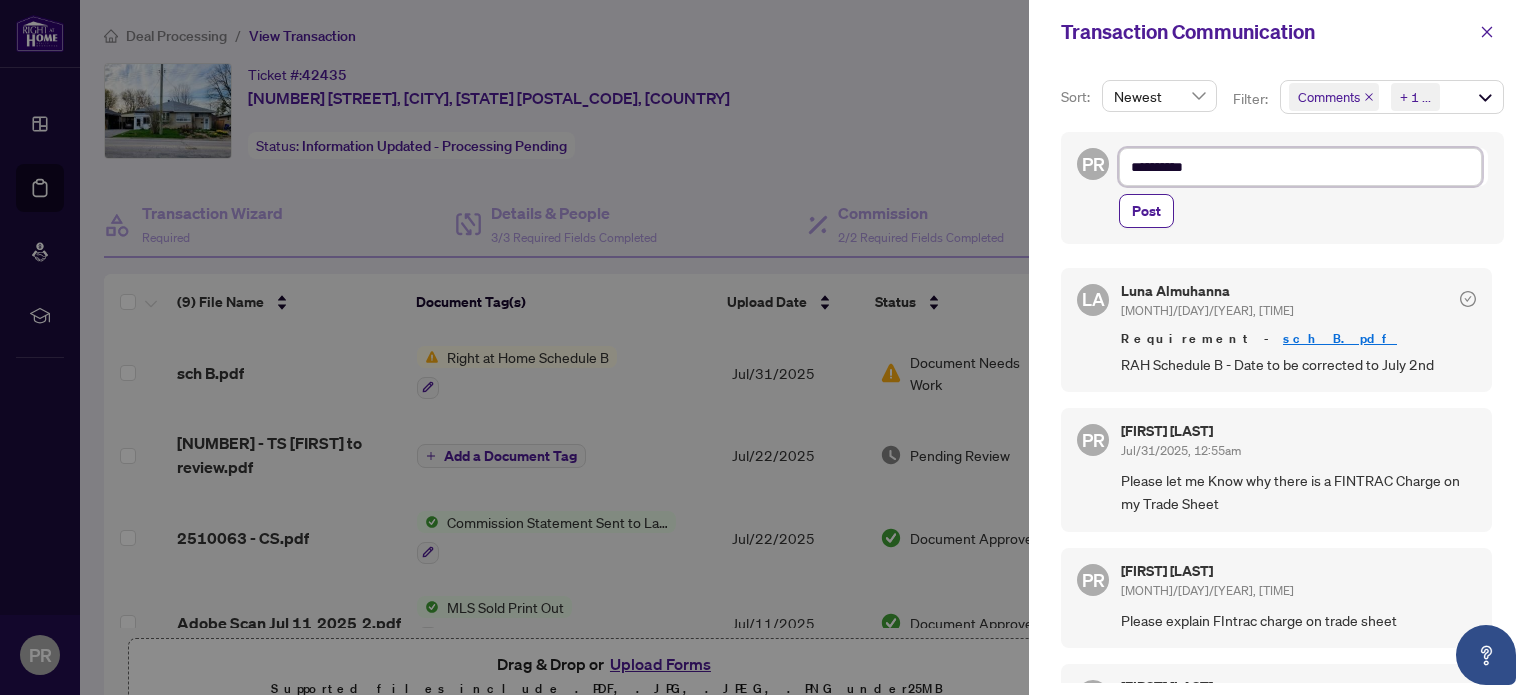 type on "**********" 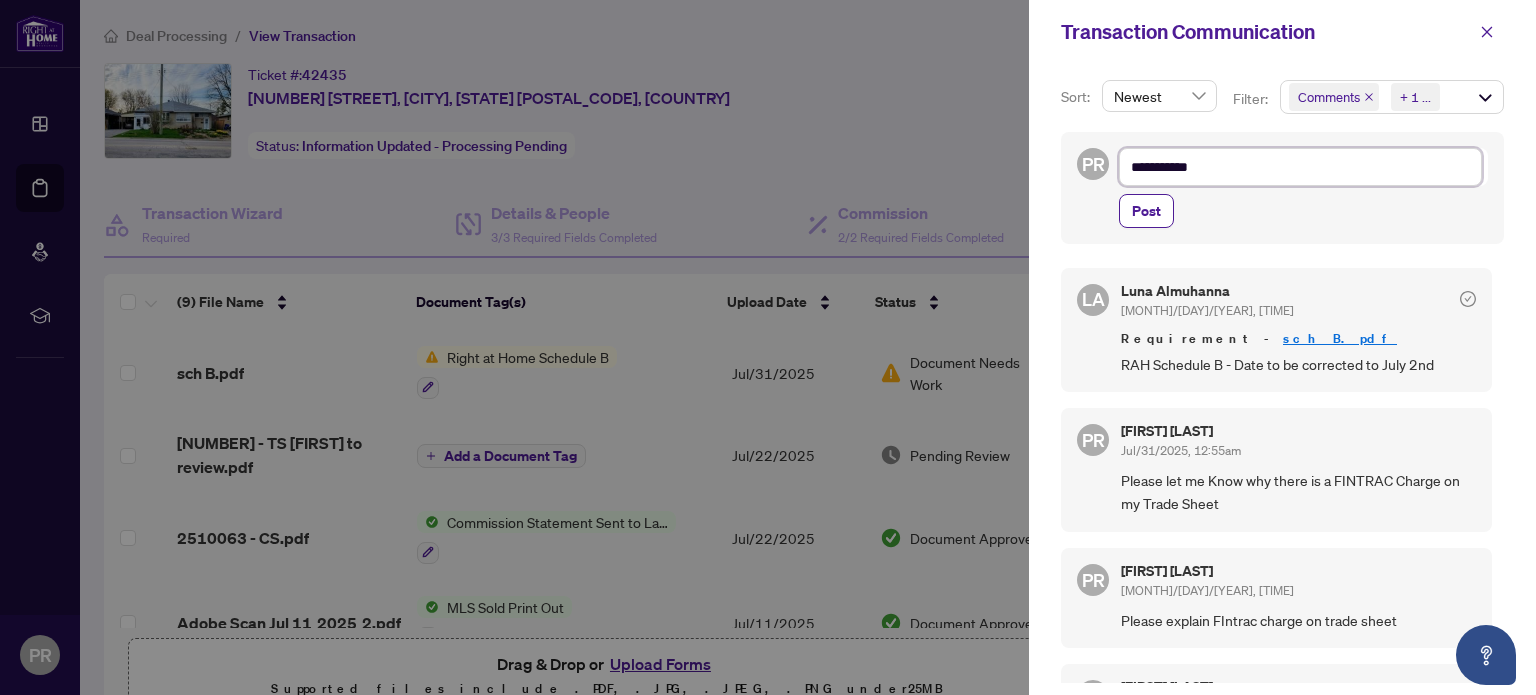 type on "**********" 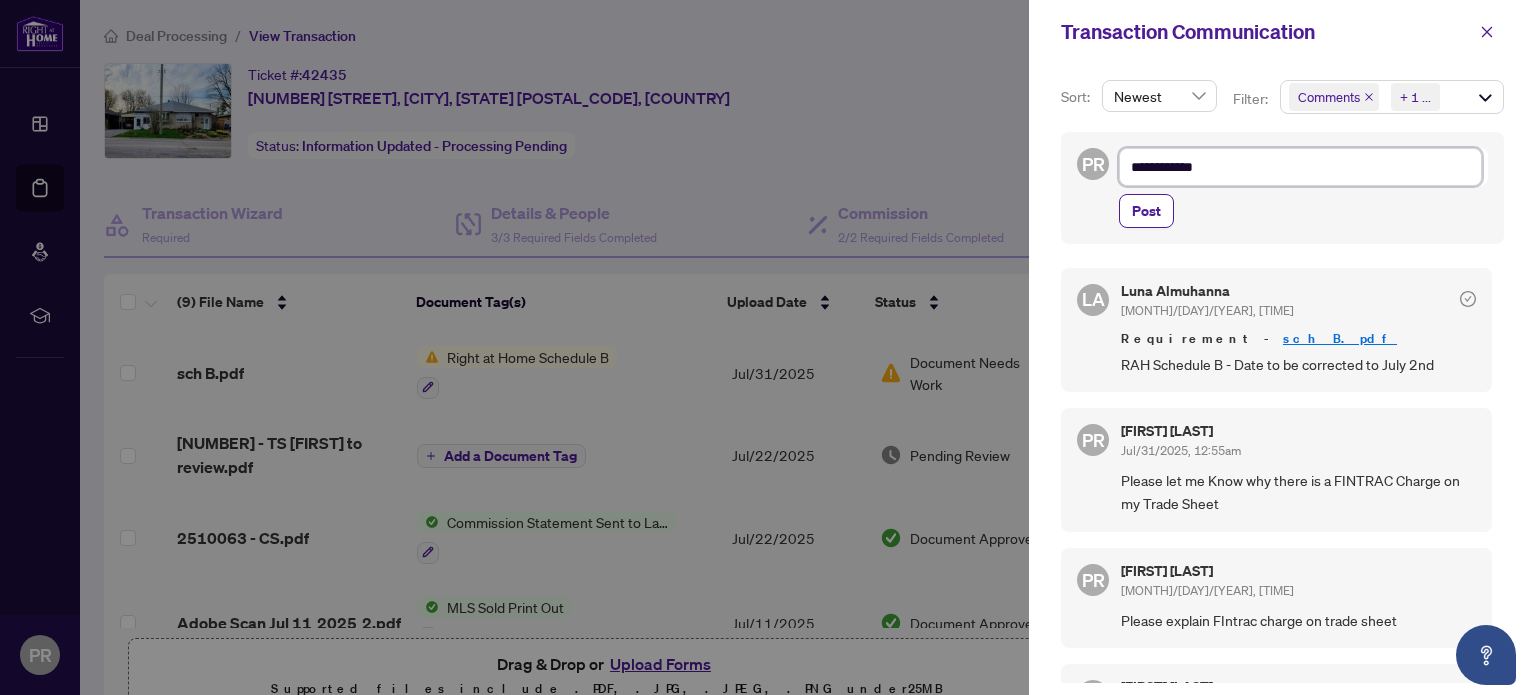 type on "**********" 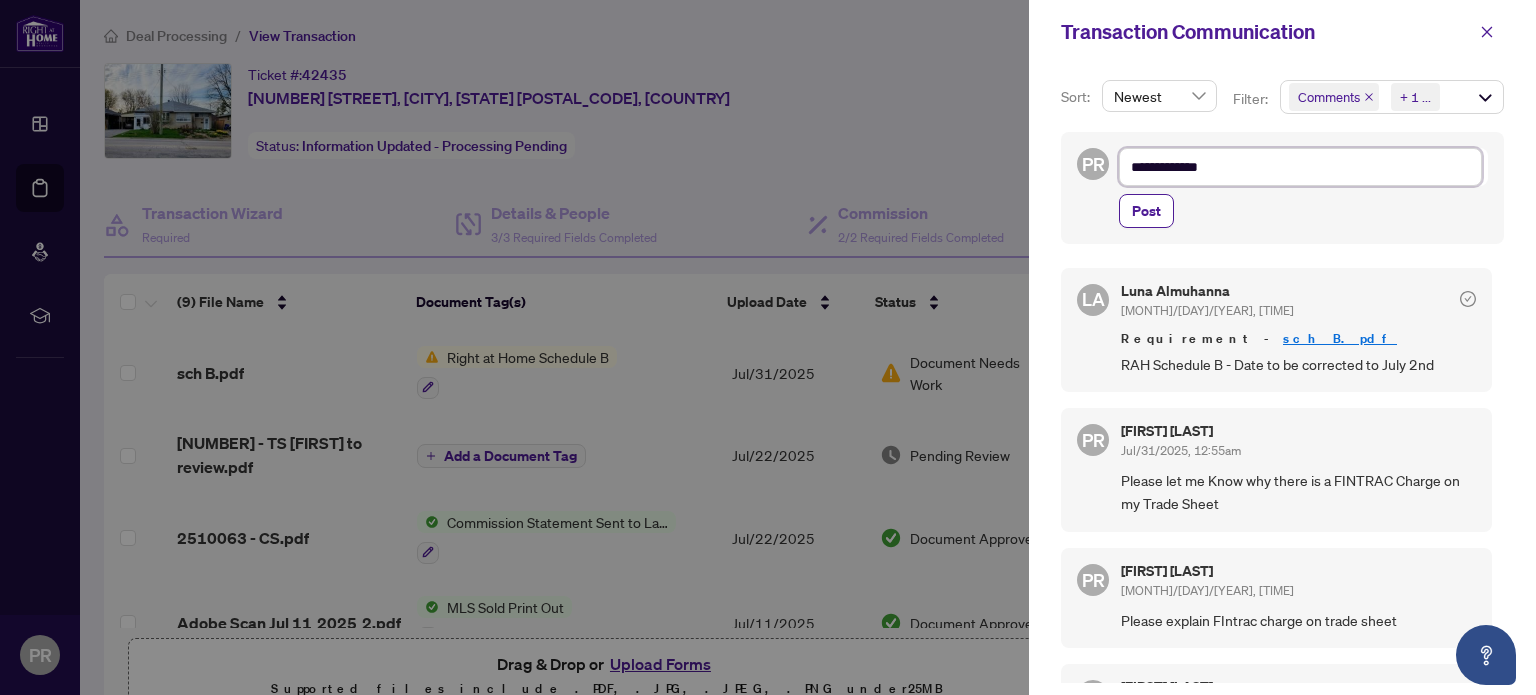 type on "**********" 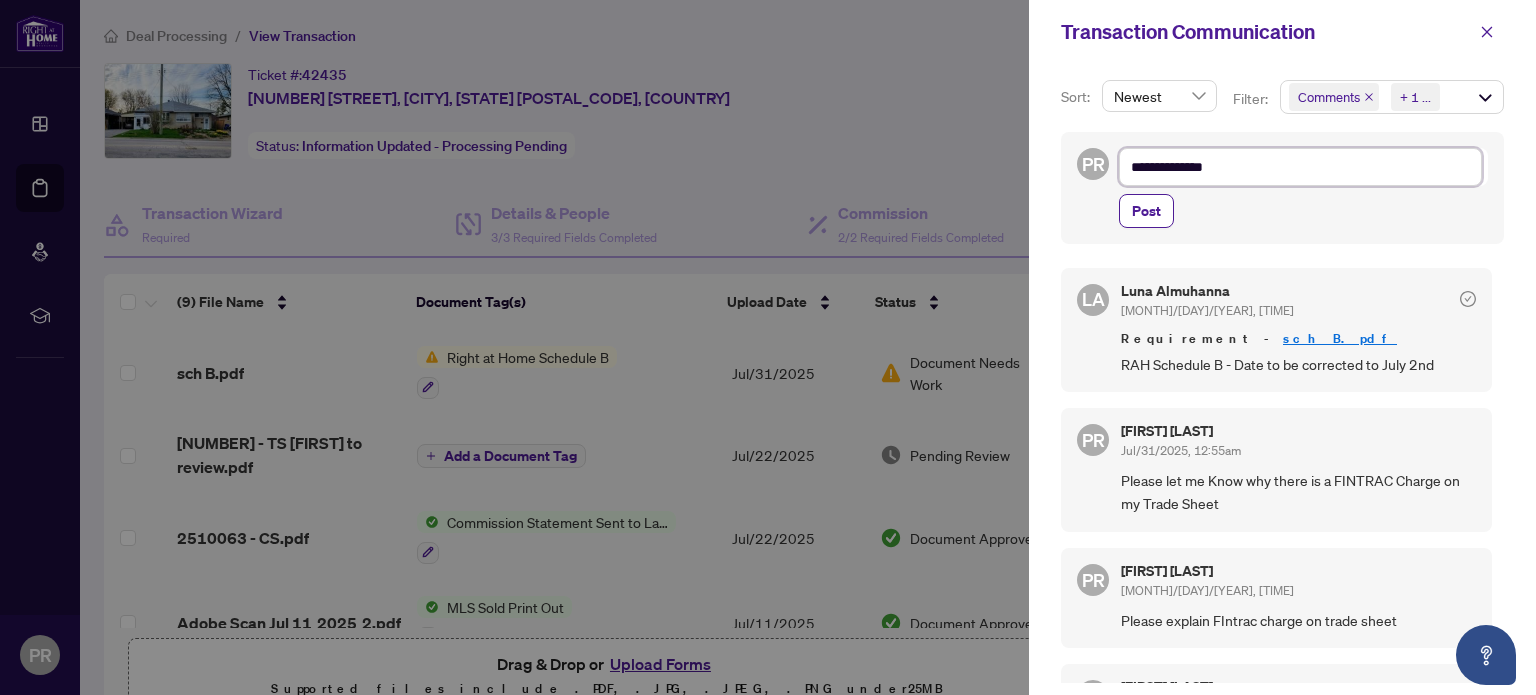 type on "**********" 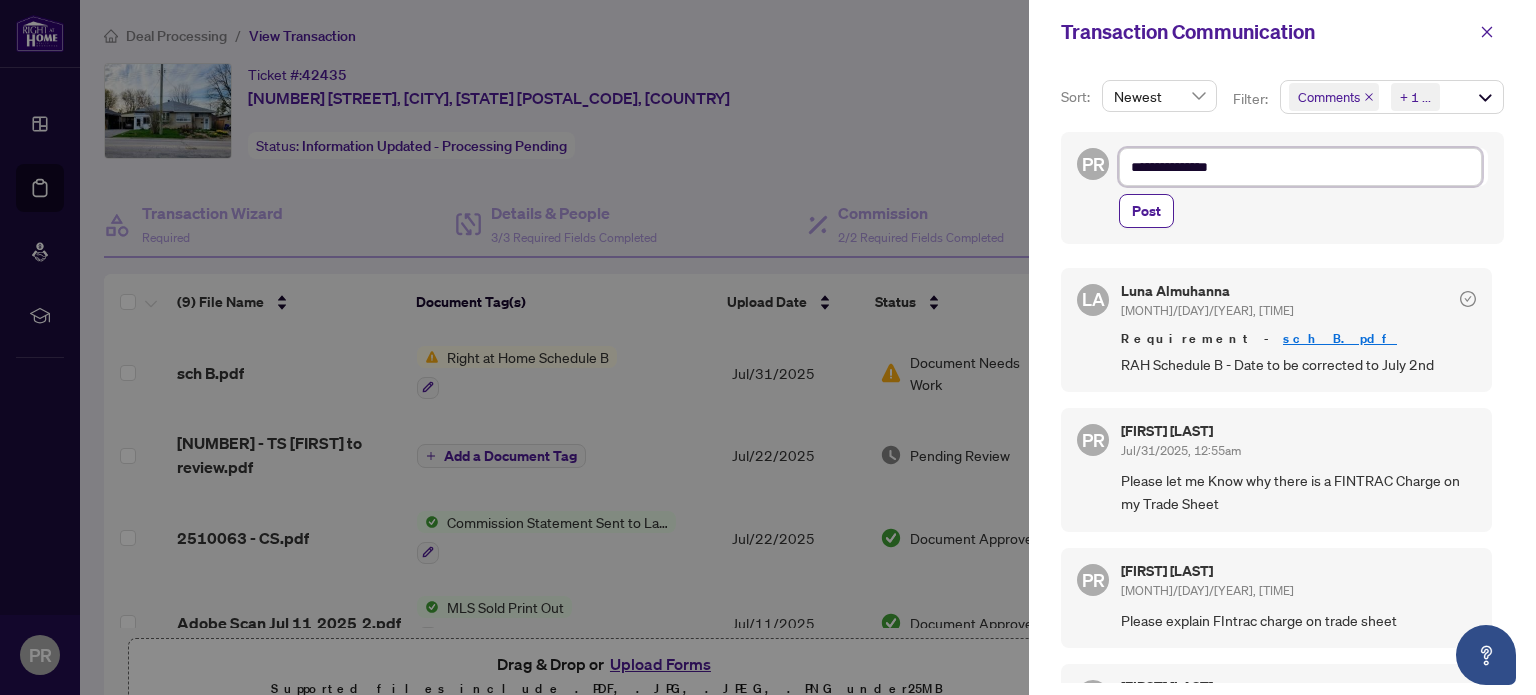 type on "**********" 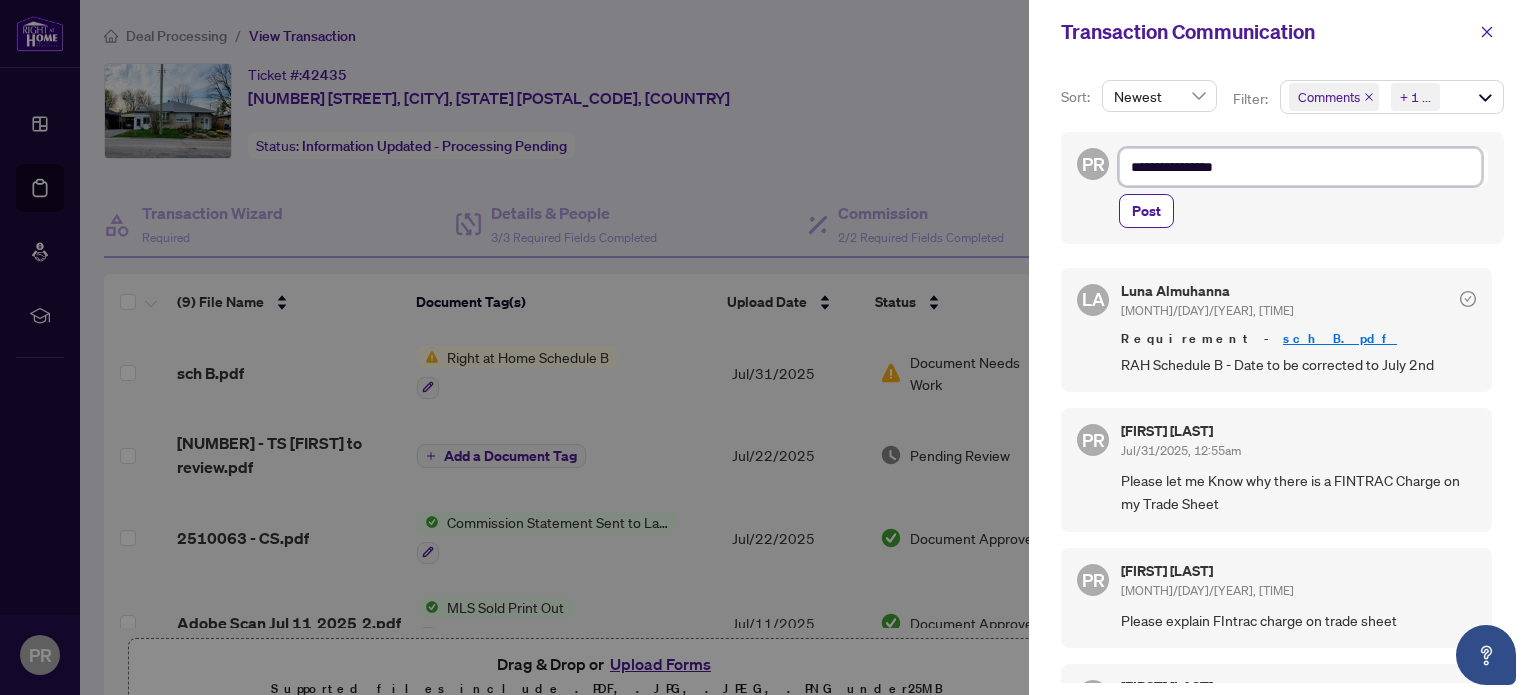 type on "**********" 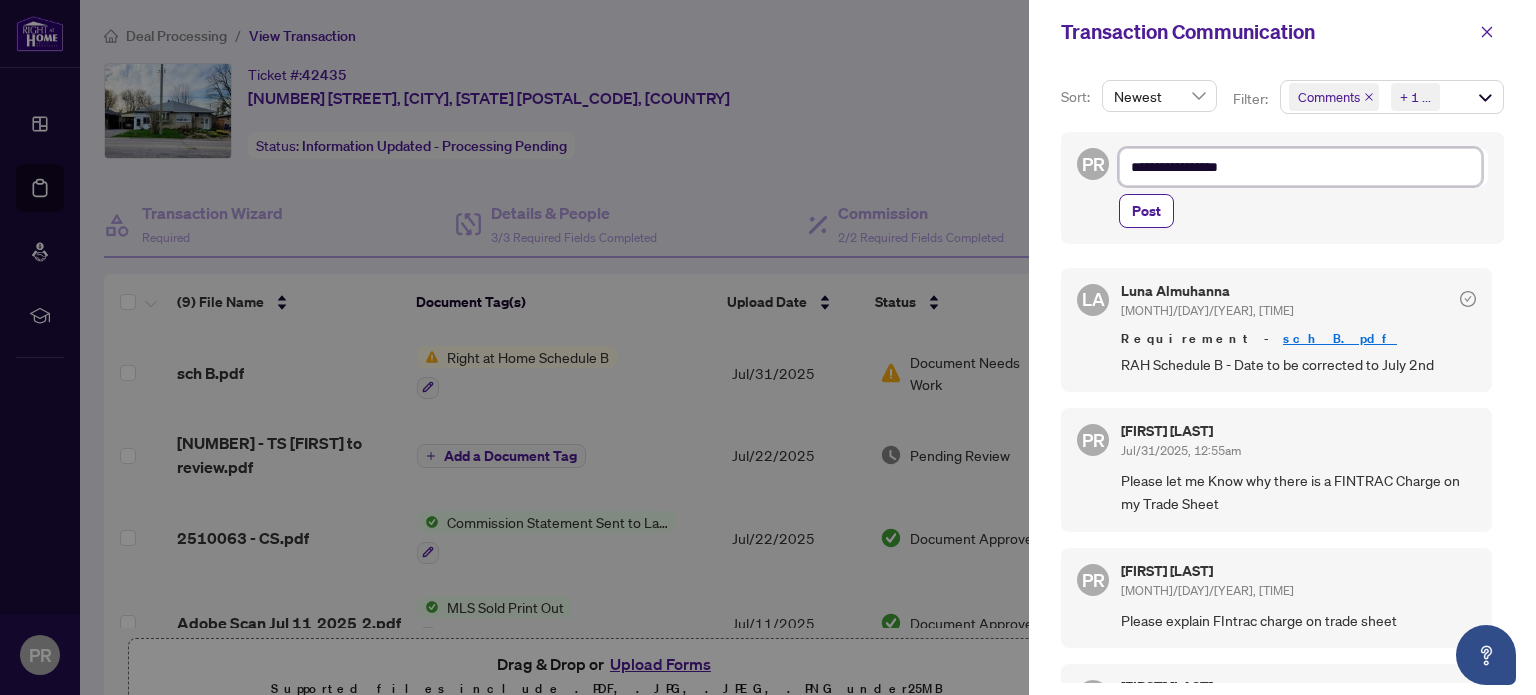 type on "**********" 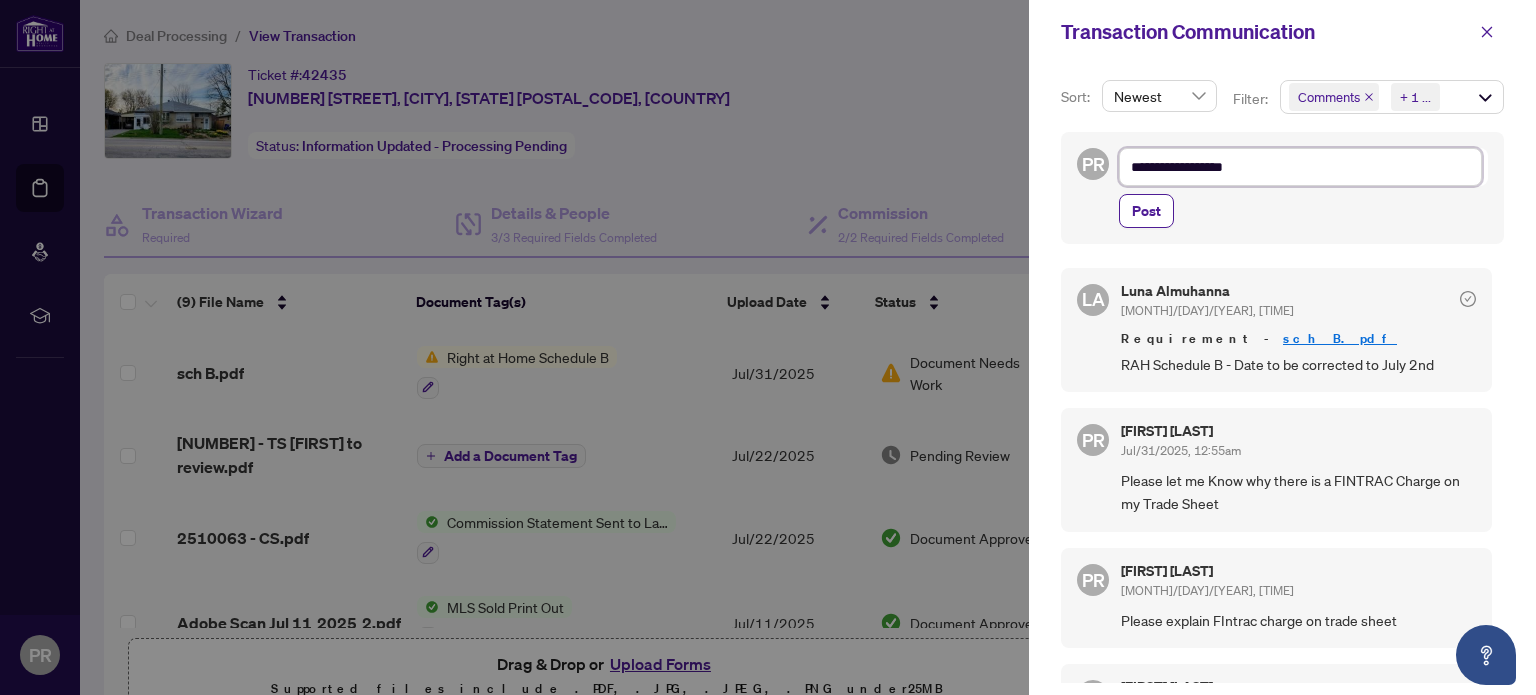 type on "**********" 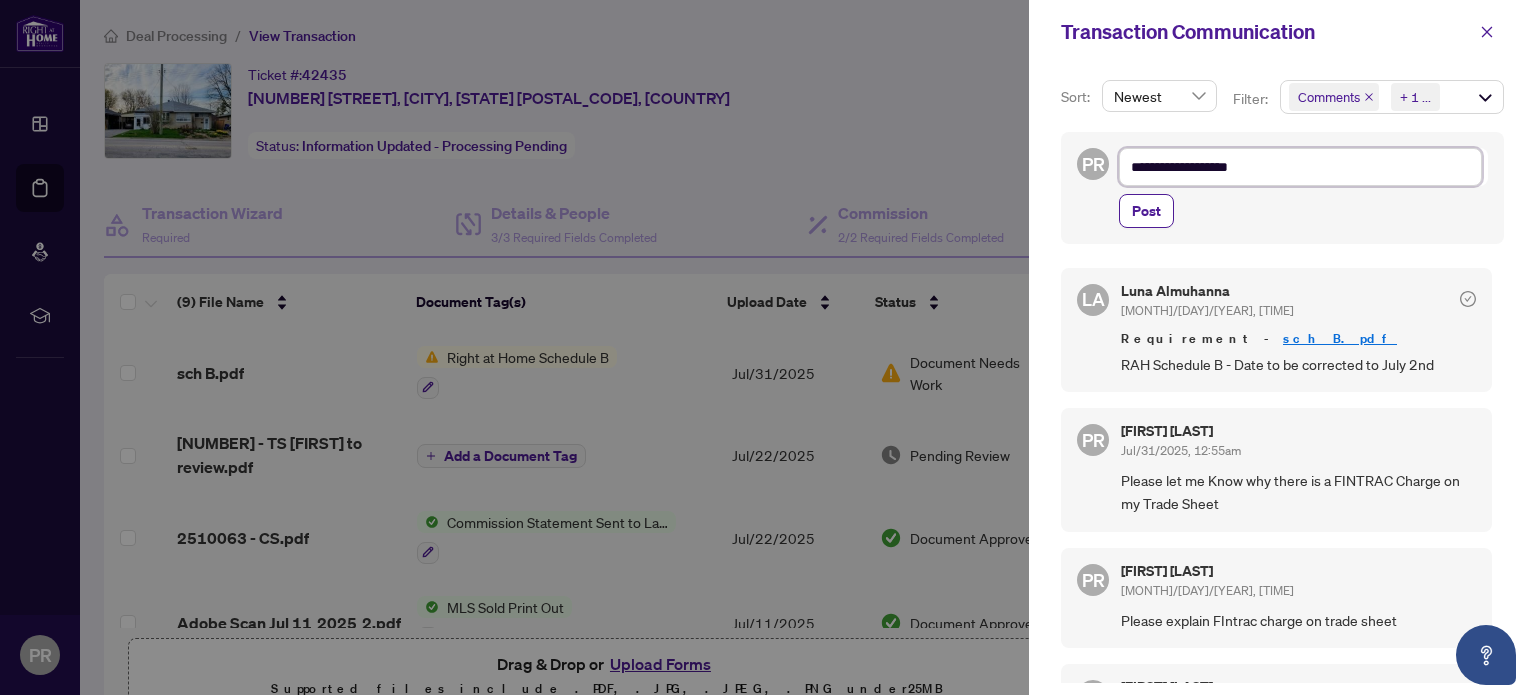 type on "**********" 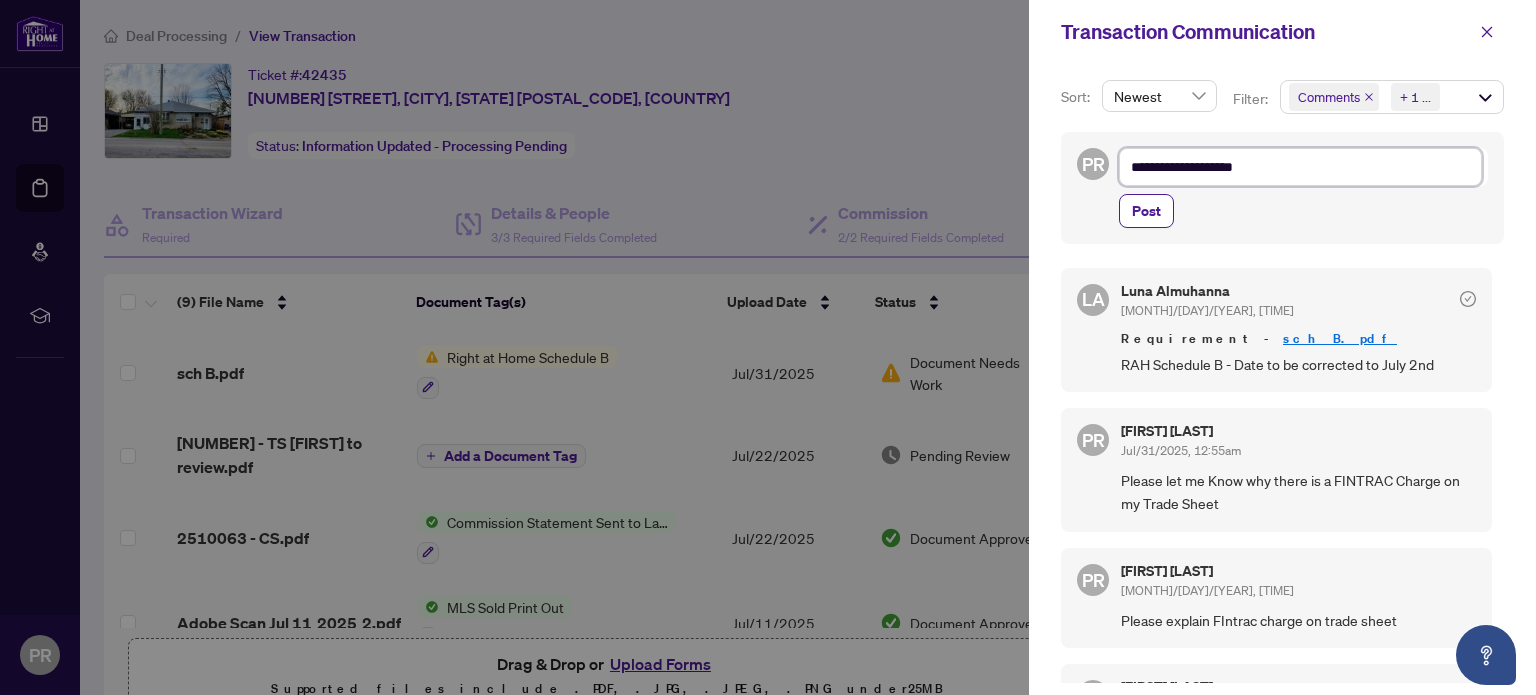type on "**********" 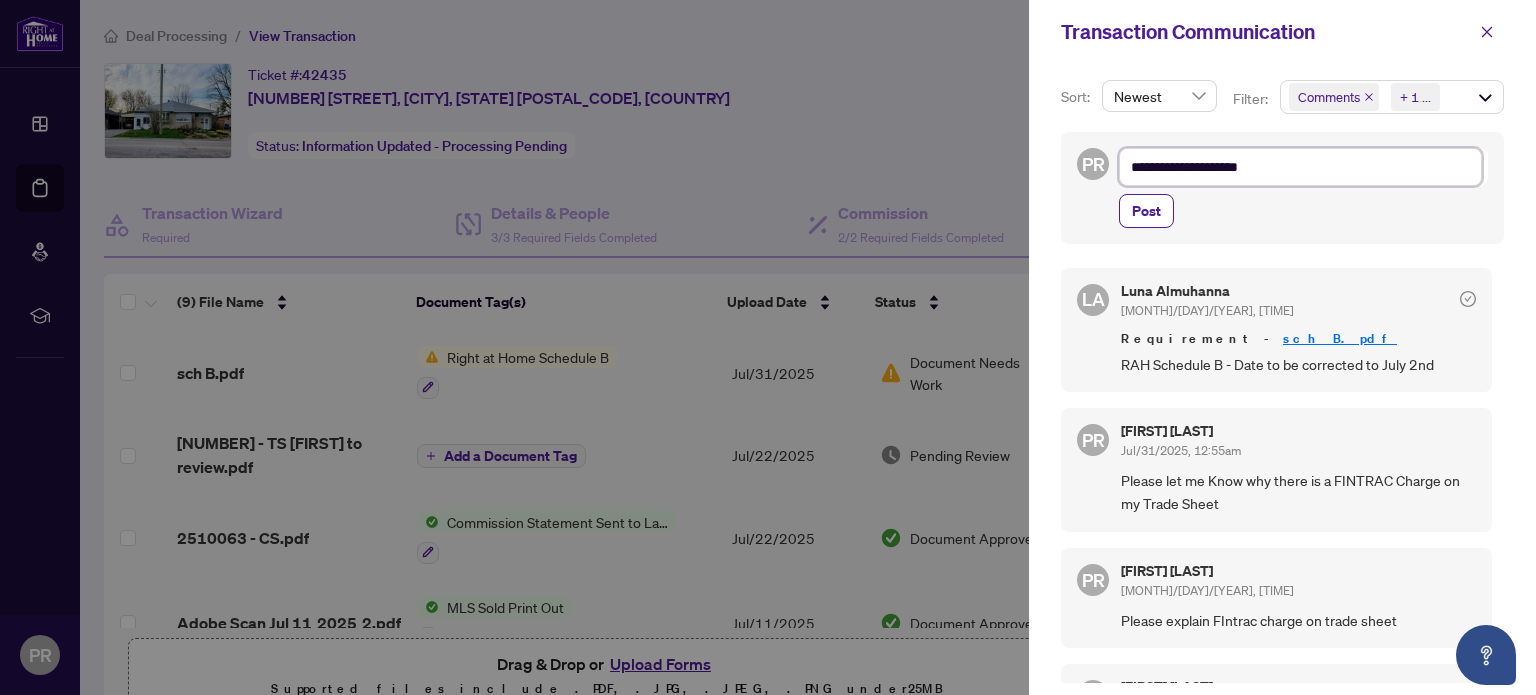 type on "**********" 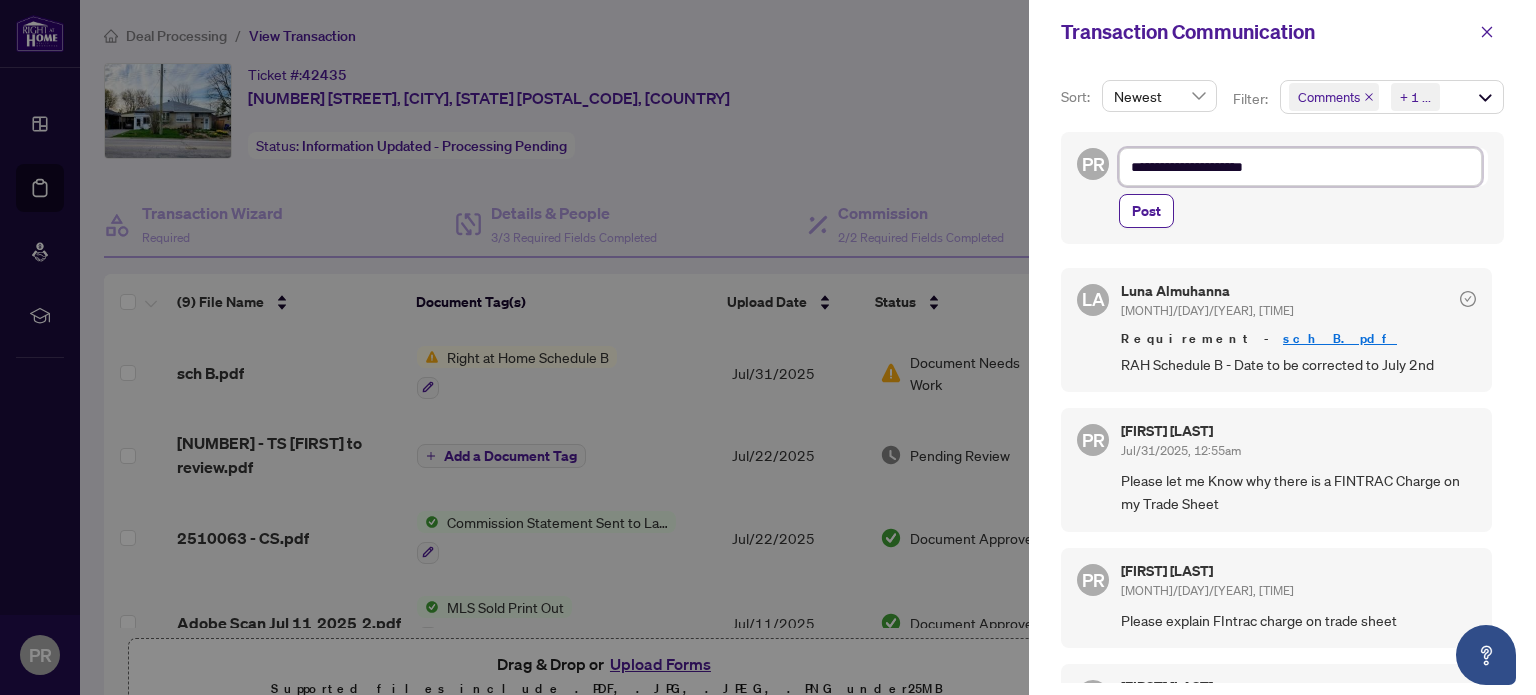 type on "**********" 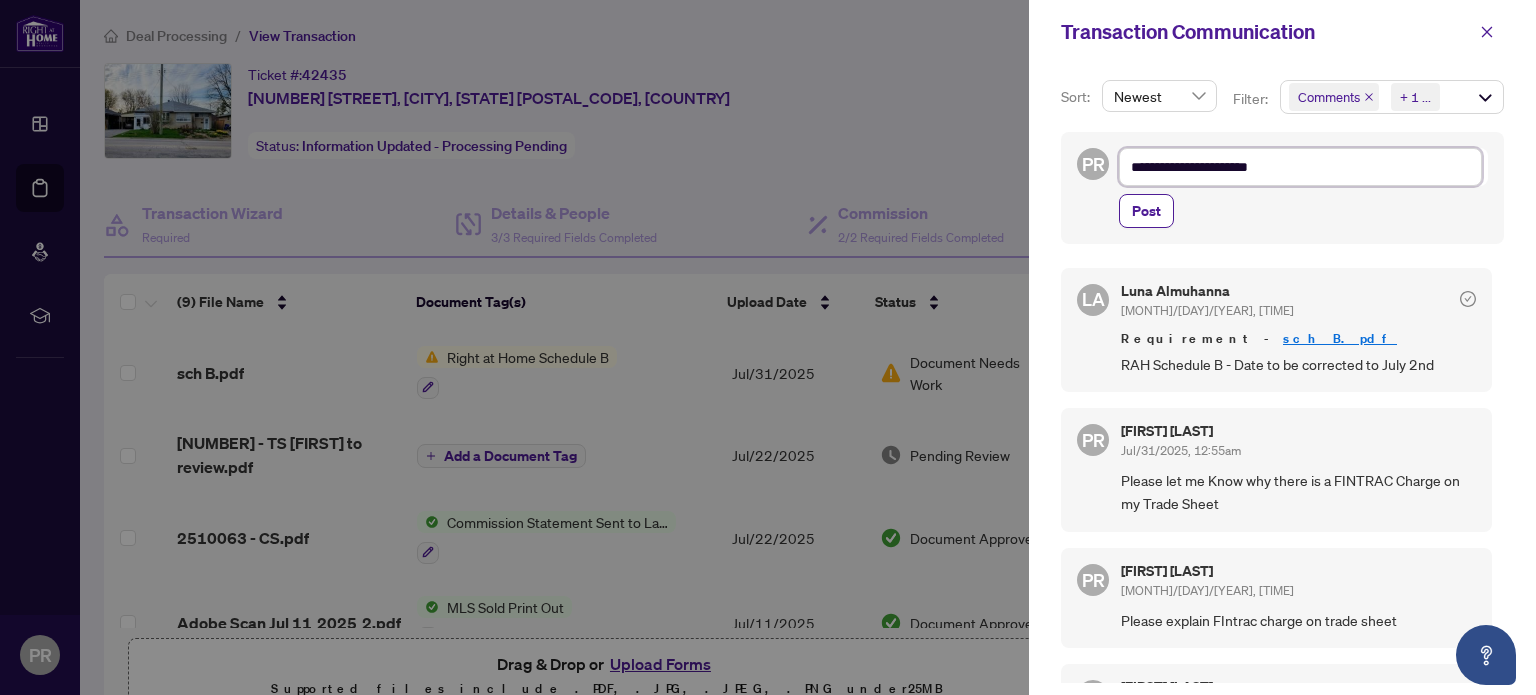 type on "**********" 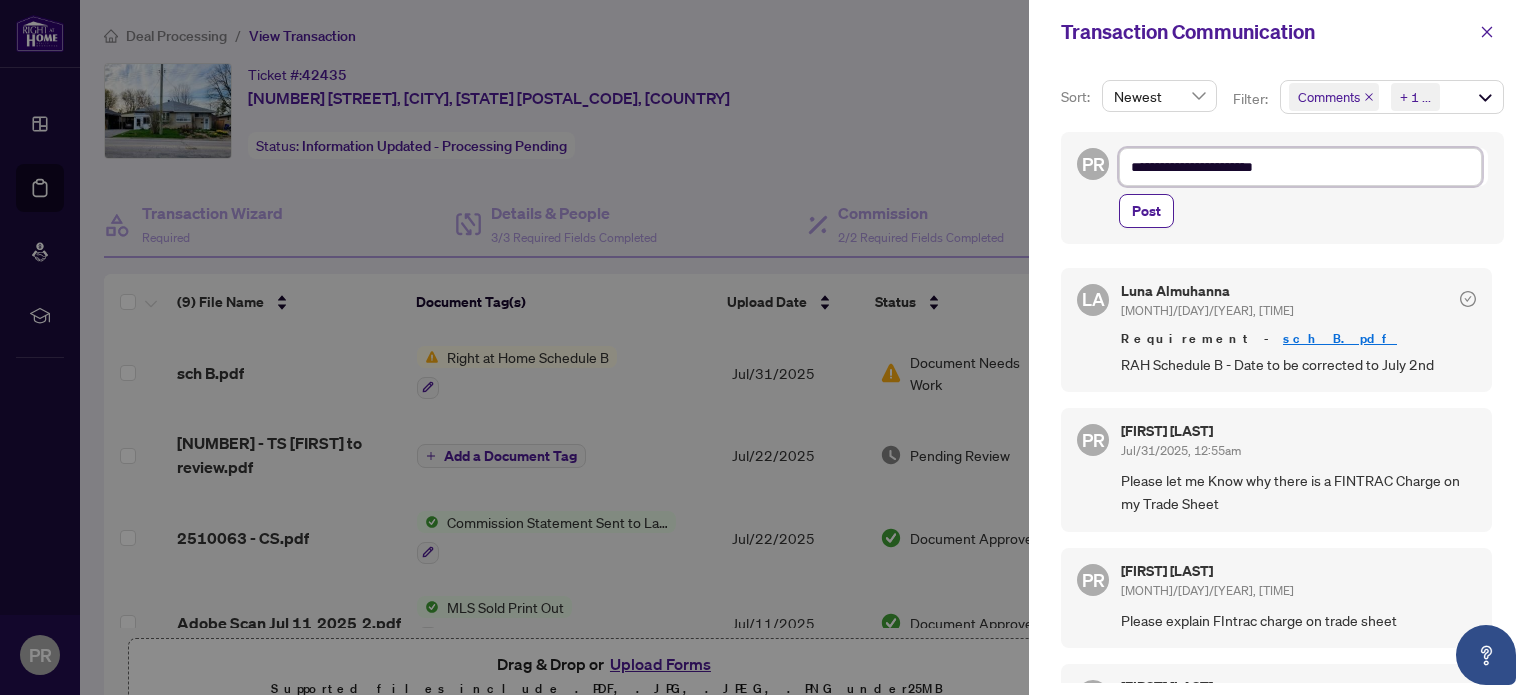 type on "**********" 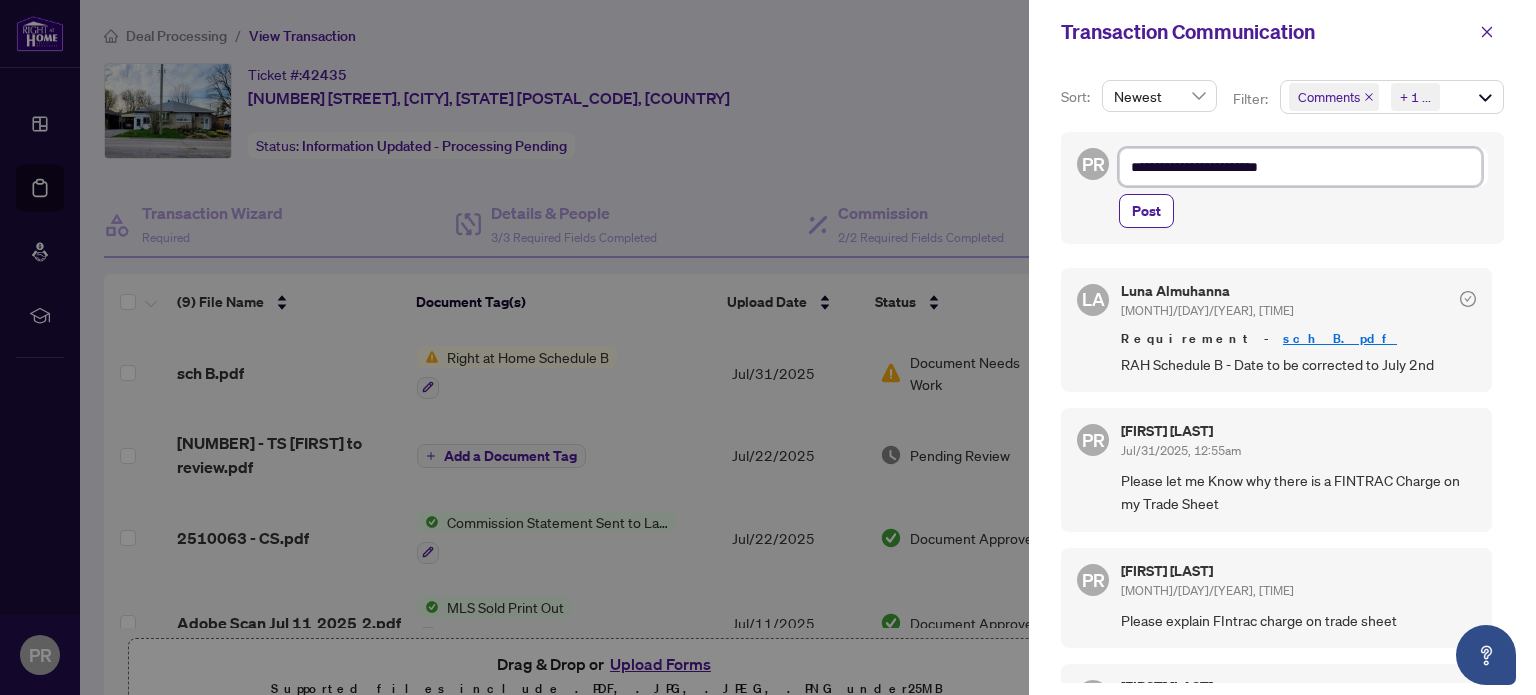 type on "**********" 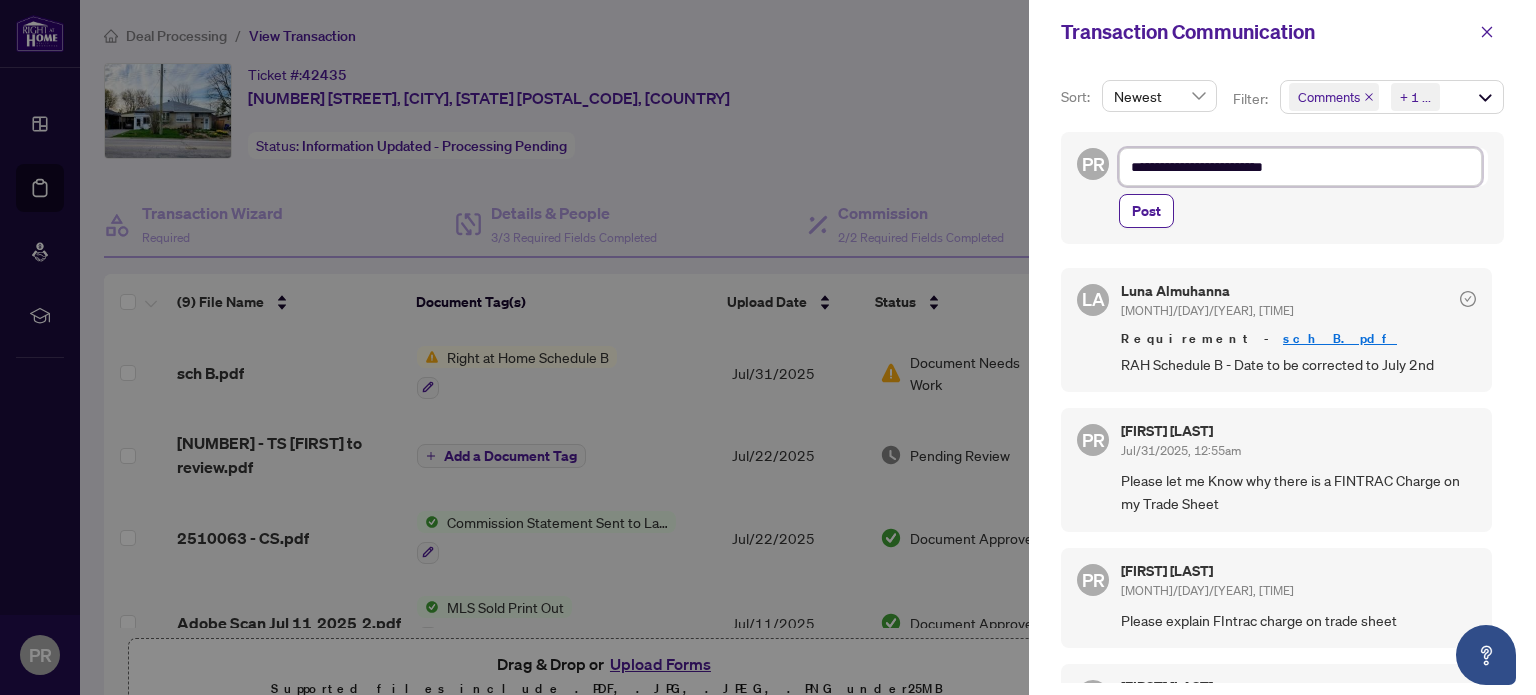 type on "**********" 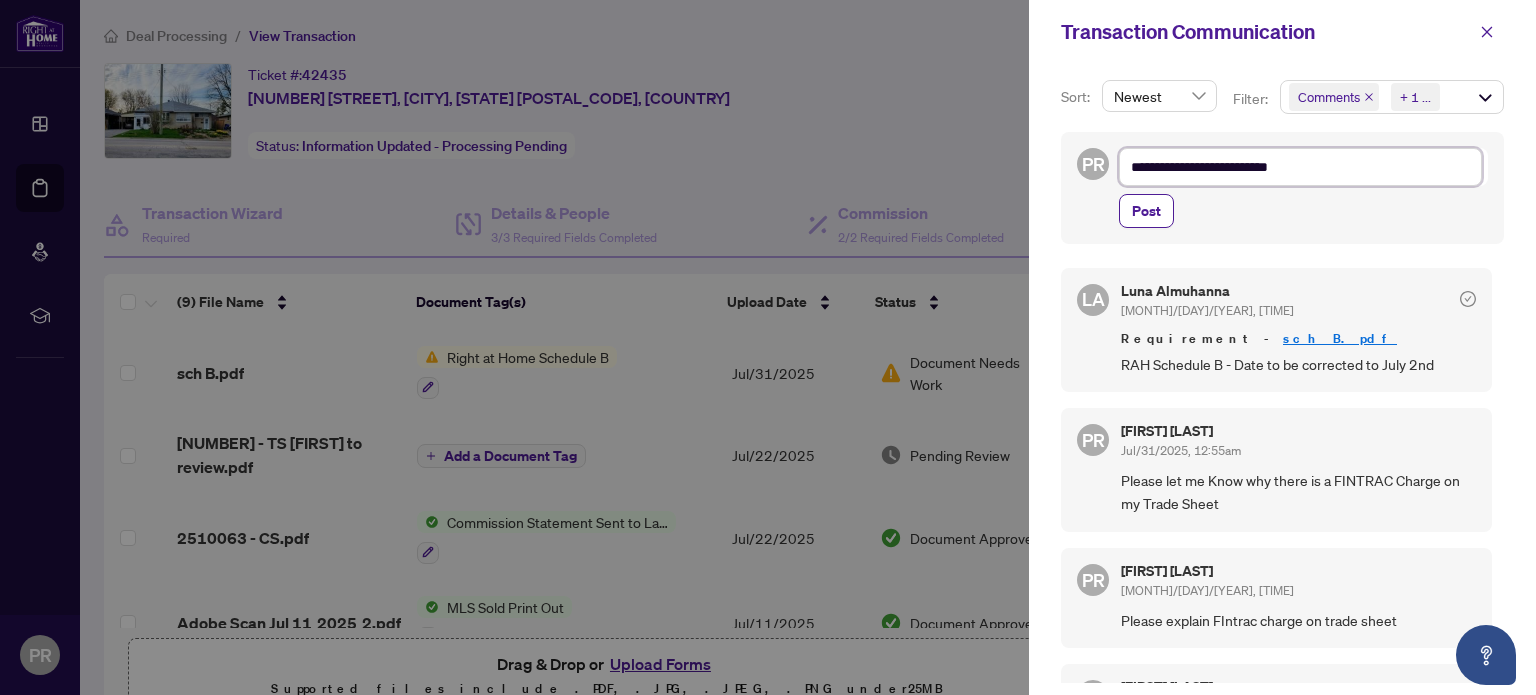 type on "**********" 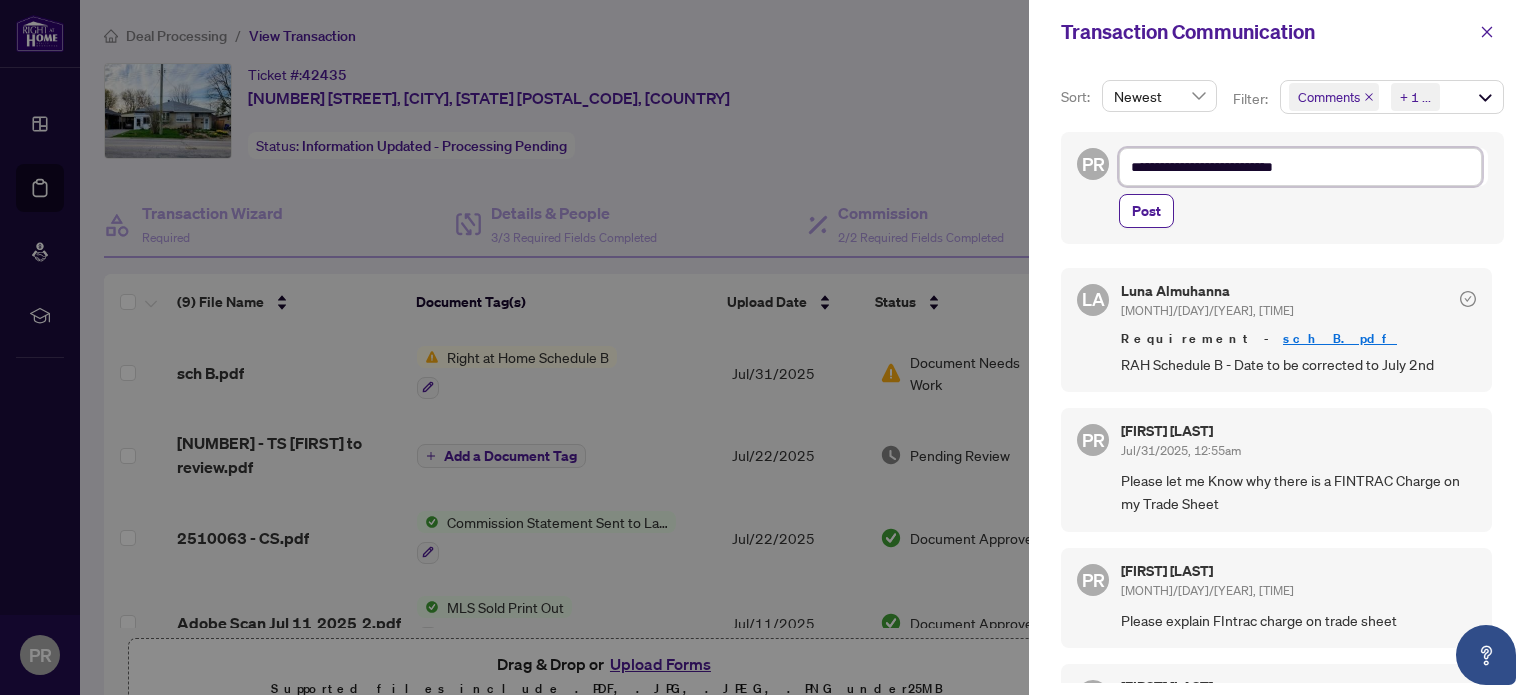 type on "**********" 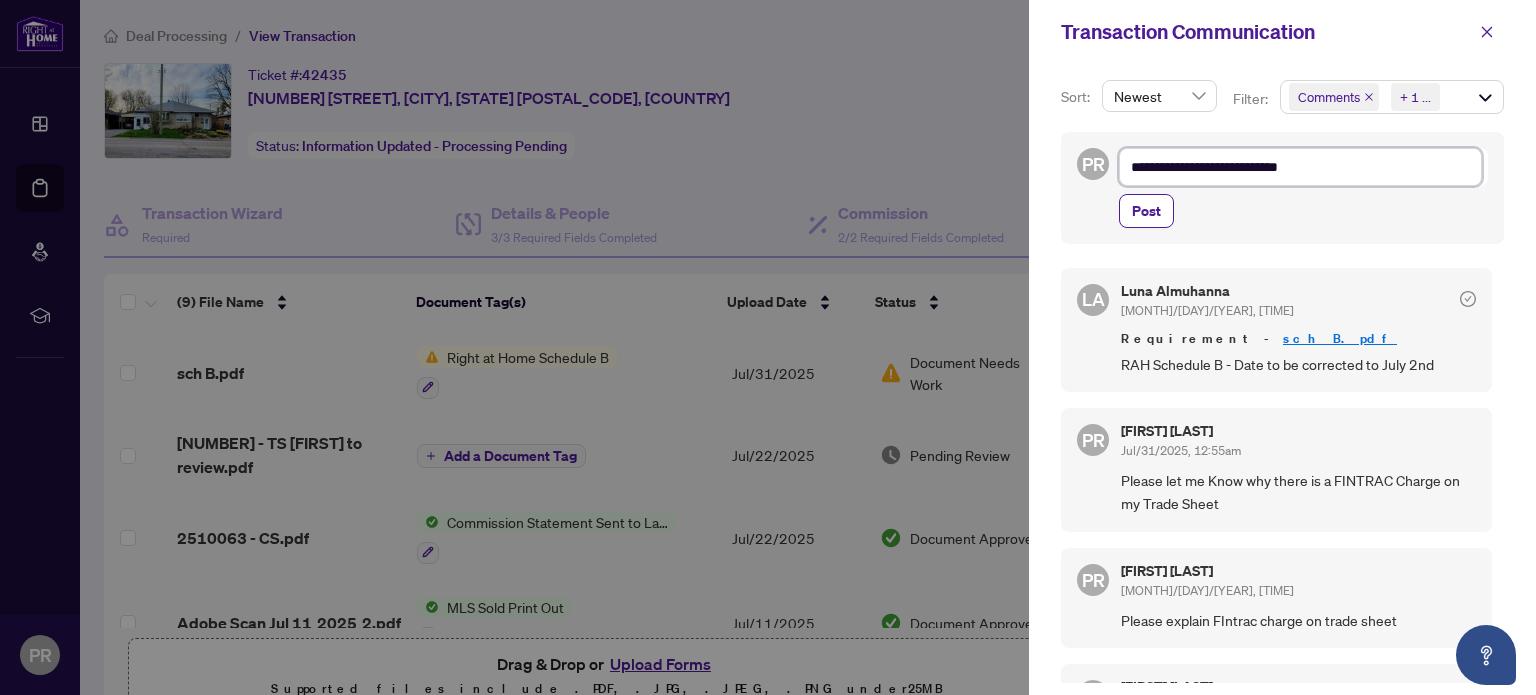 type on "**********" 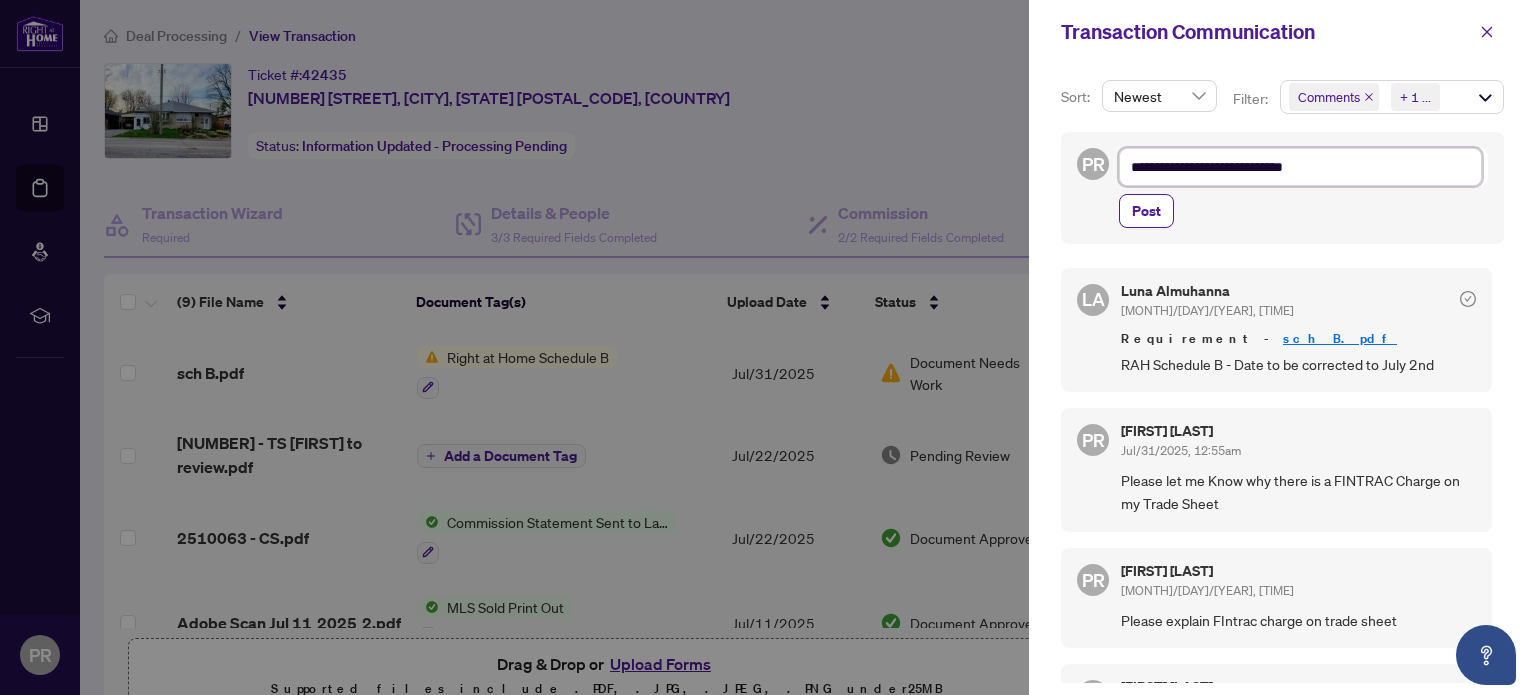 type on "**********" 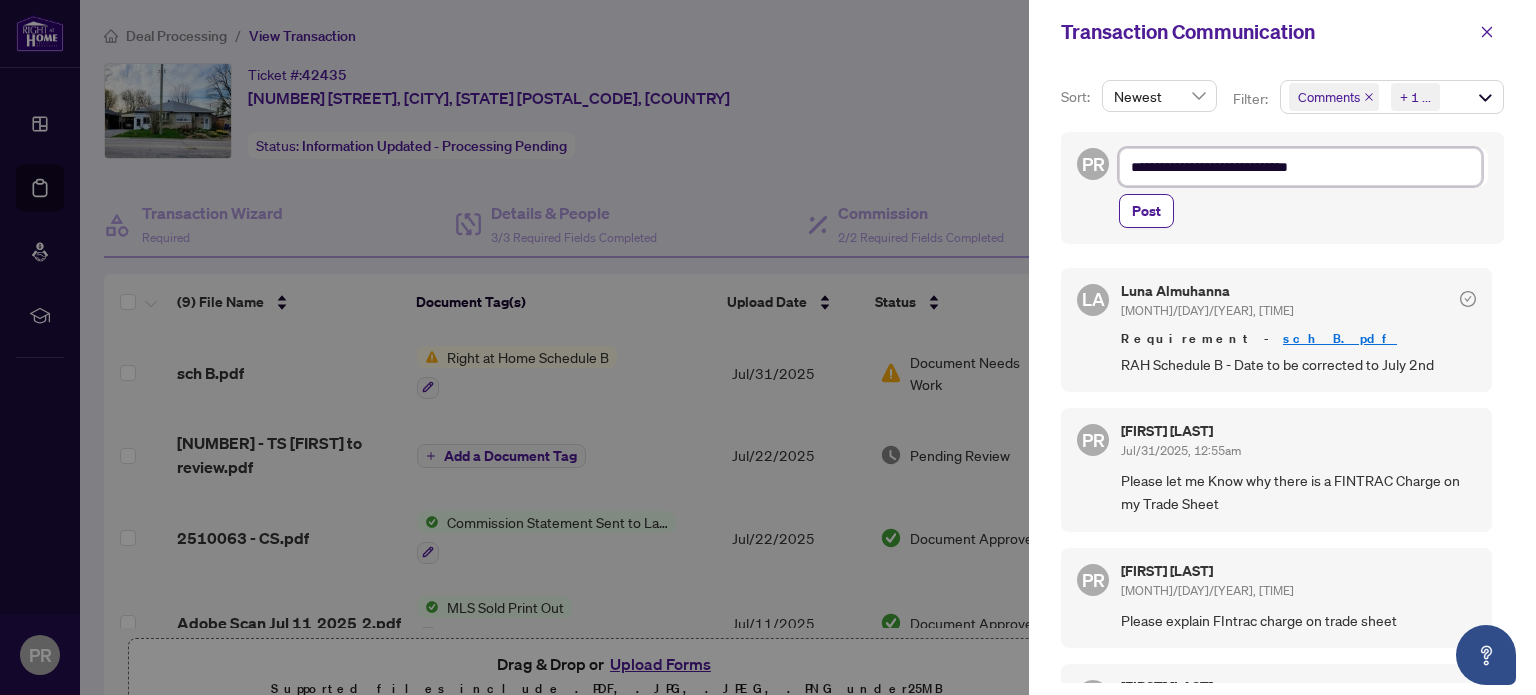 type on "**********" 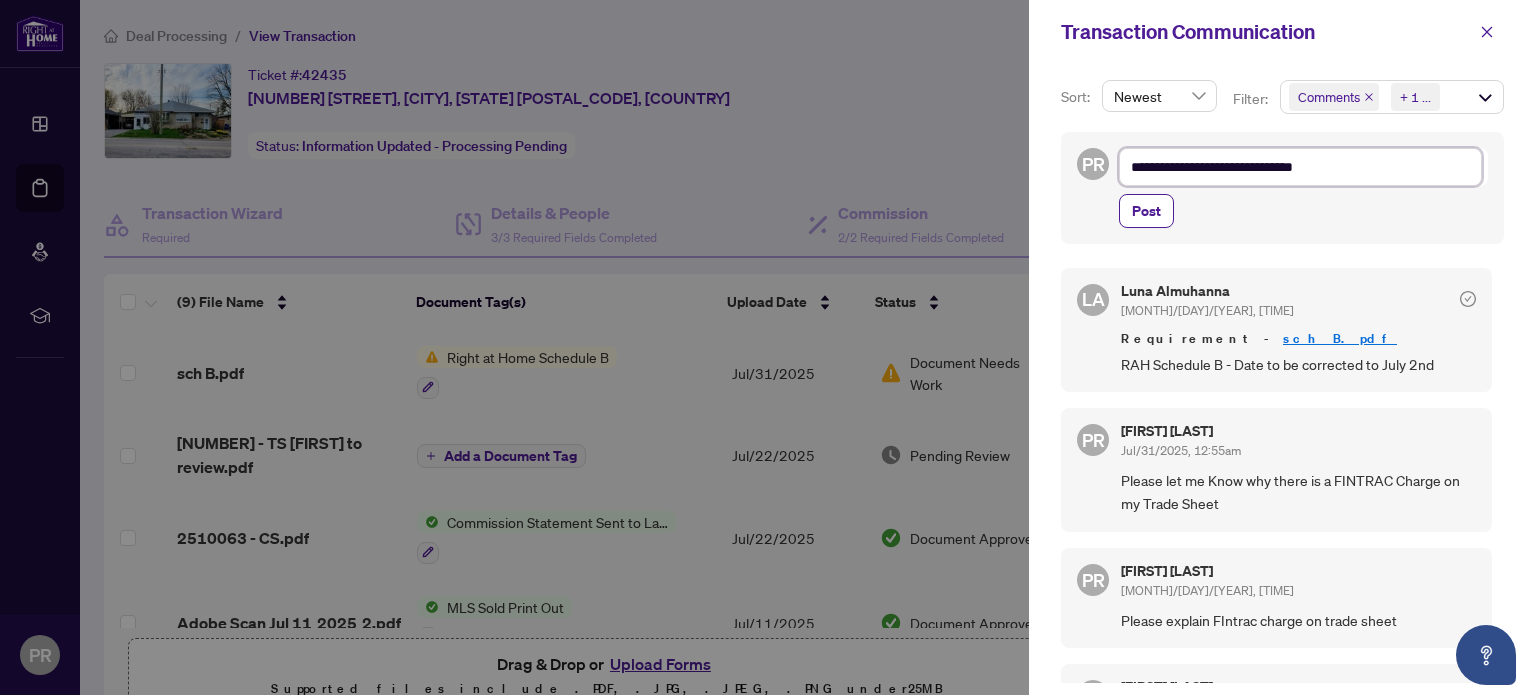 type on "**********" 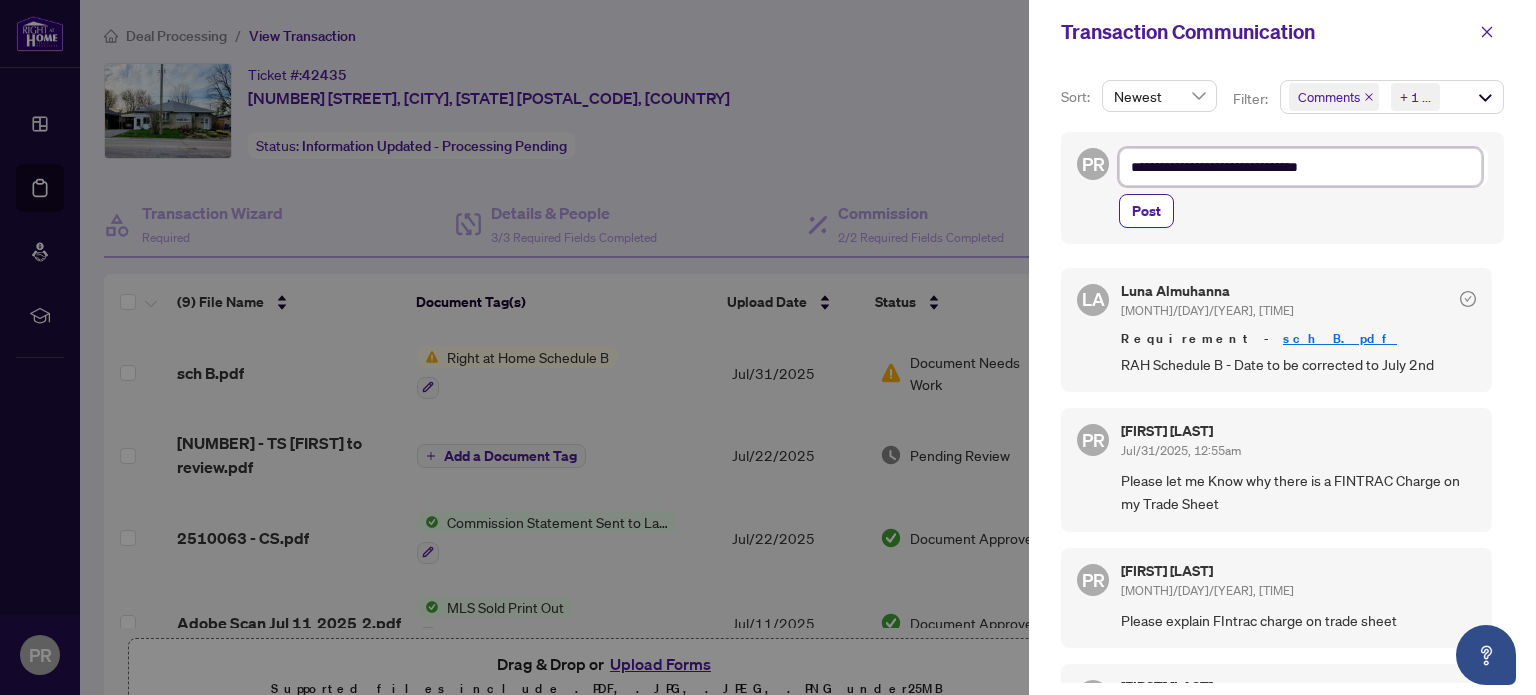 type on "**********" 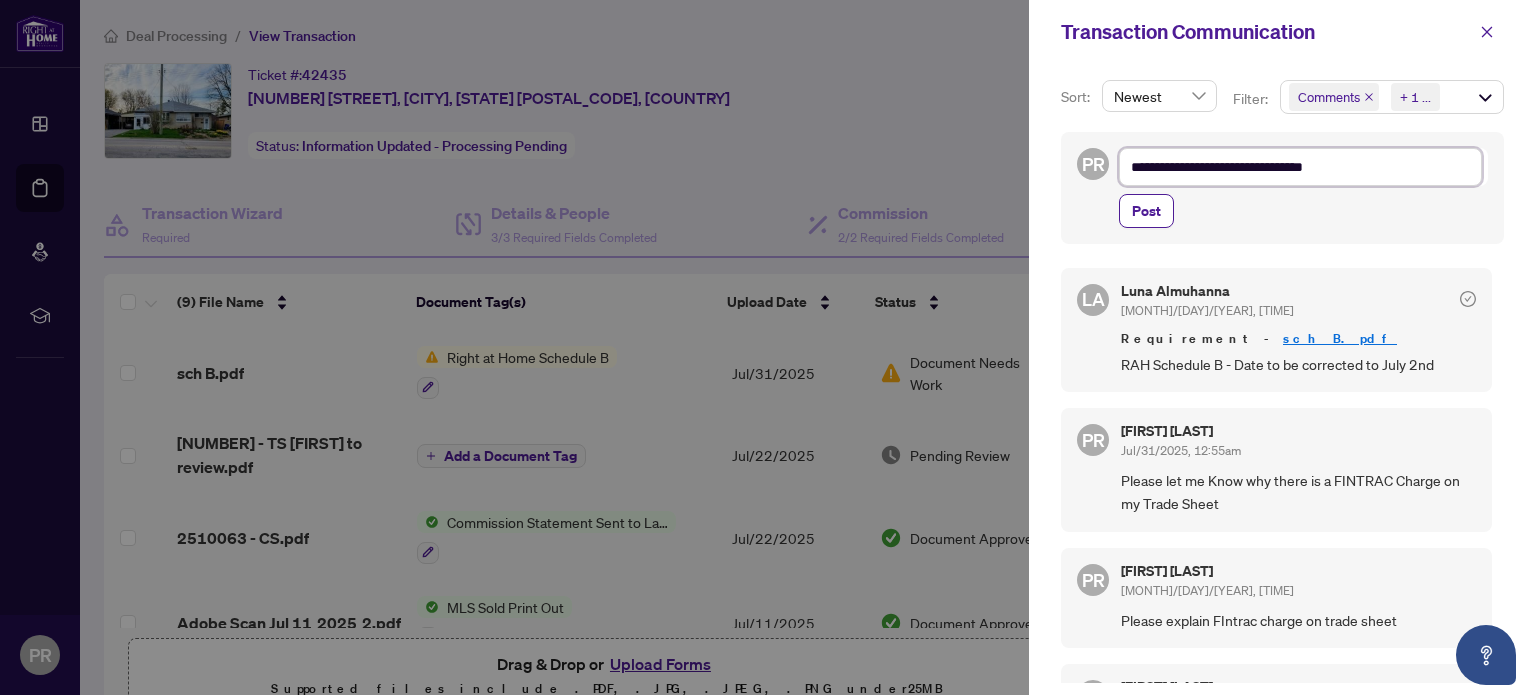 type on "**********" 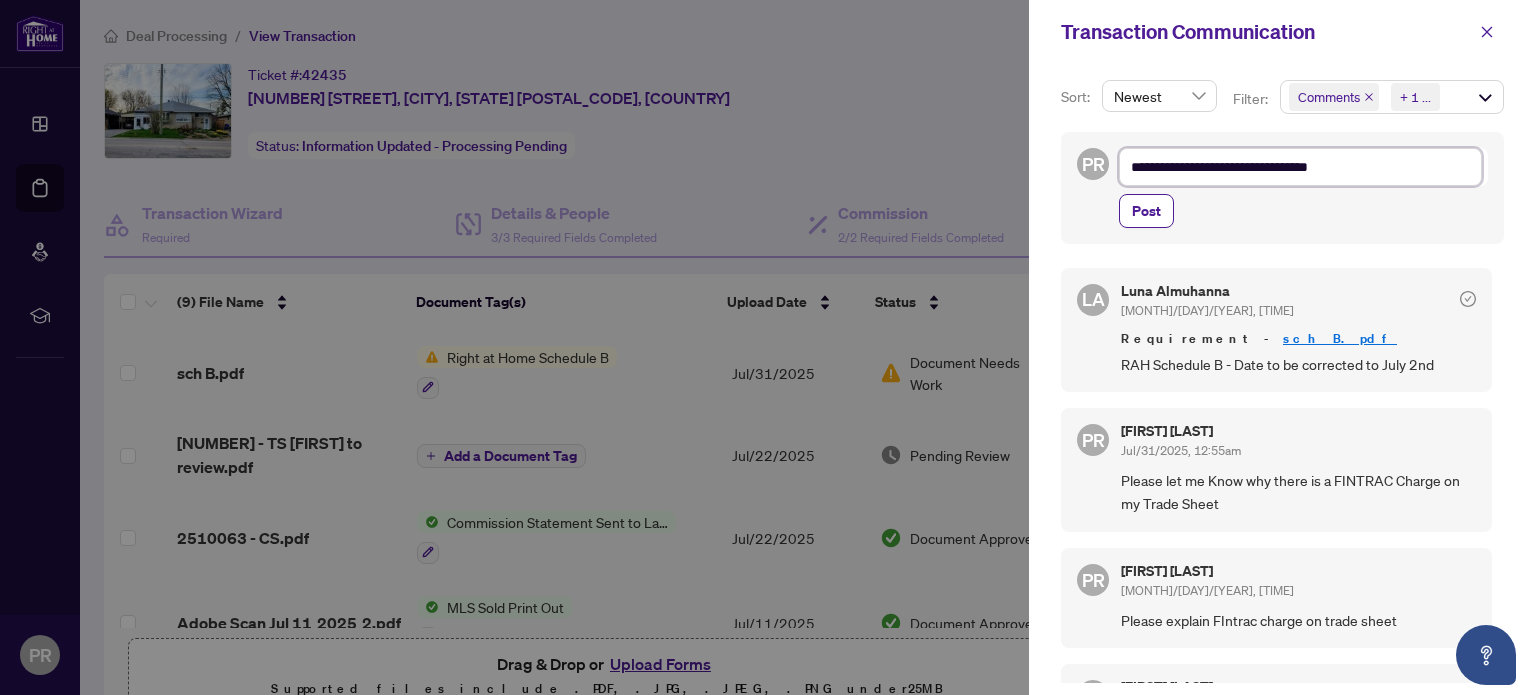 type on "**********" 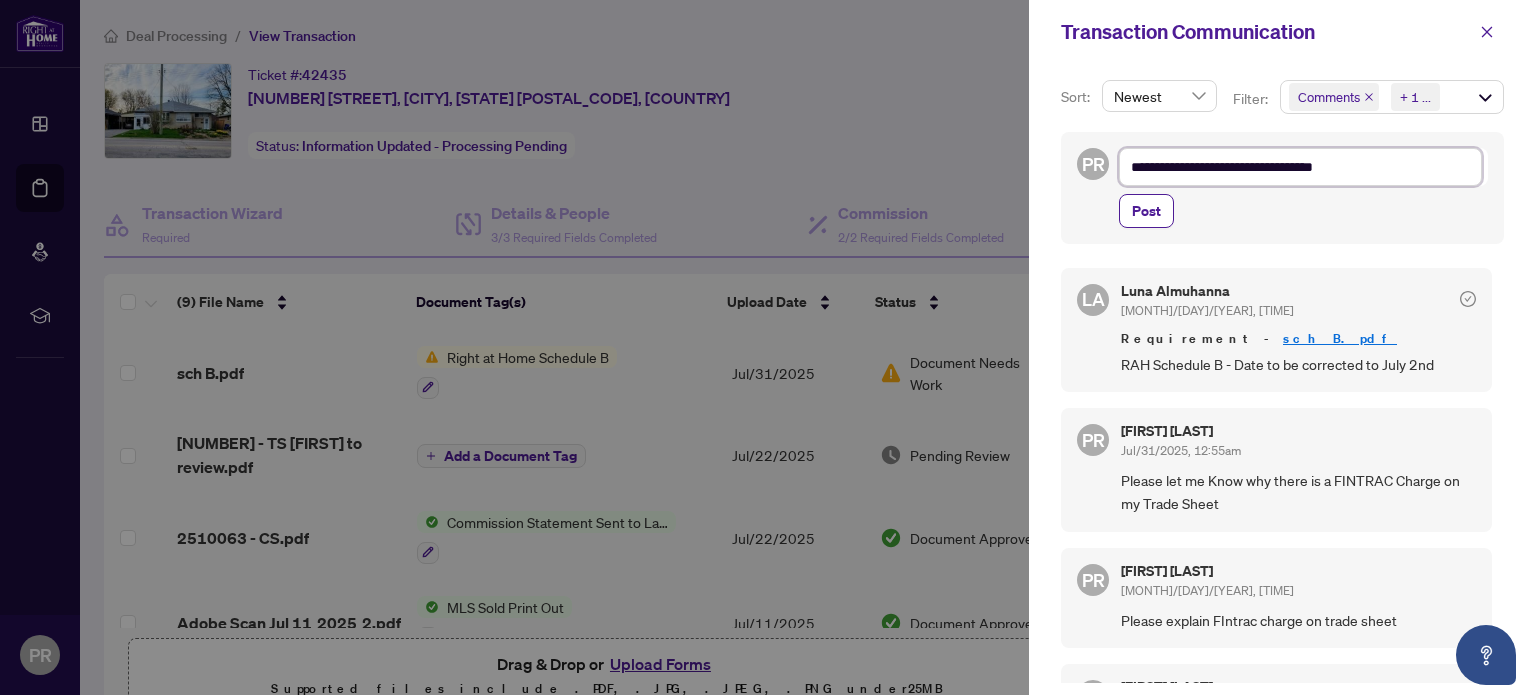 type on "**********" 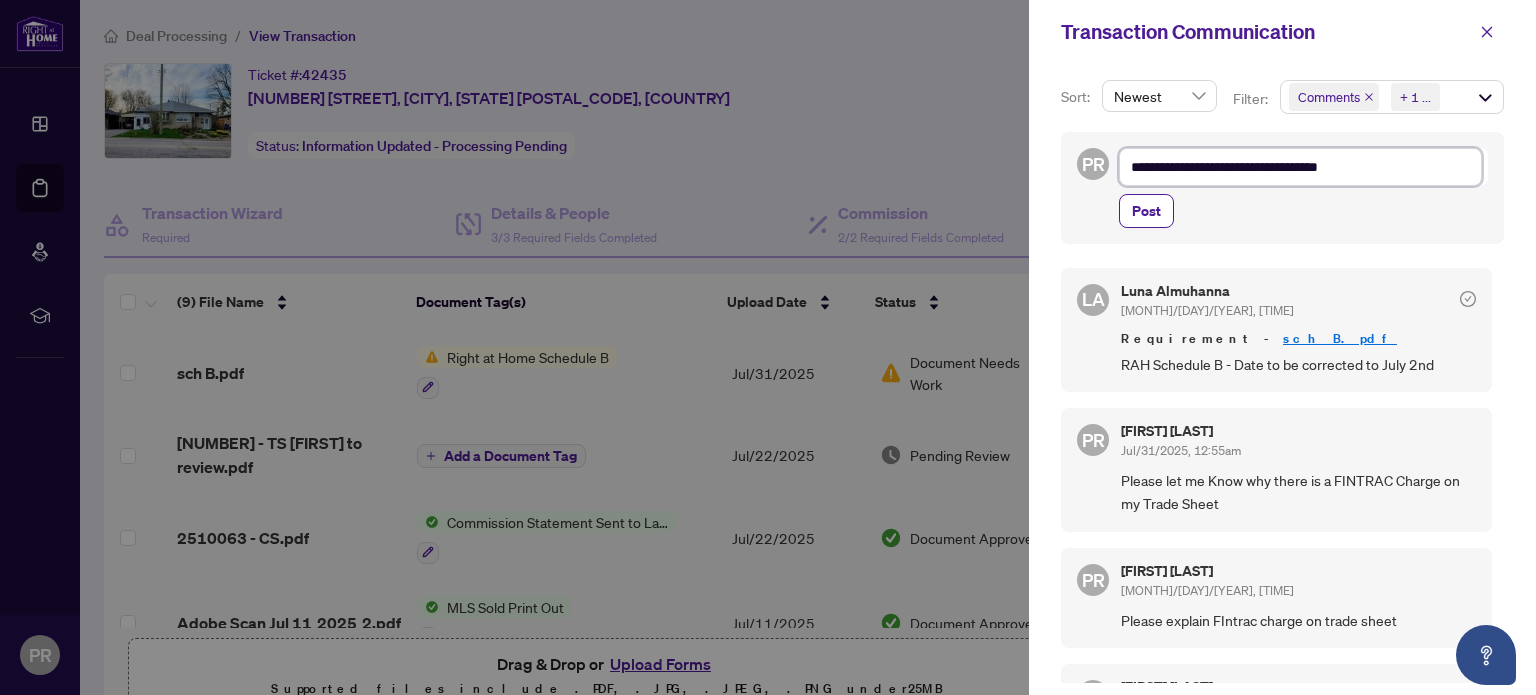 type on "**********" 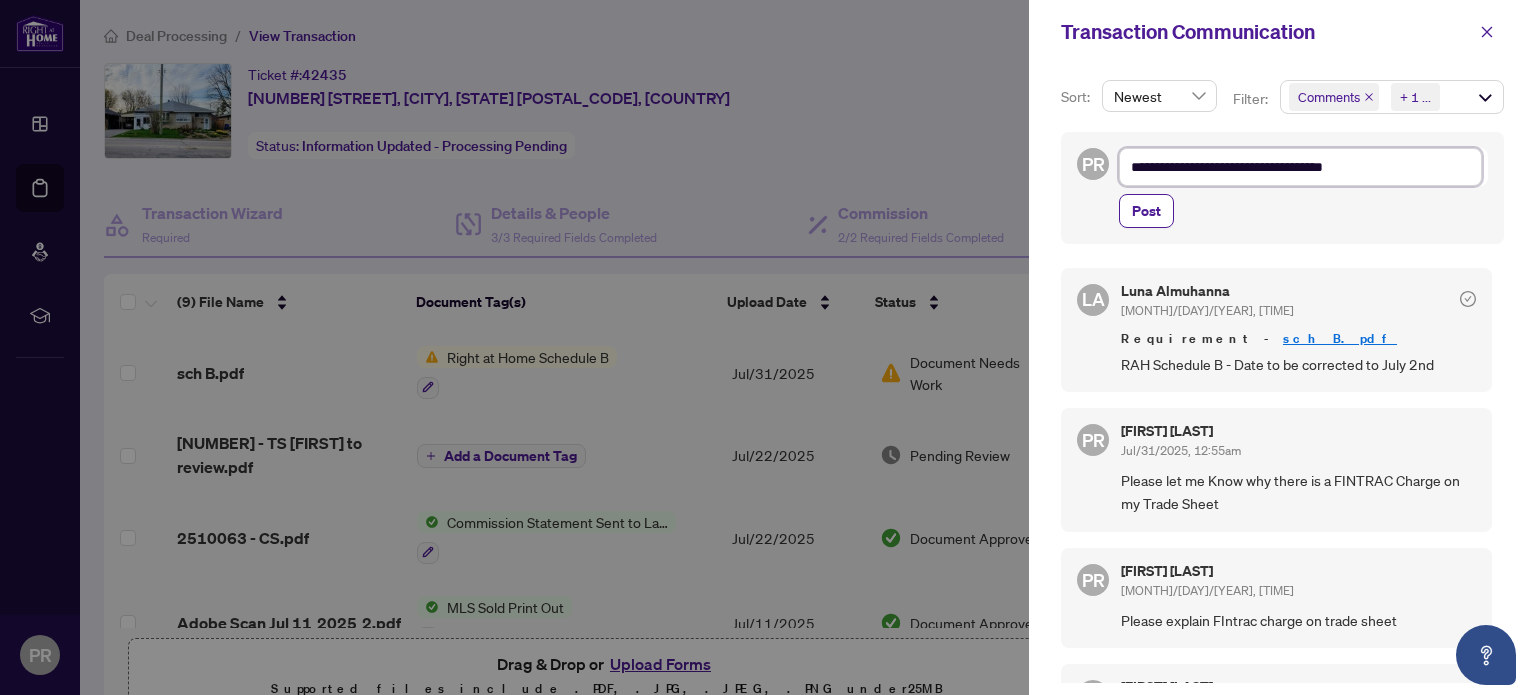type on "**********" 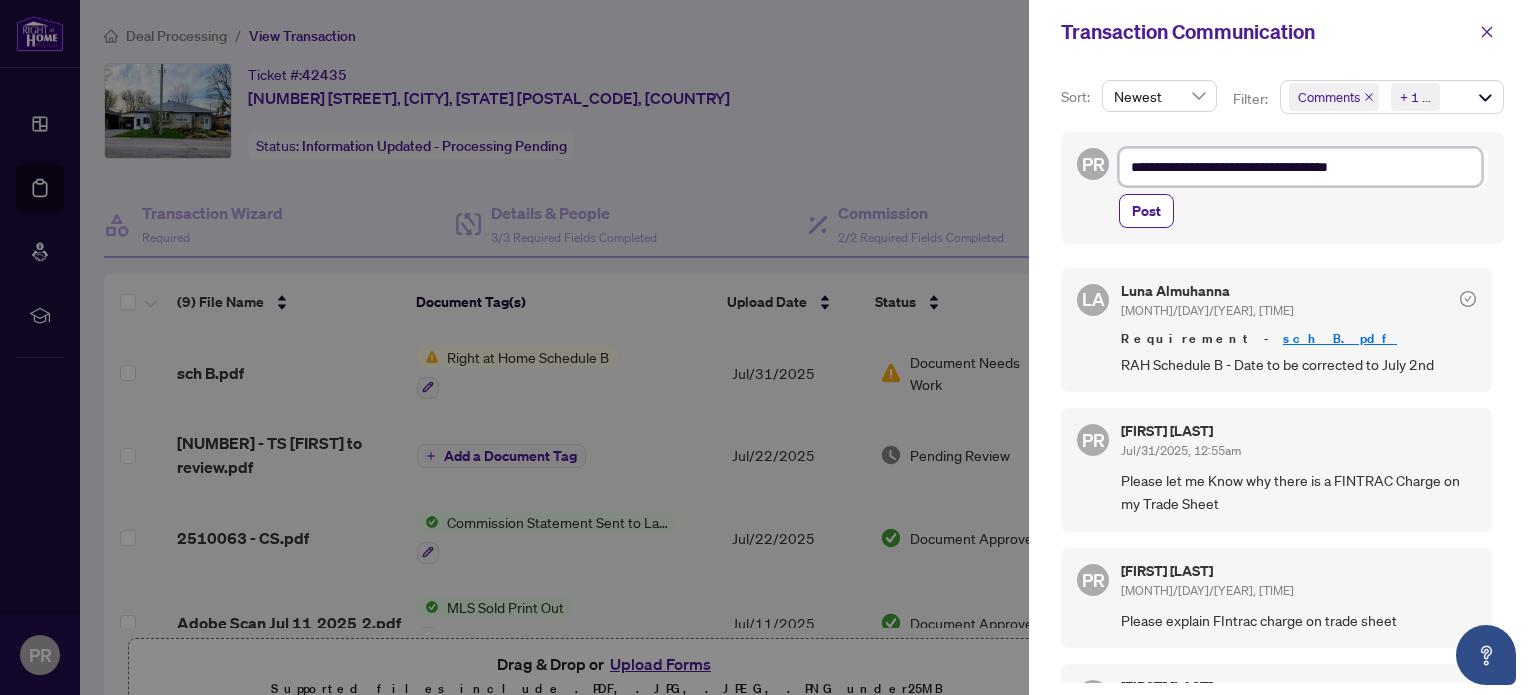 type on "**********" 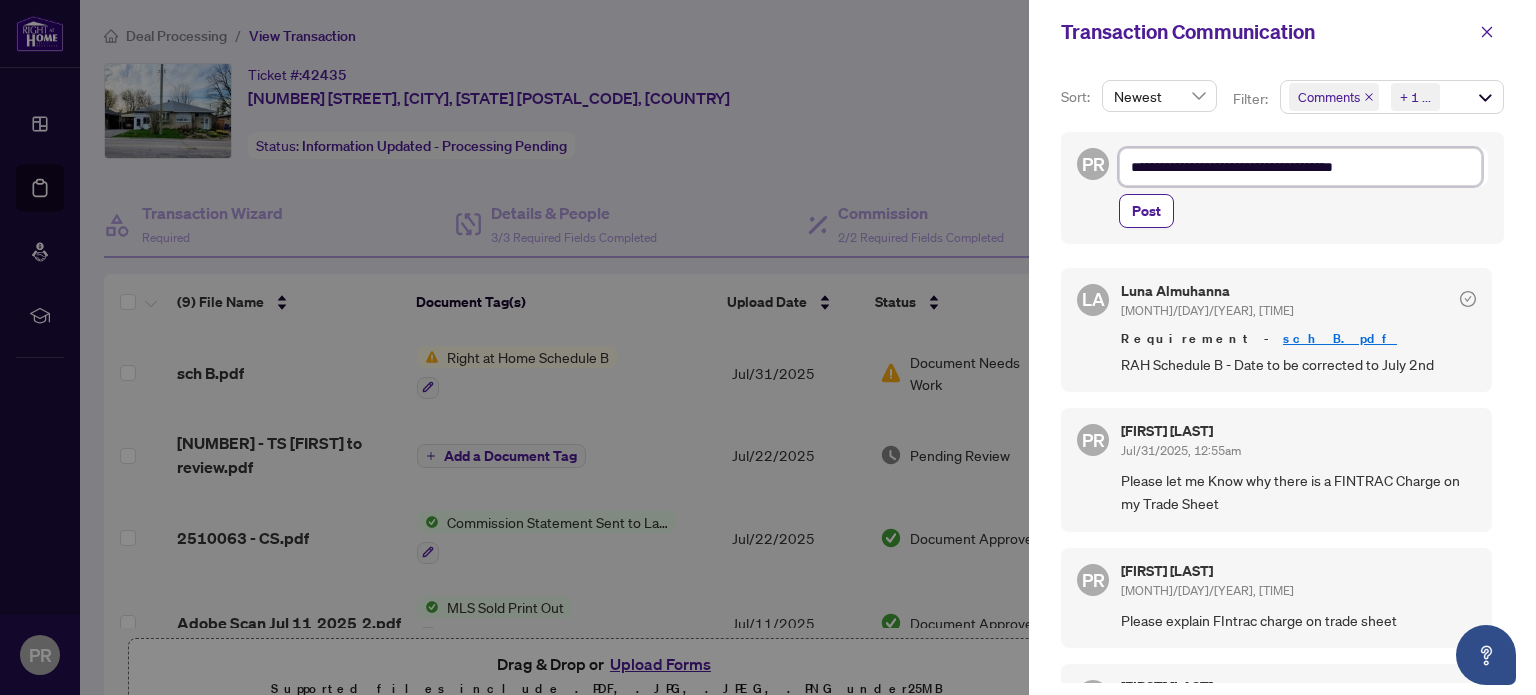 type on "**********" 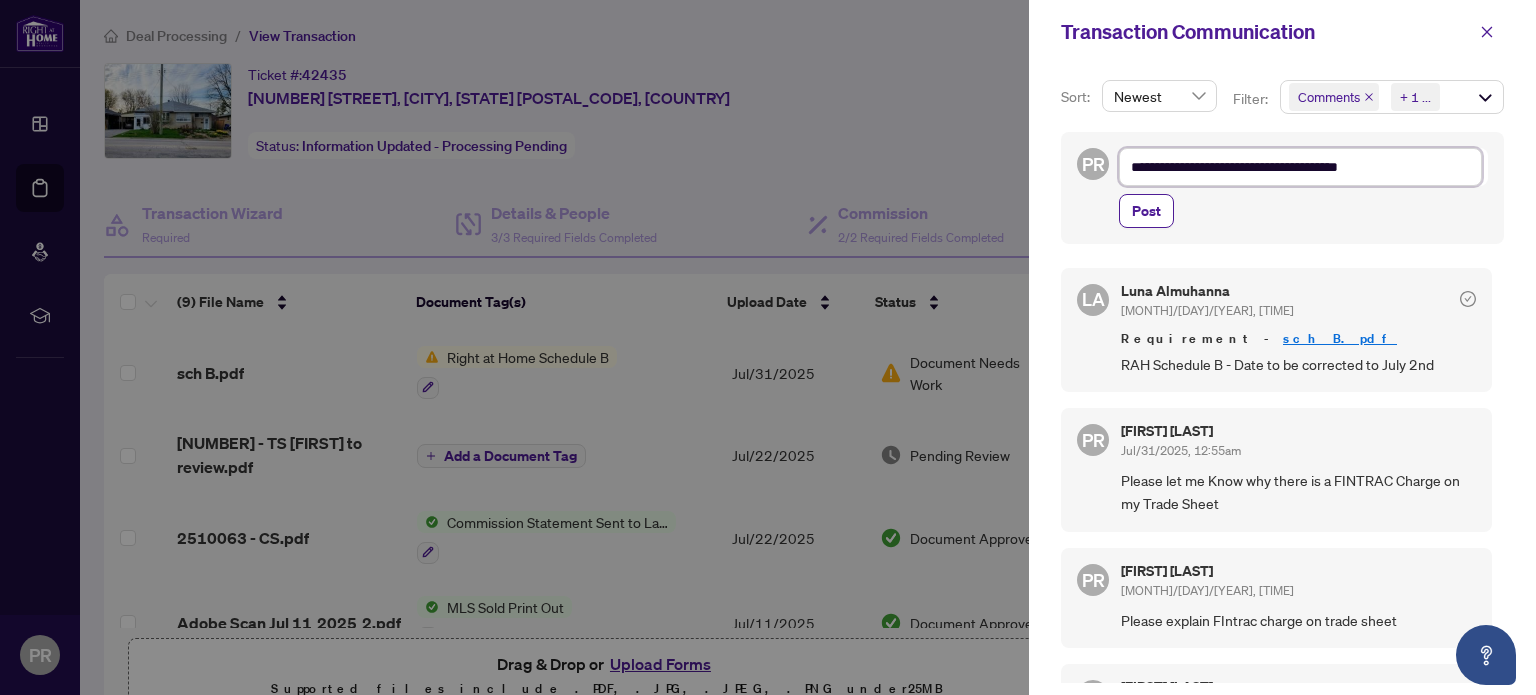 type on "**********" 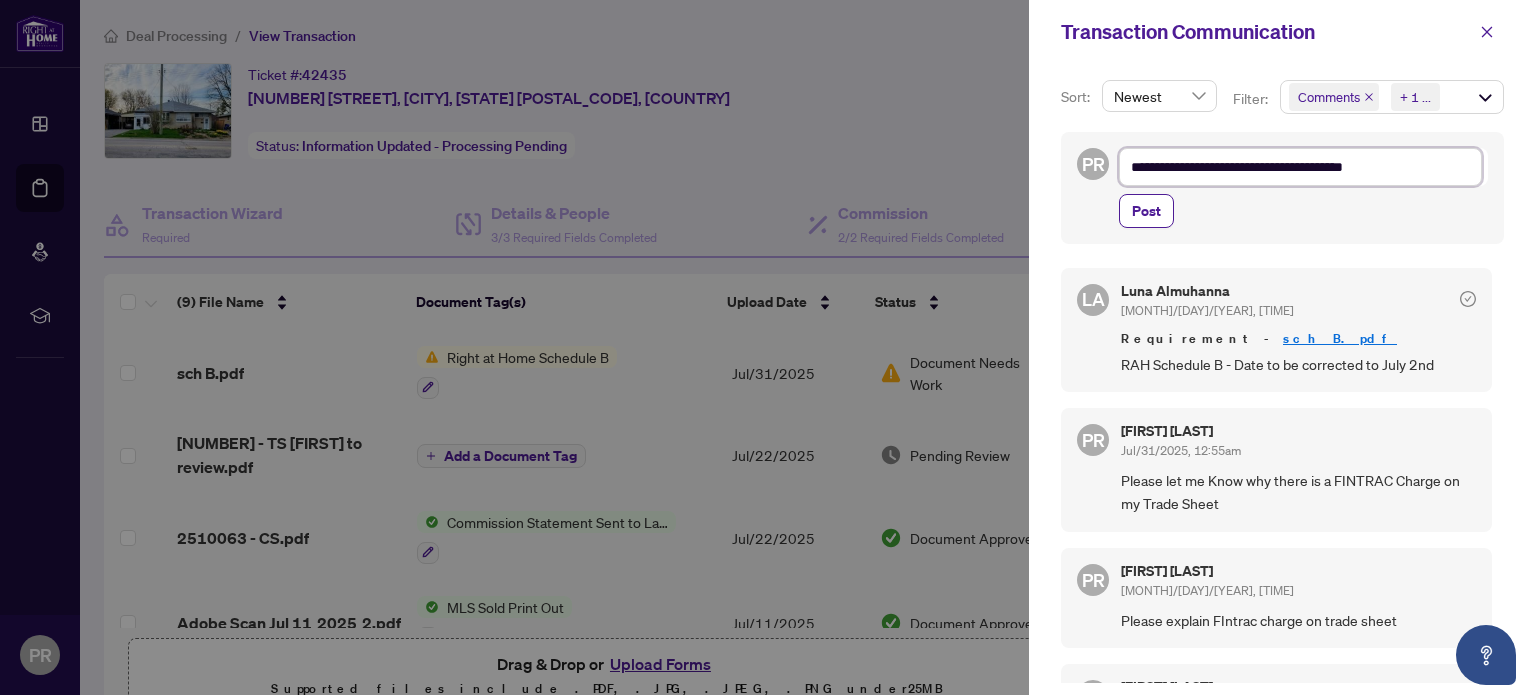 type on "**********" 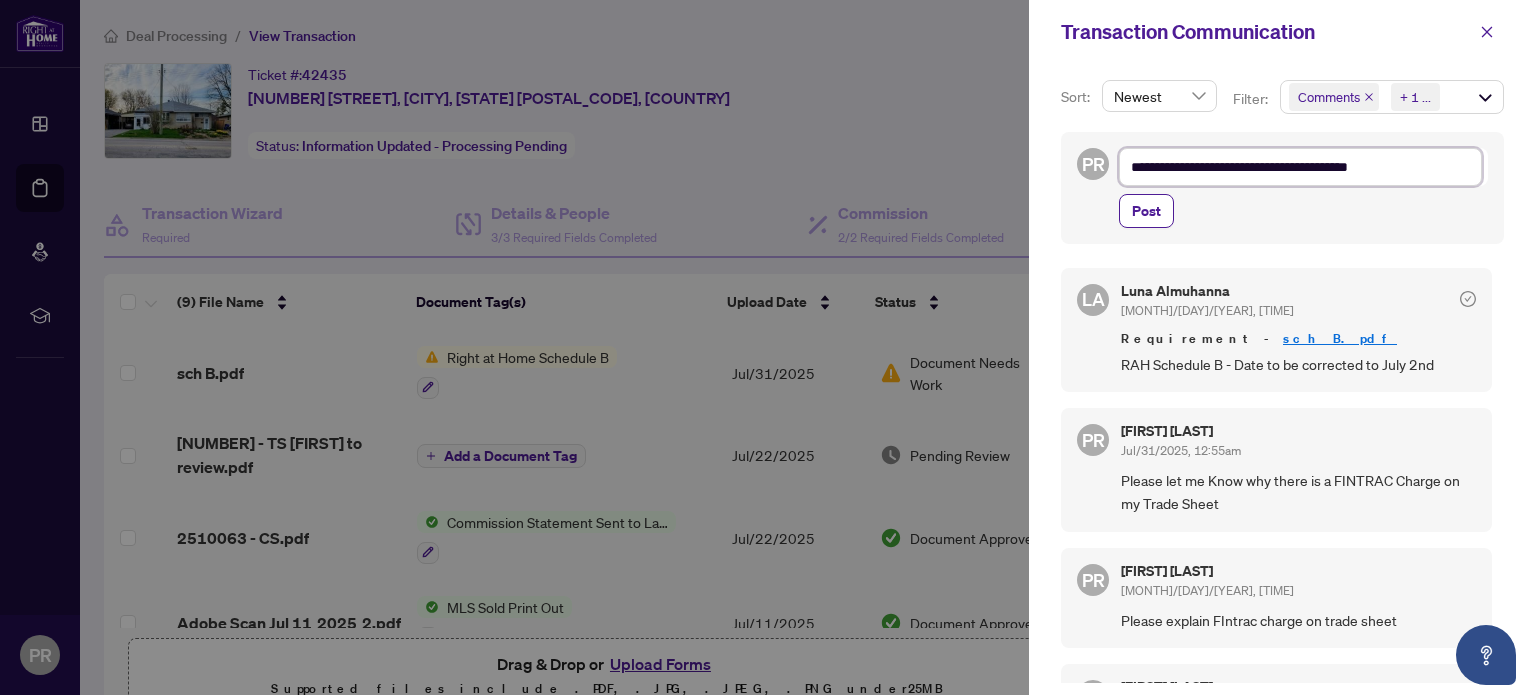 type on "**********" 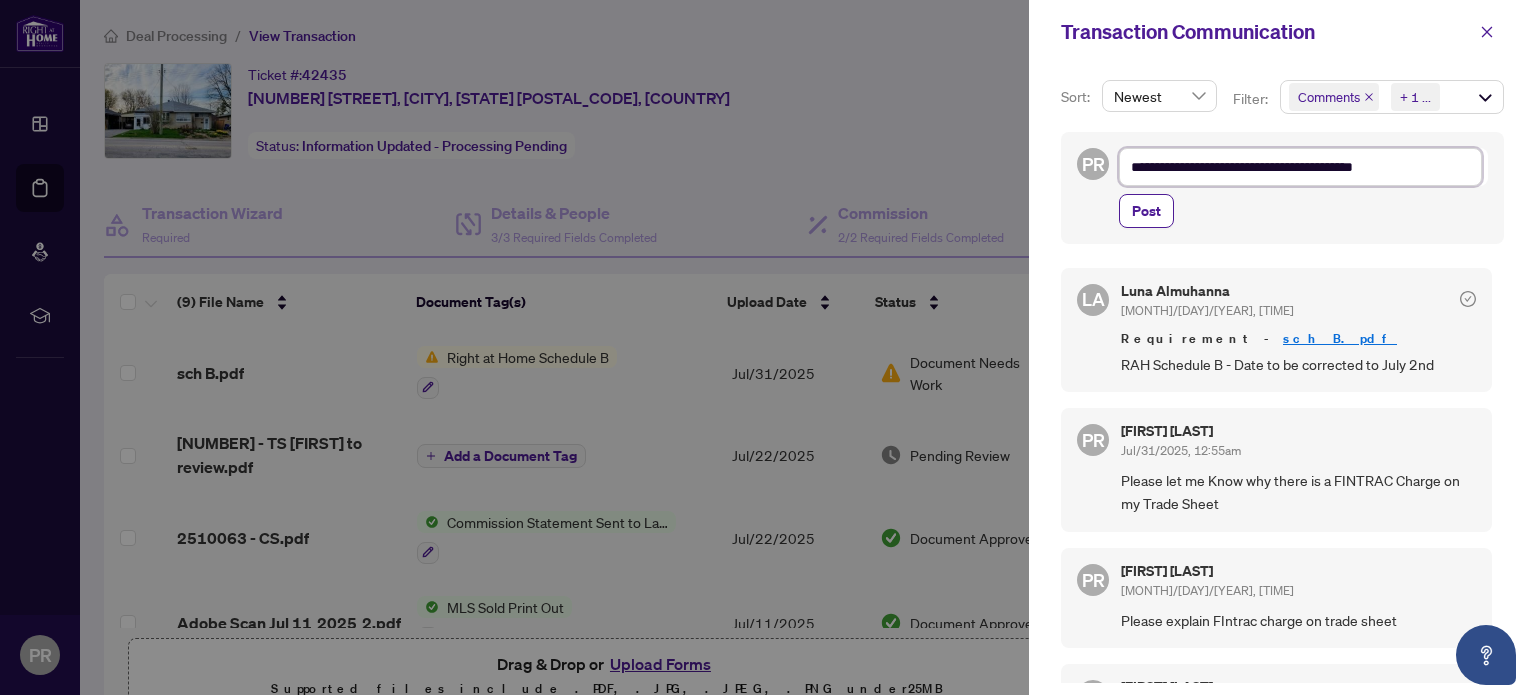 type on "**********" 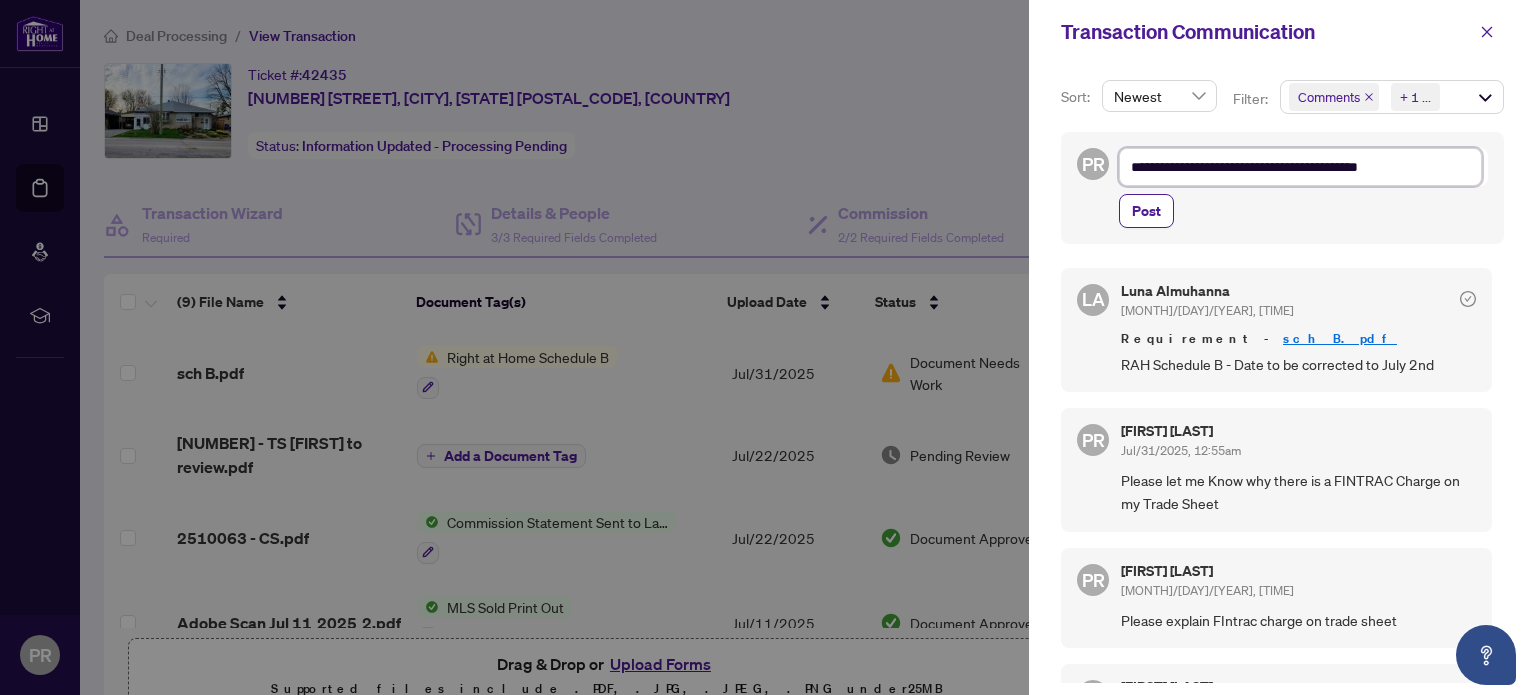 type on "**********" 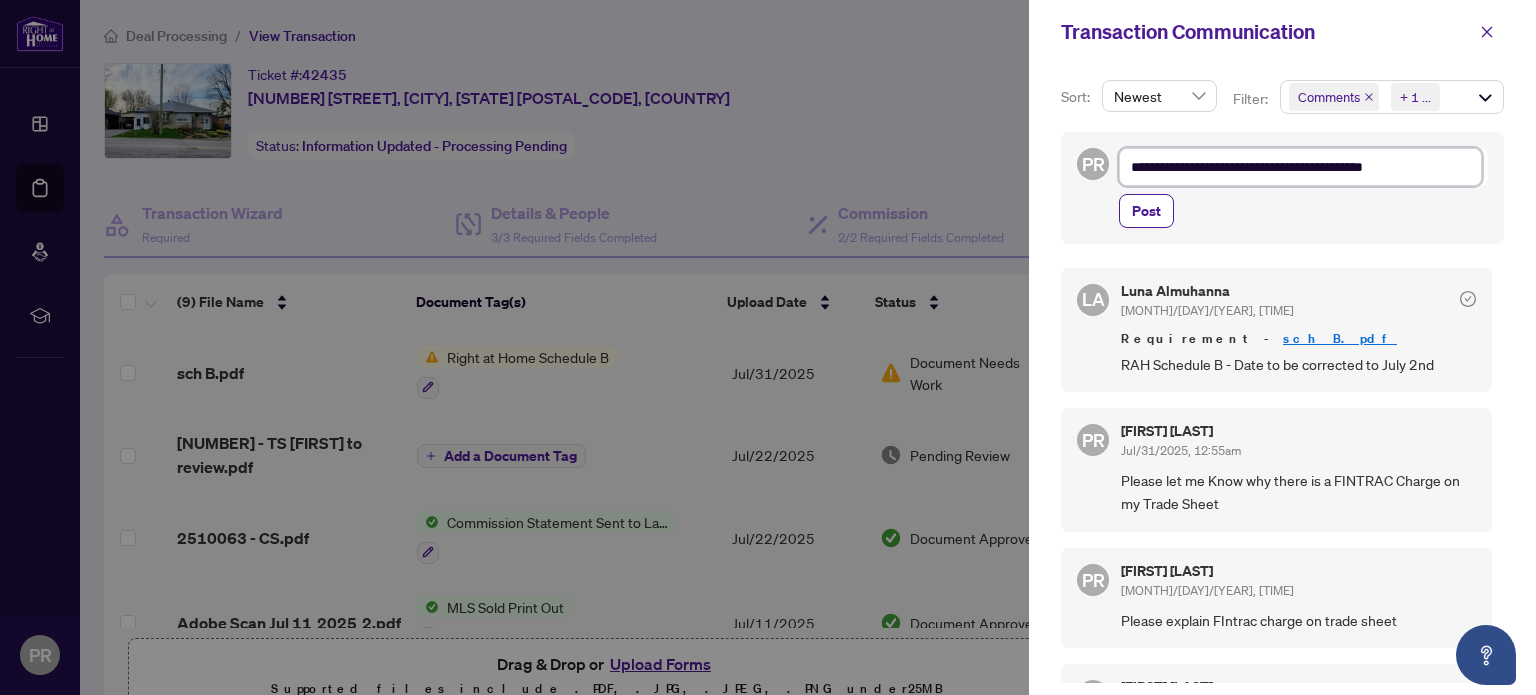 type on "**********" 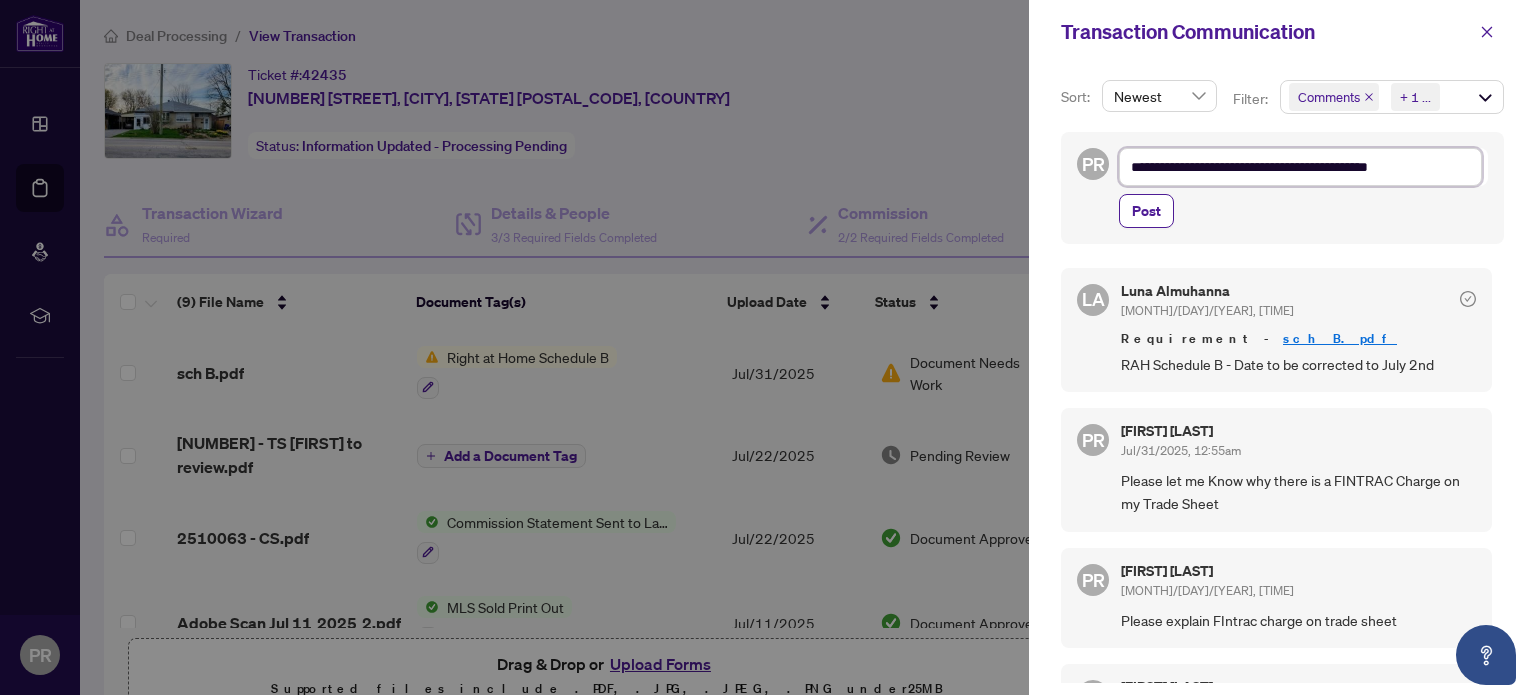 type on "**********" 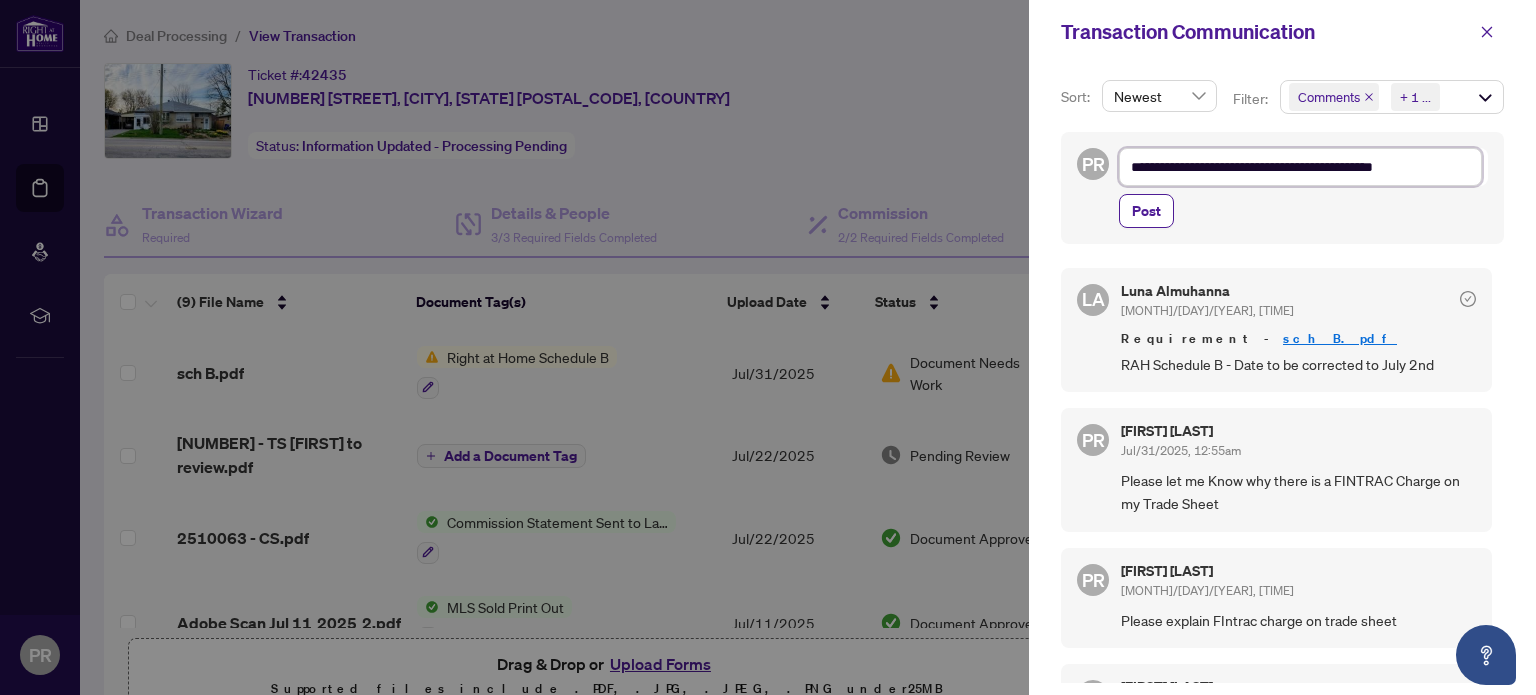 type on "**********" 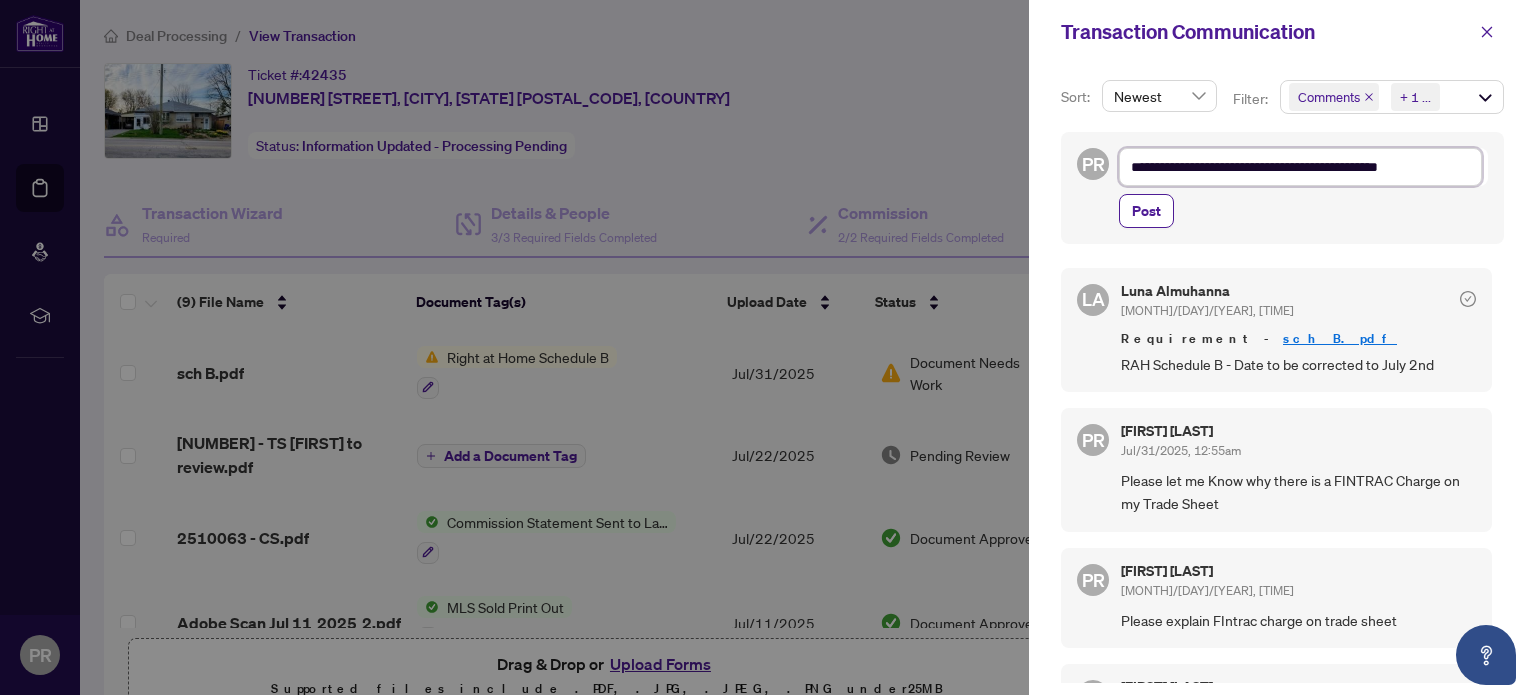 type on "**********" 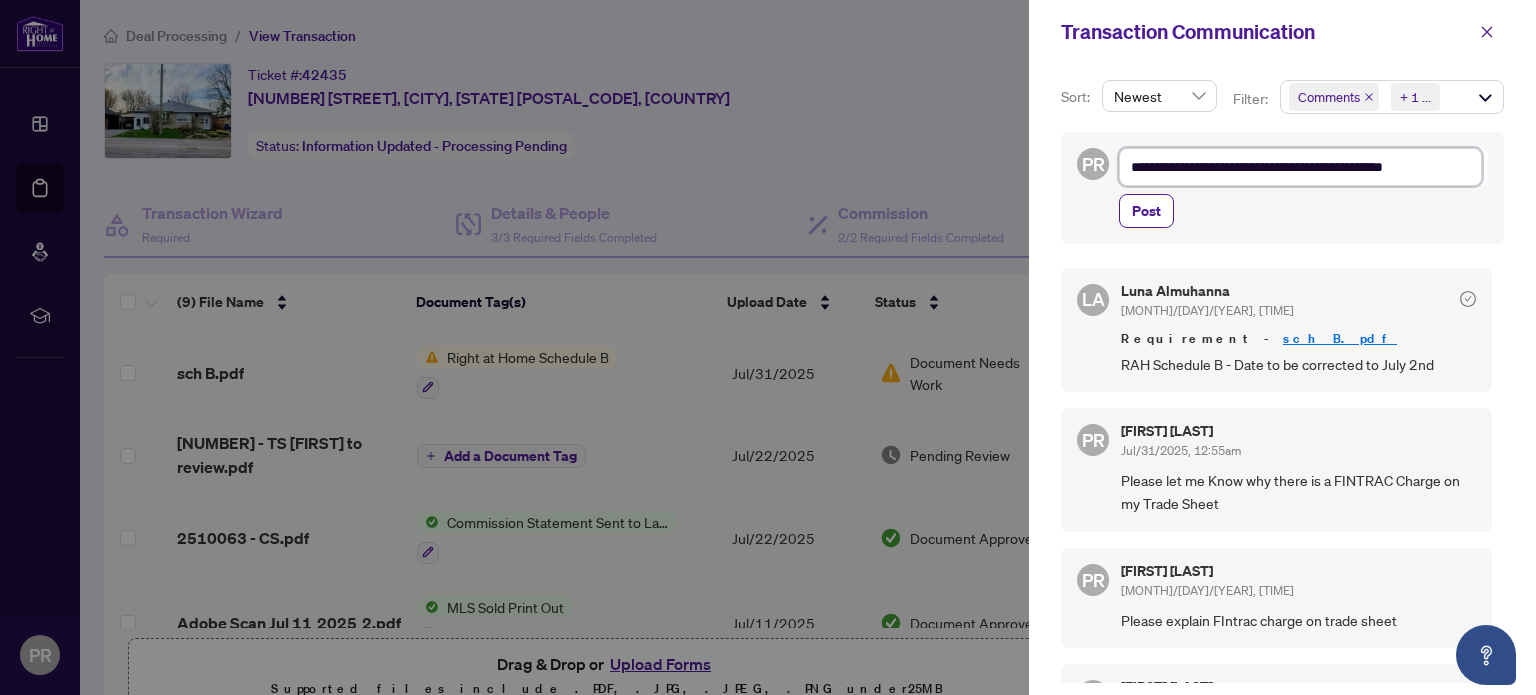 type on "**********" 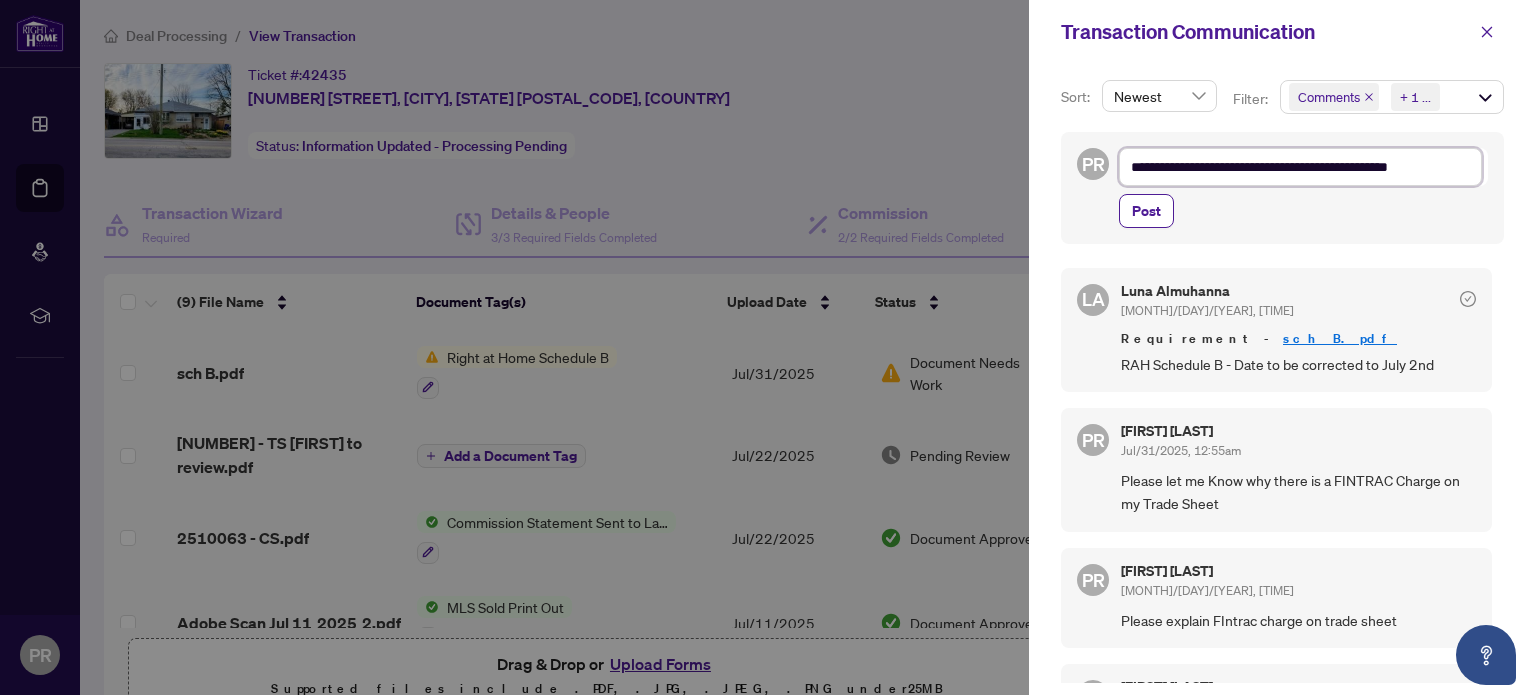 type on "**********" 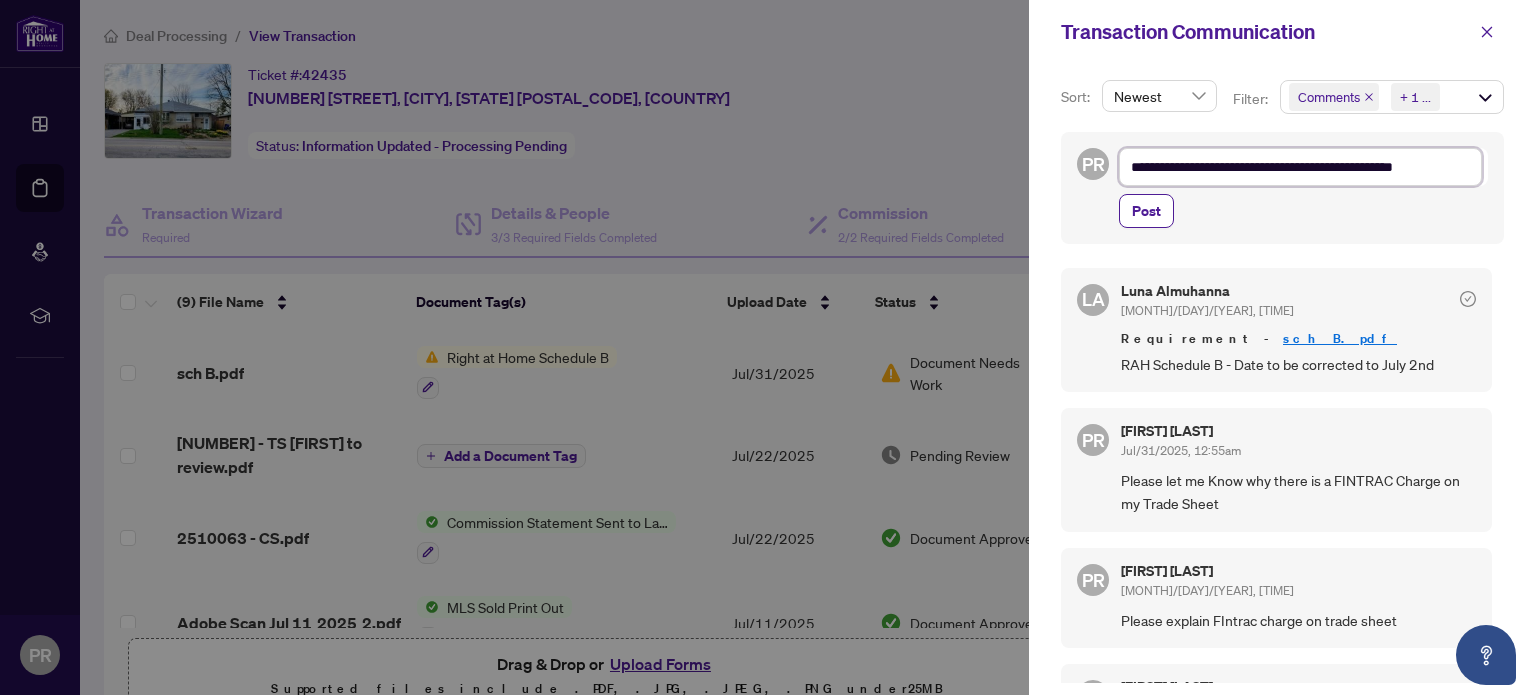 type on "**********" 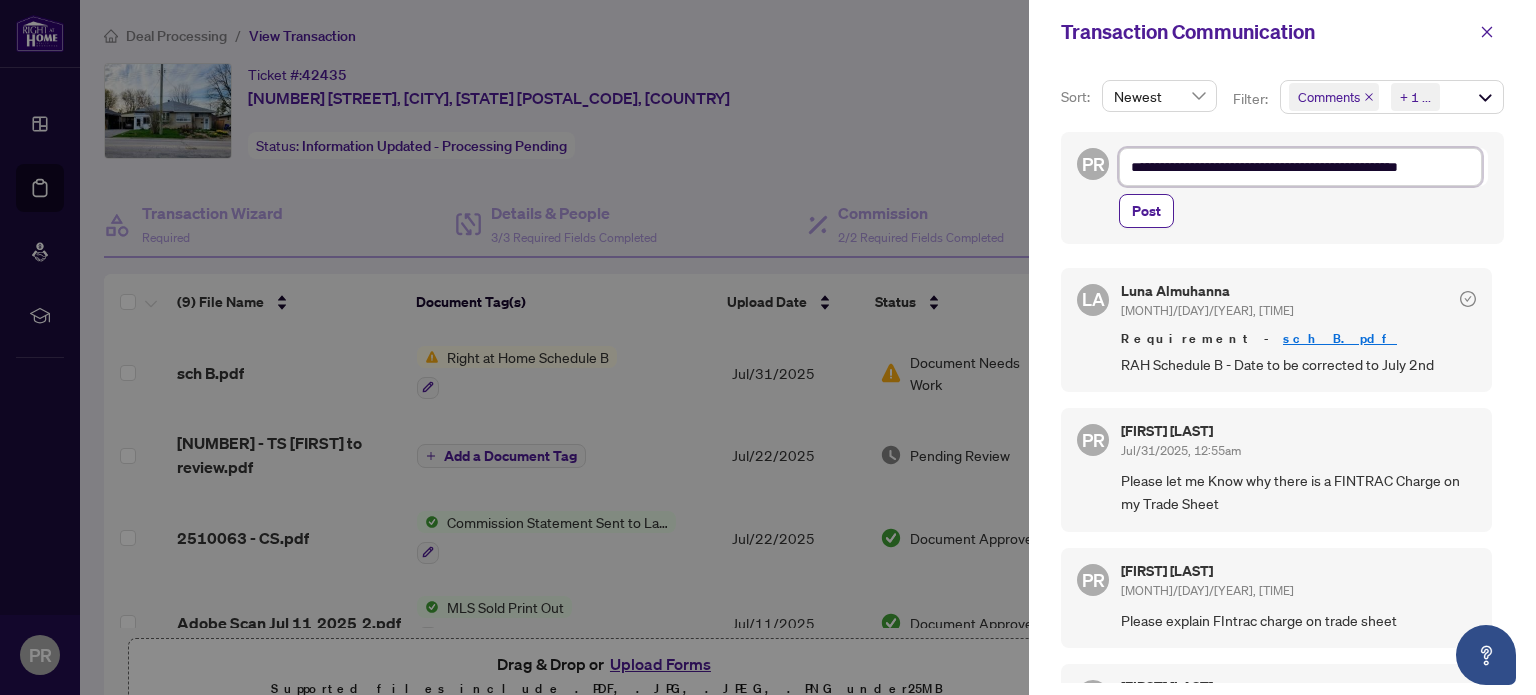 type on "**********" 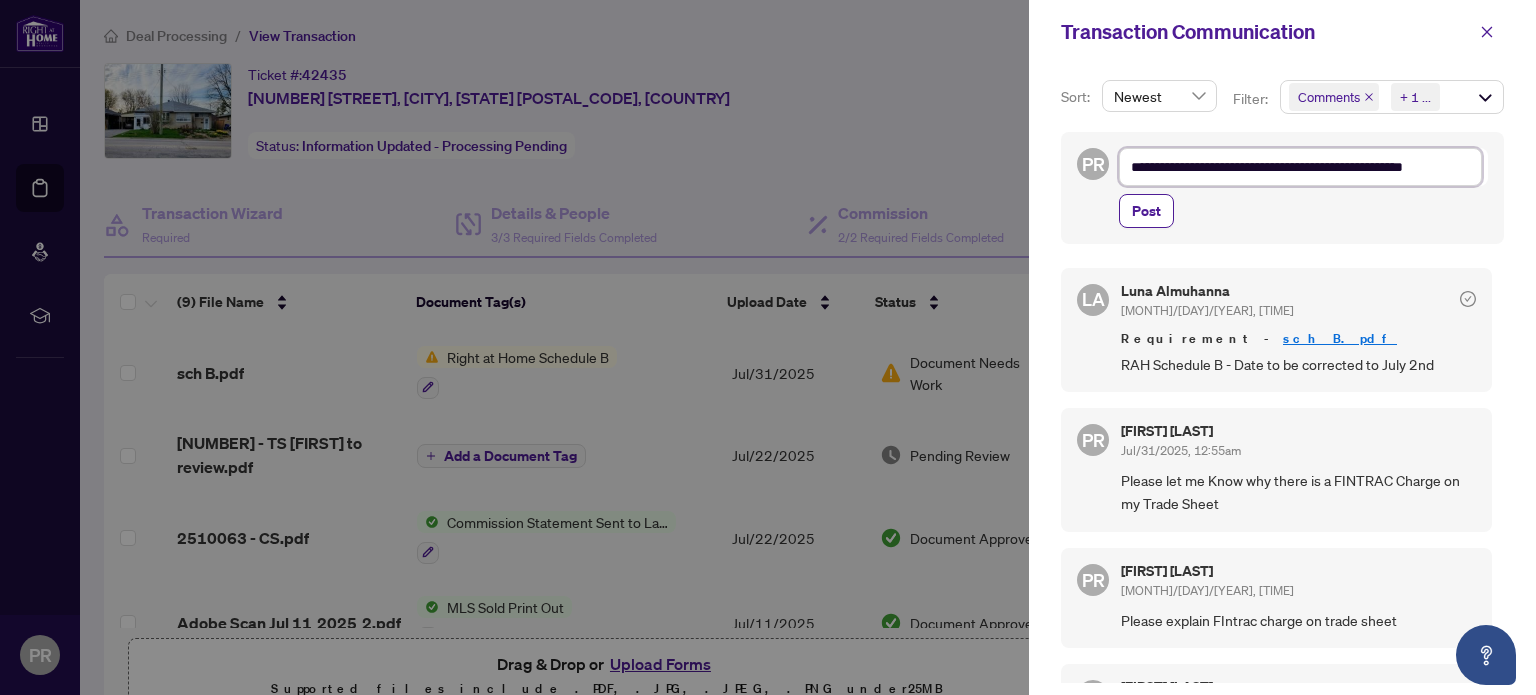 type on "**********" 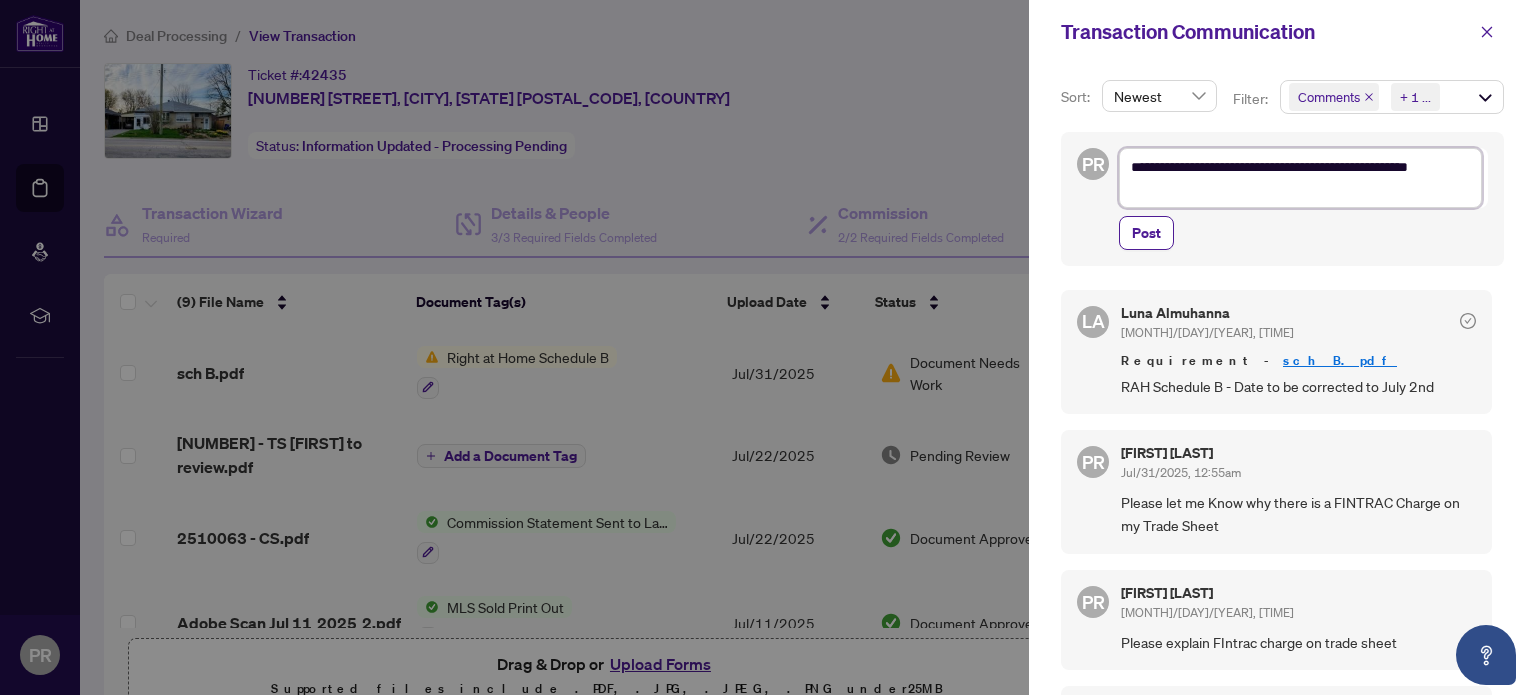 type on "**********" 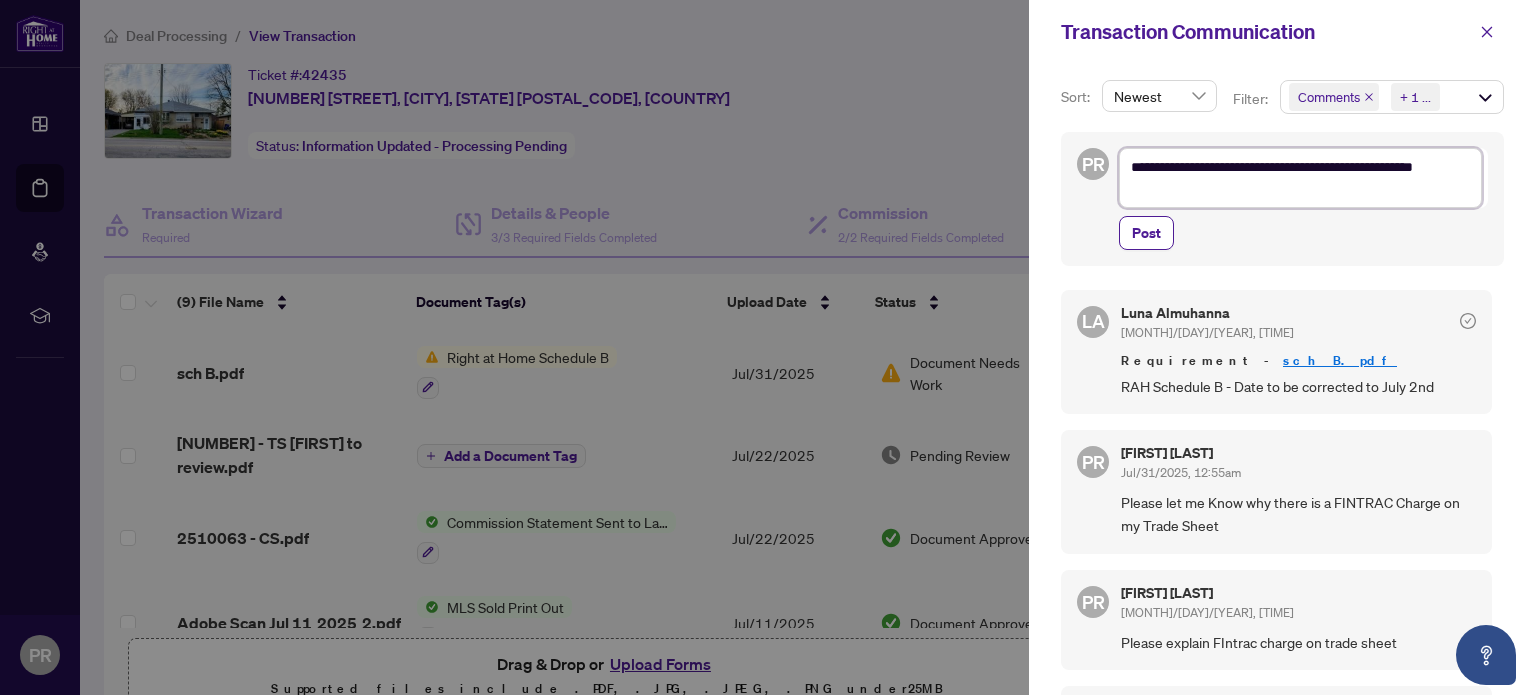 type on "**********" 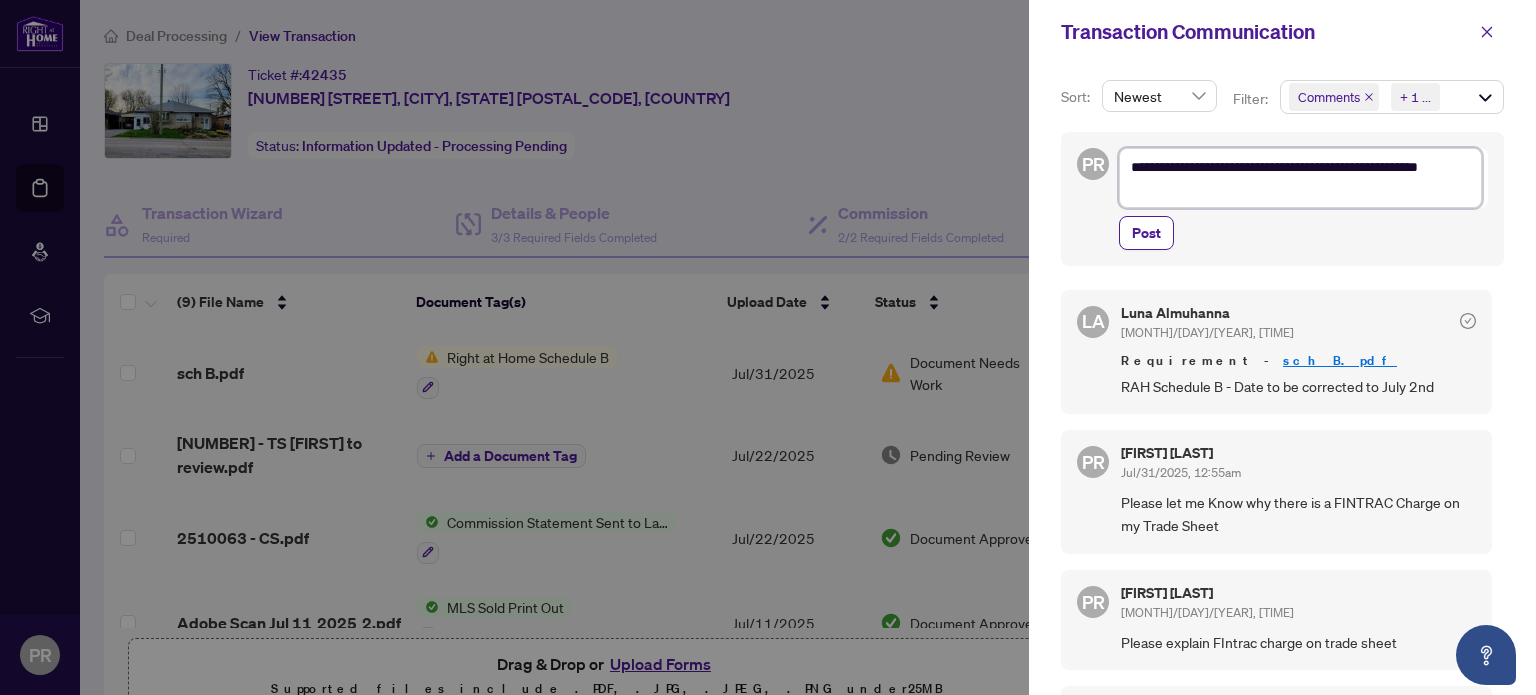 type on "**********" 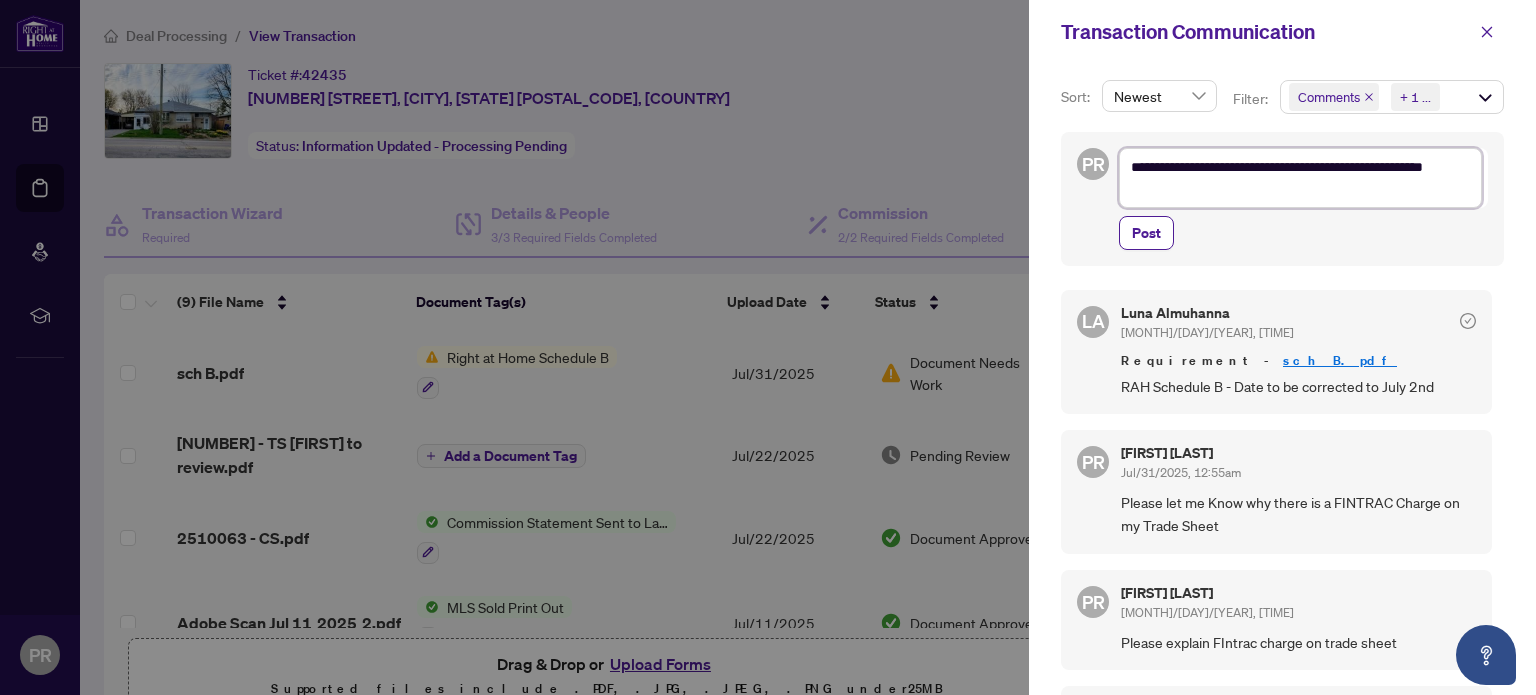 type on "**********" 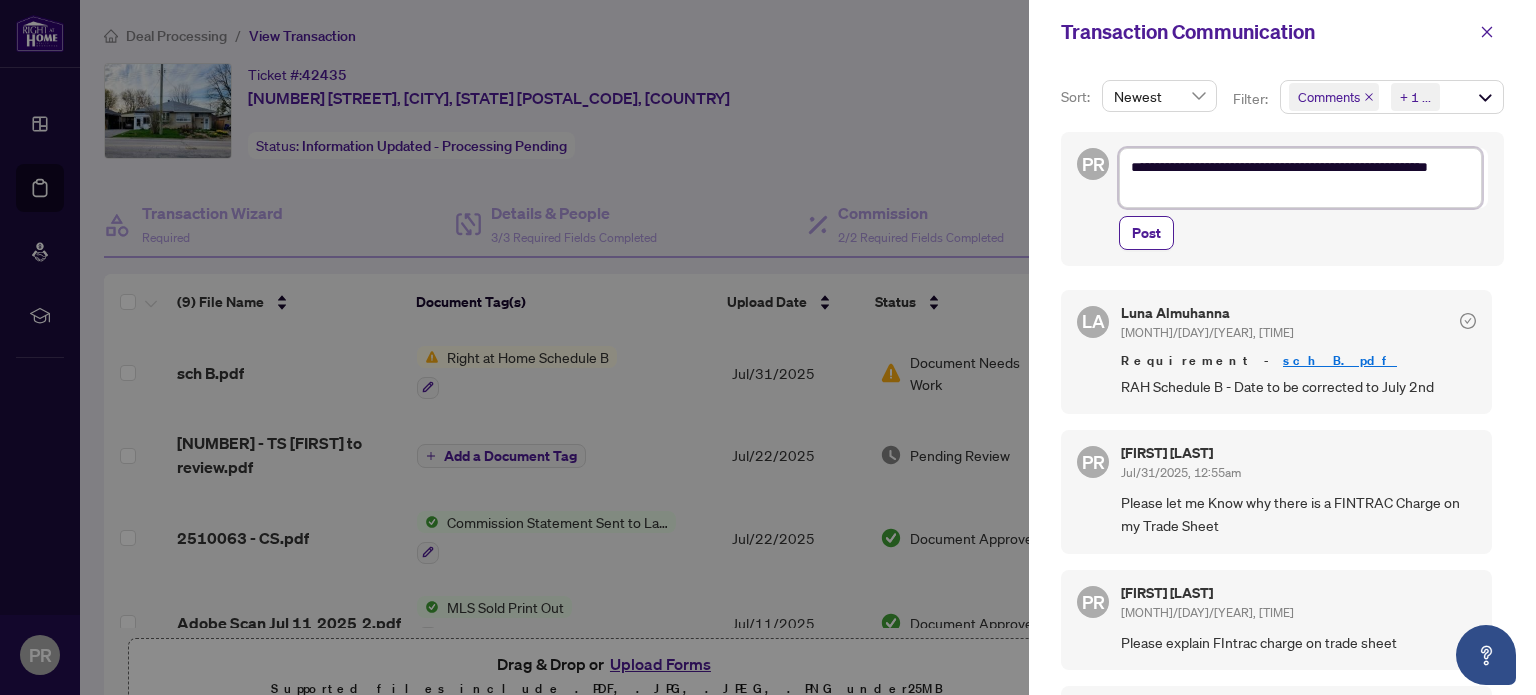 type on "**********" 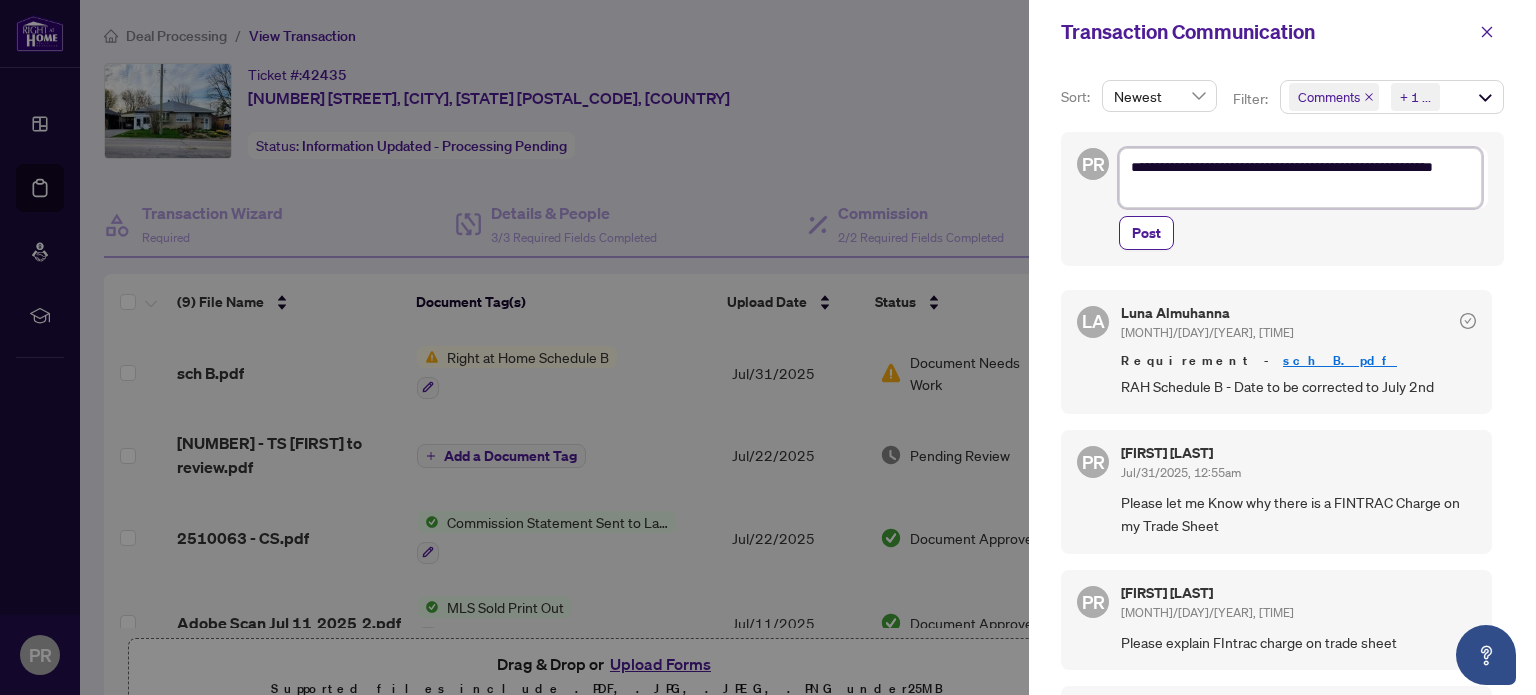 type on "**********" 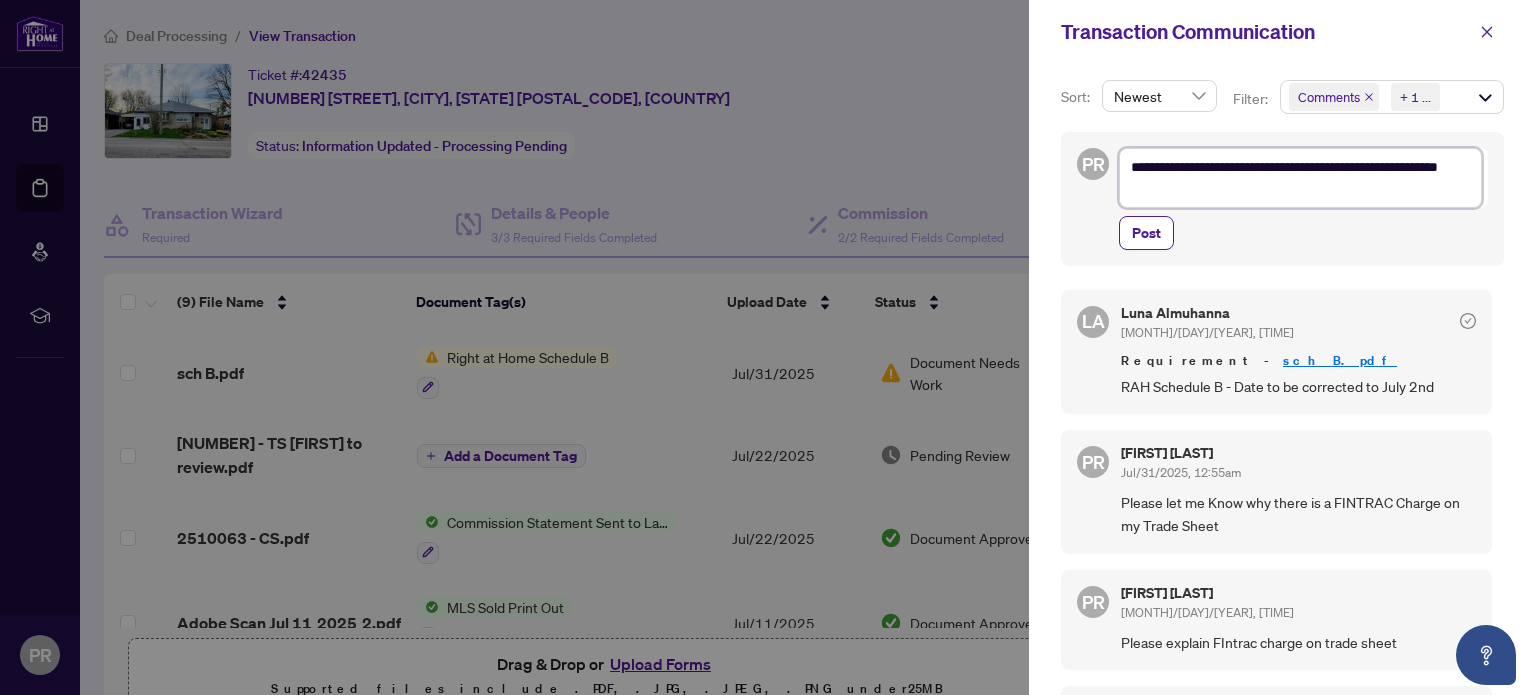 type on "**********" 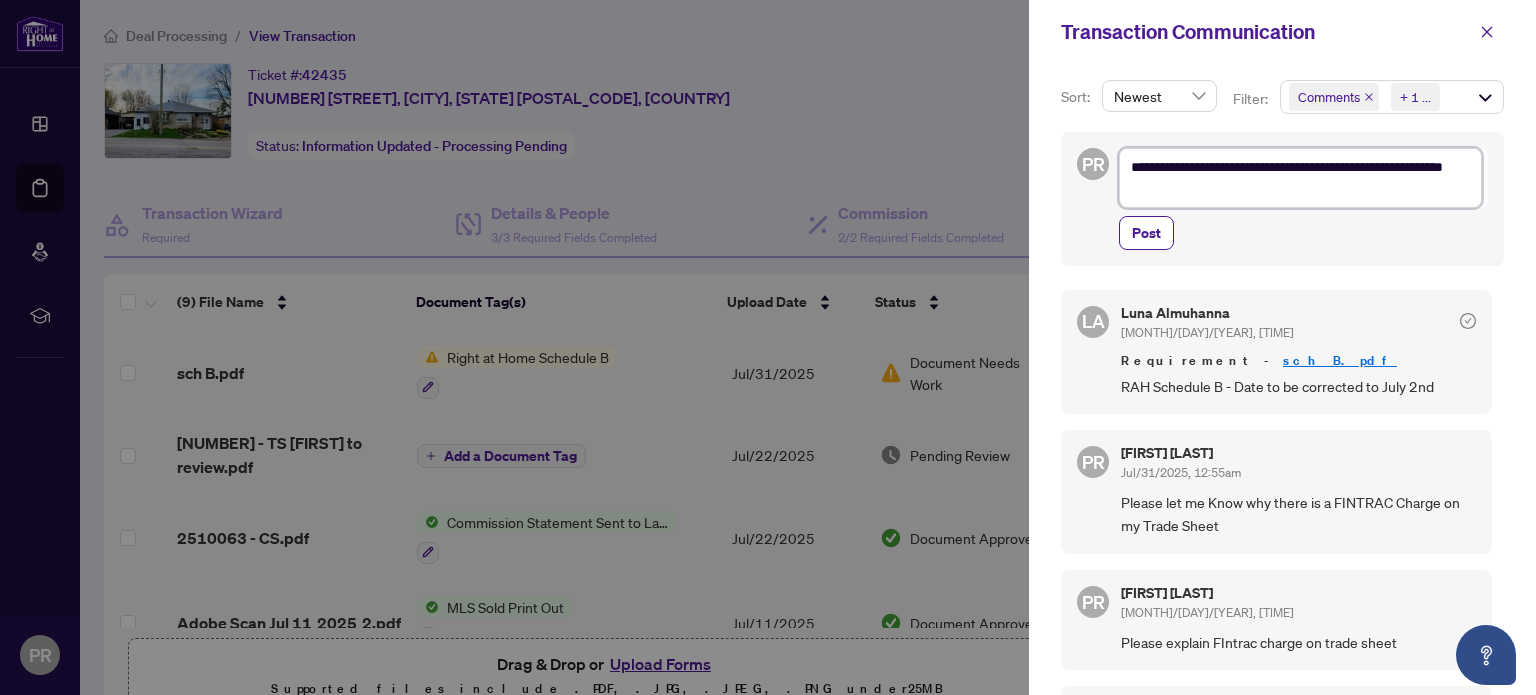 type on "**********" 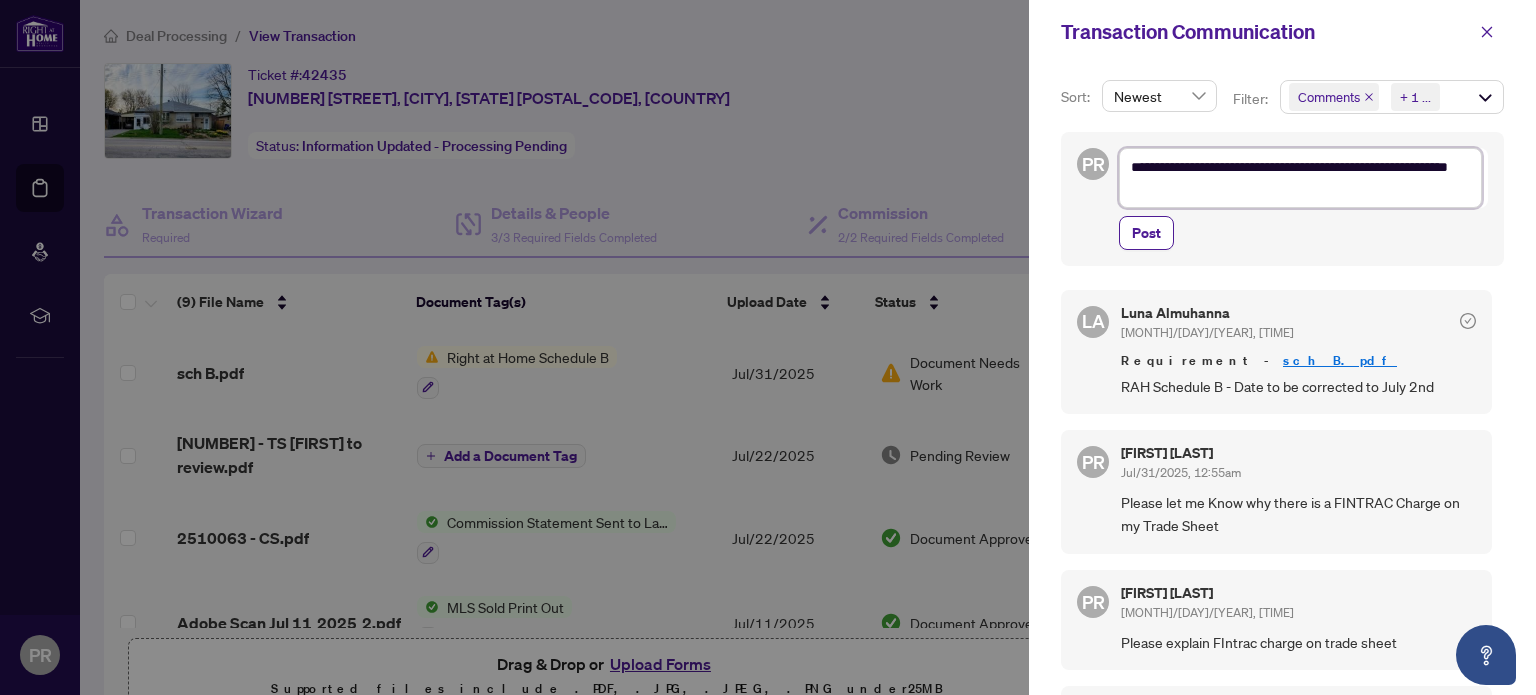 type on "**********" 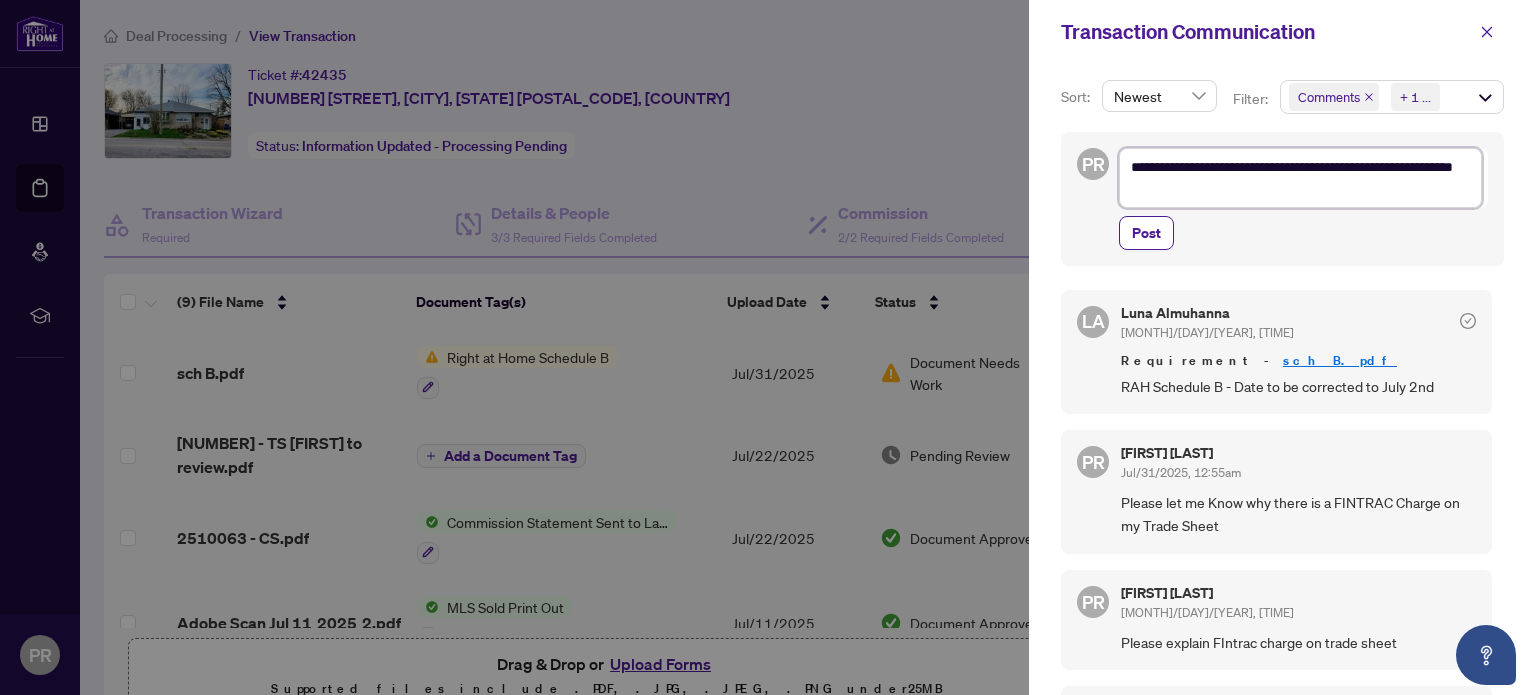 type on "**********" 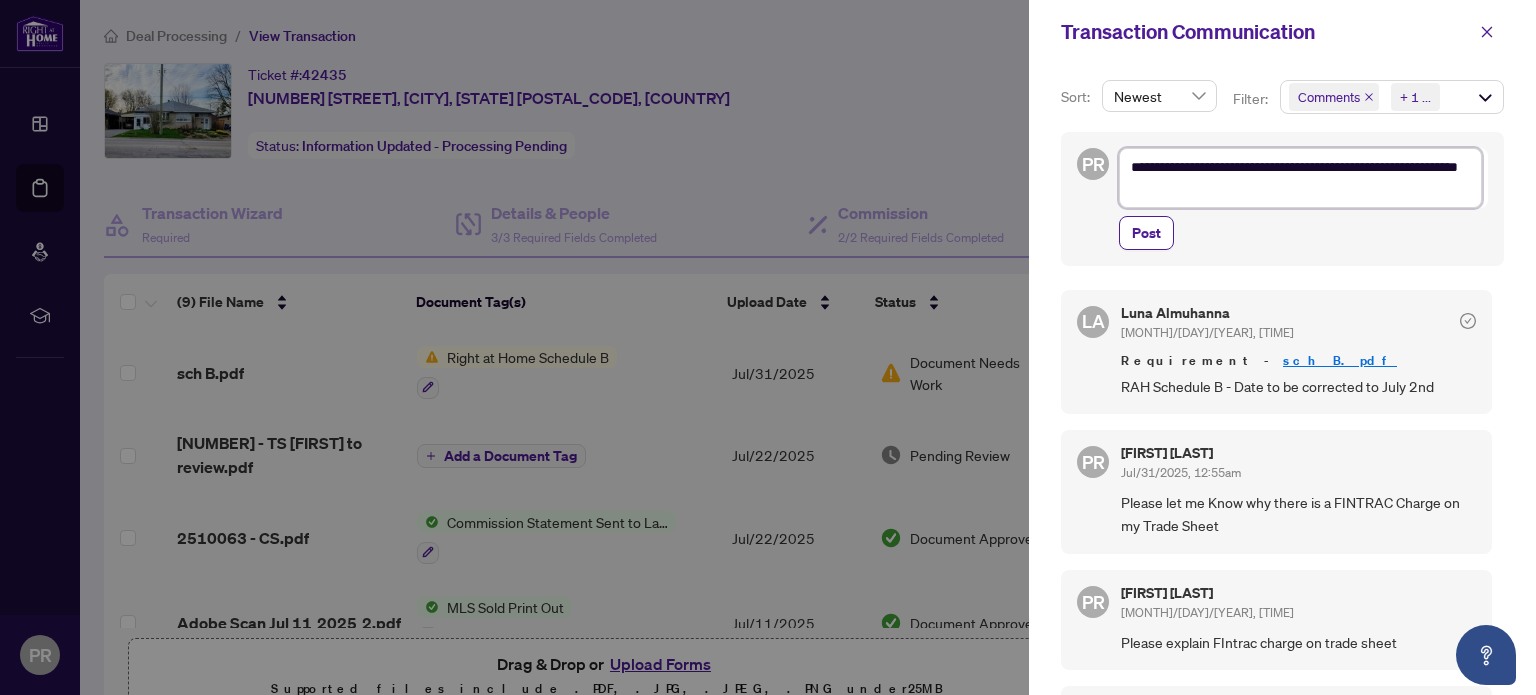 type on "**********" 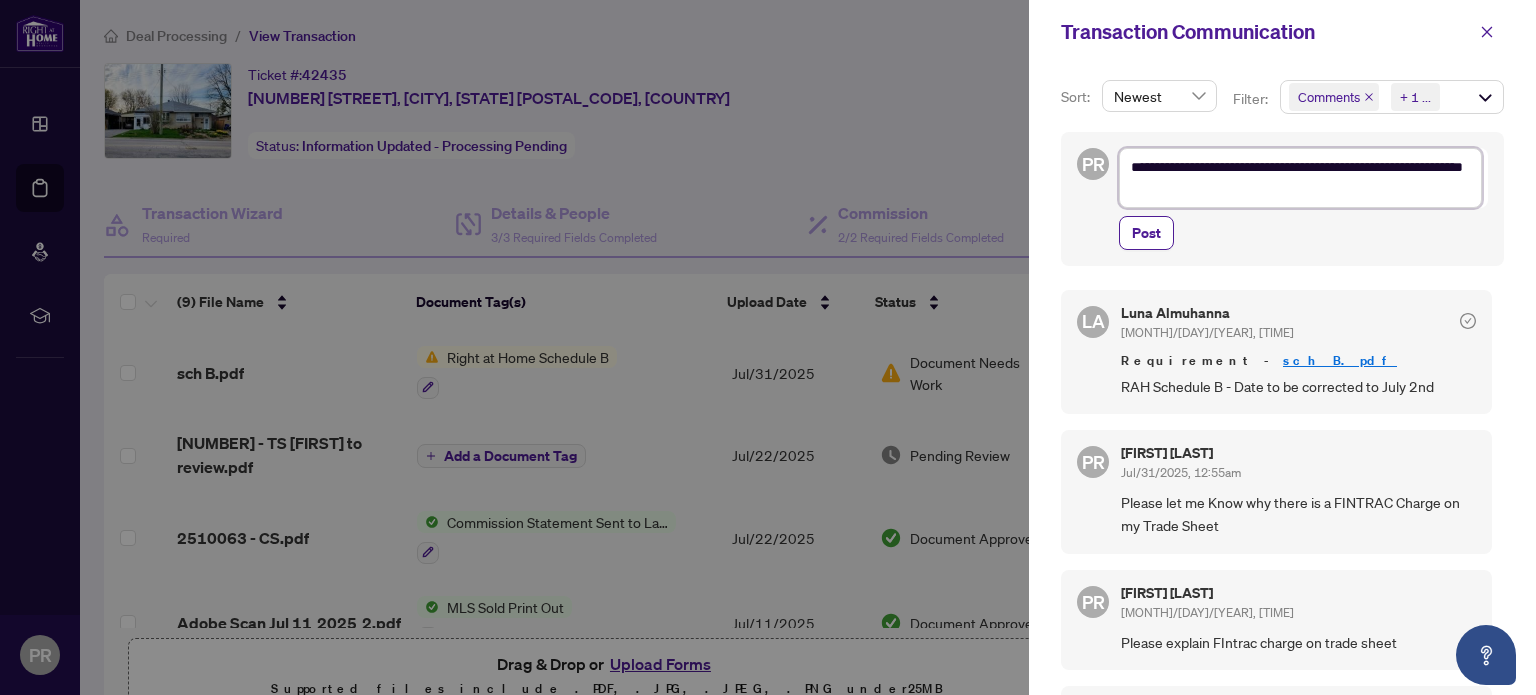 type on "**********" 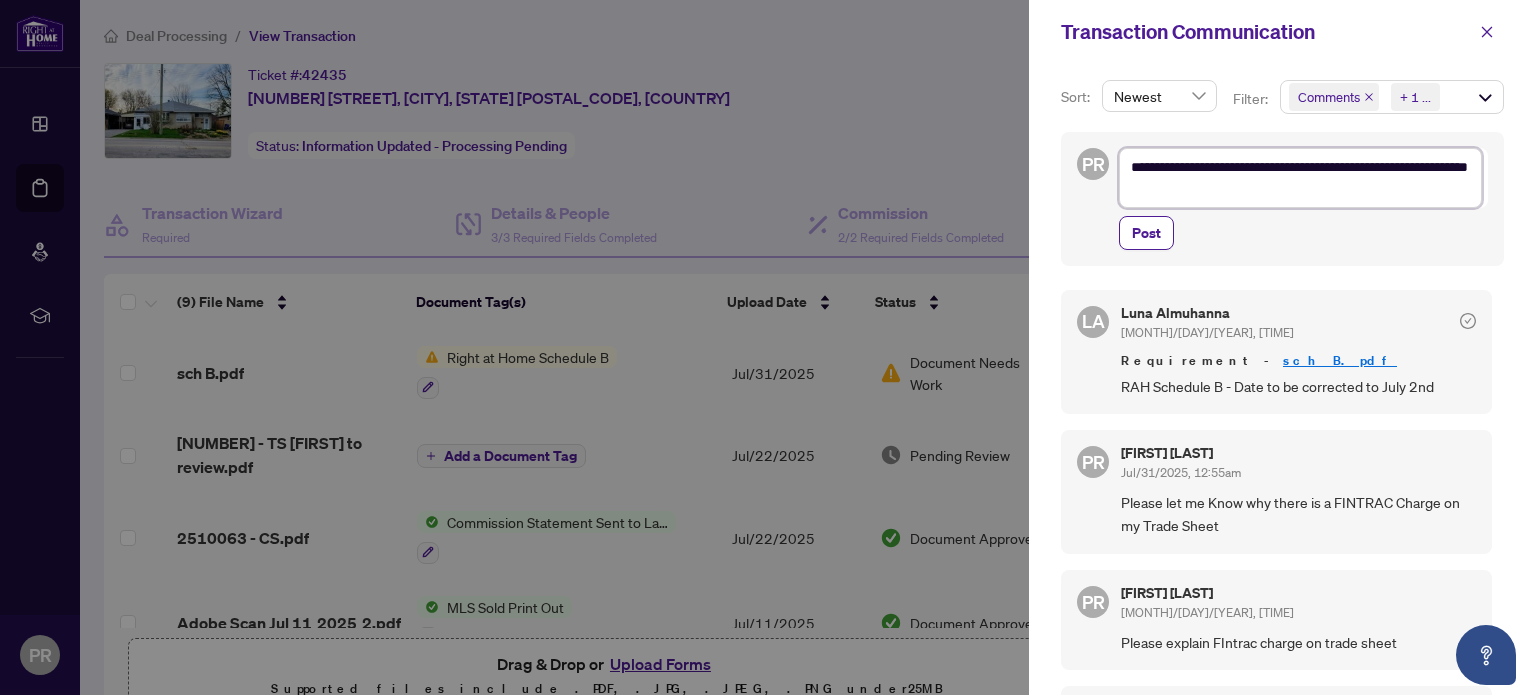 type on "**********" 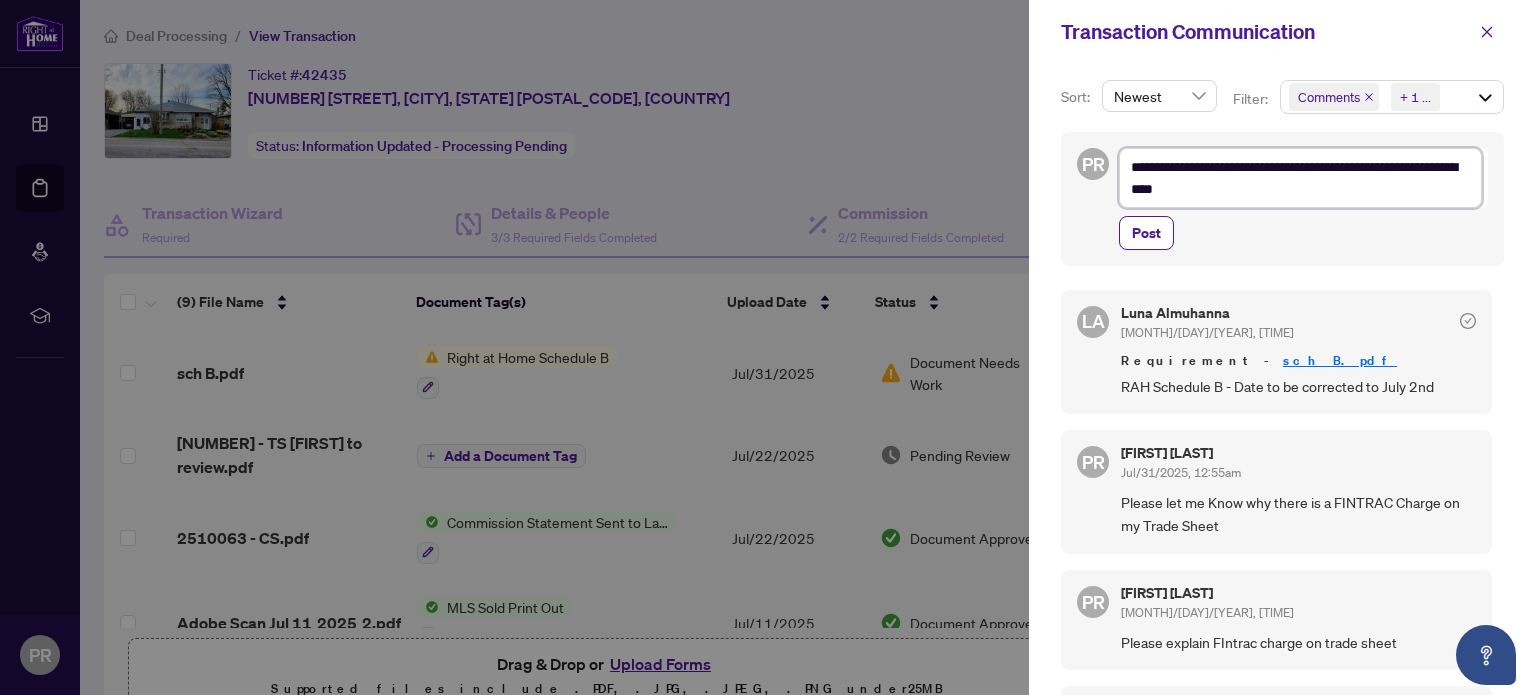type on "**********" 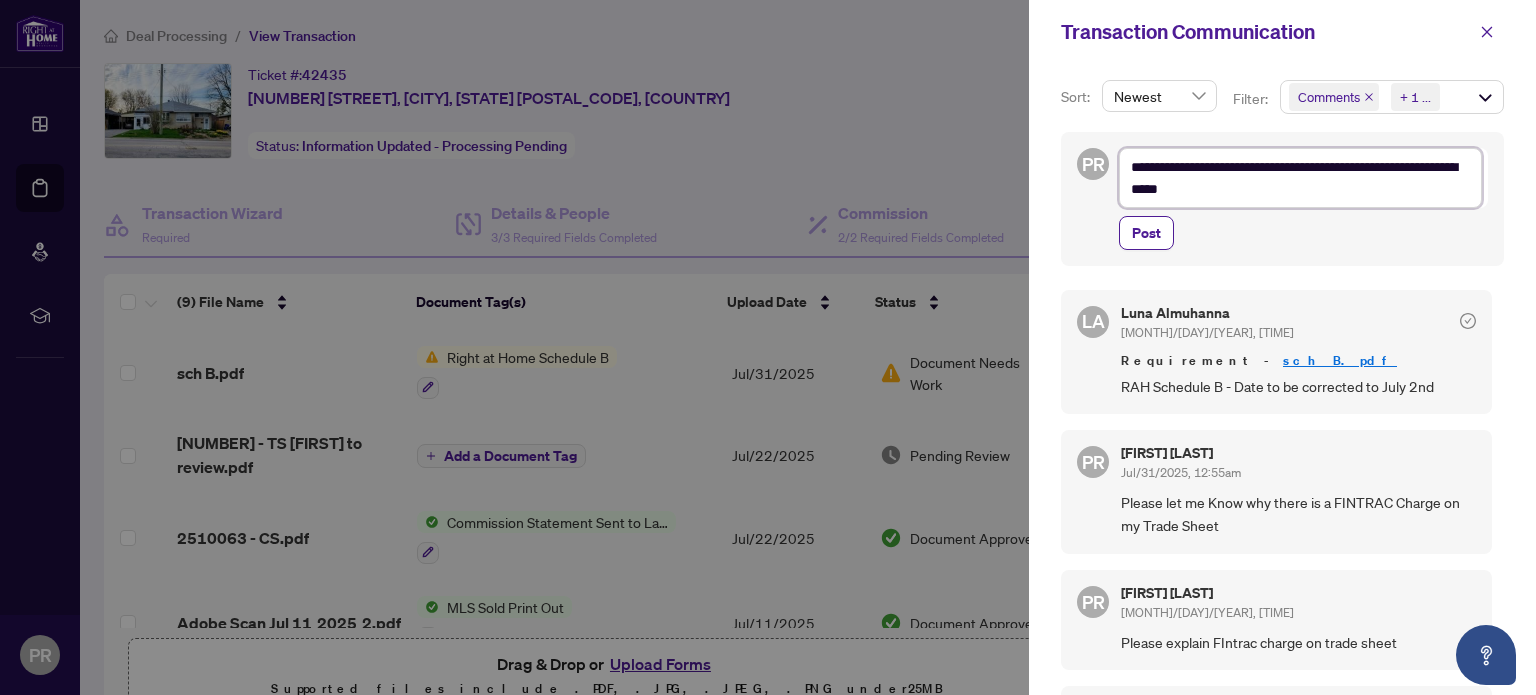 type on "**********" 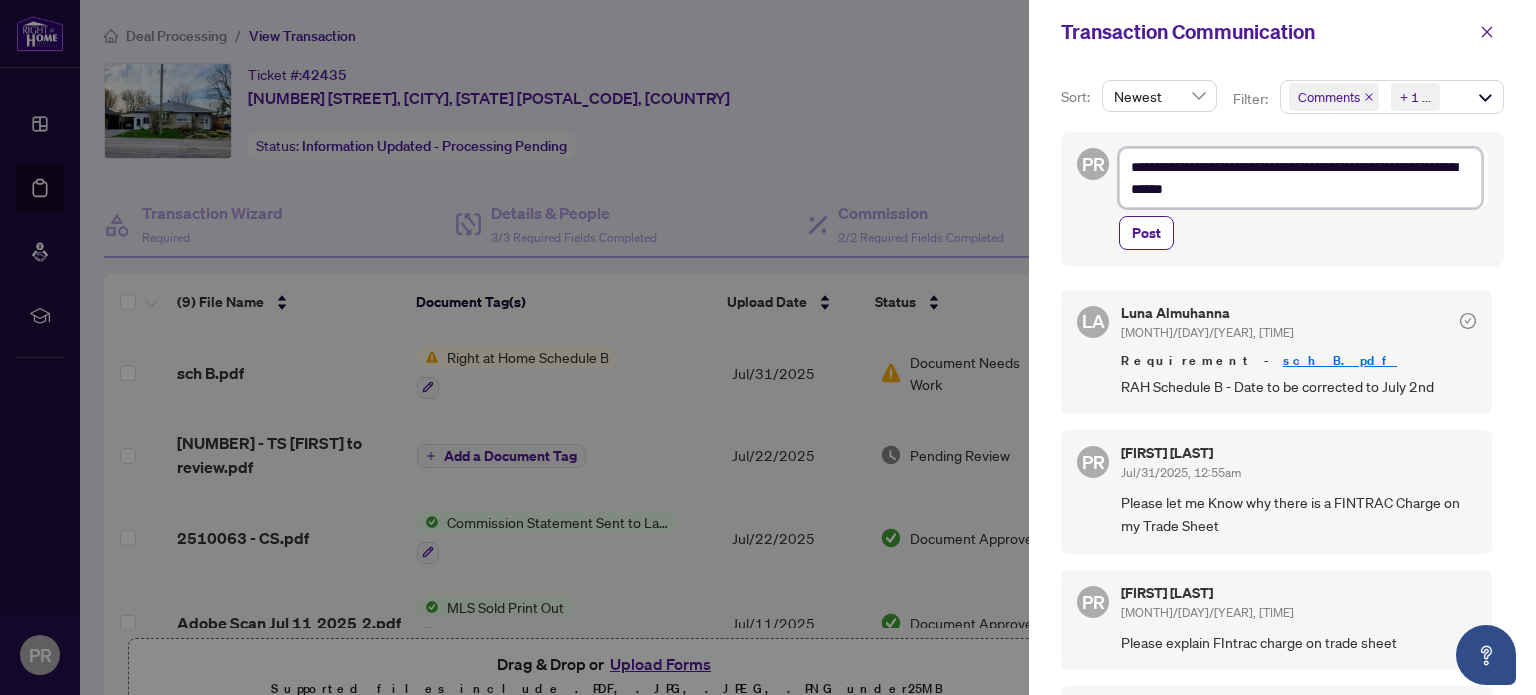 type on "**********" 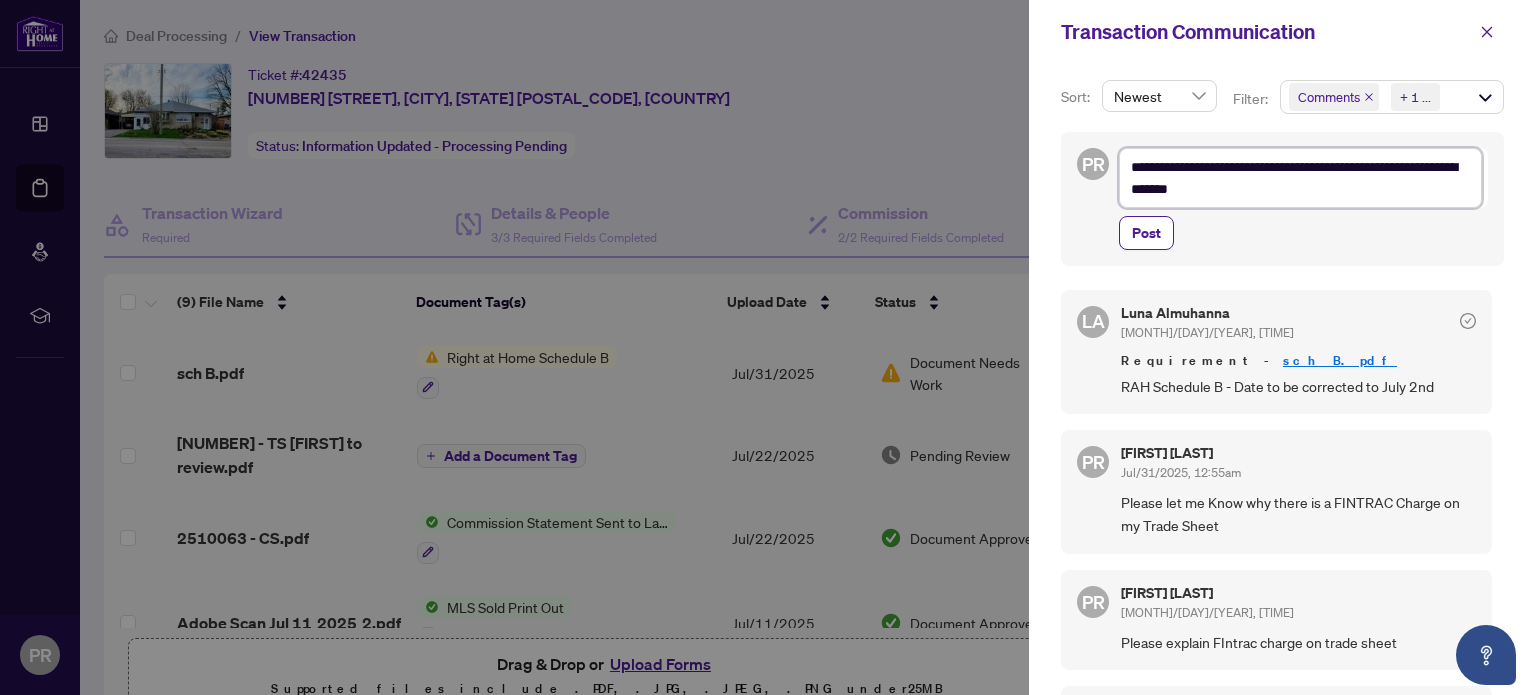 type on "**********" 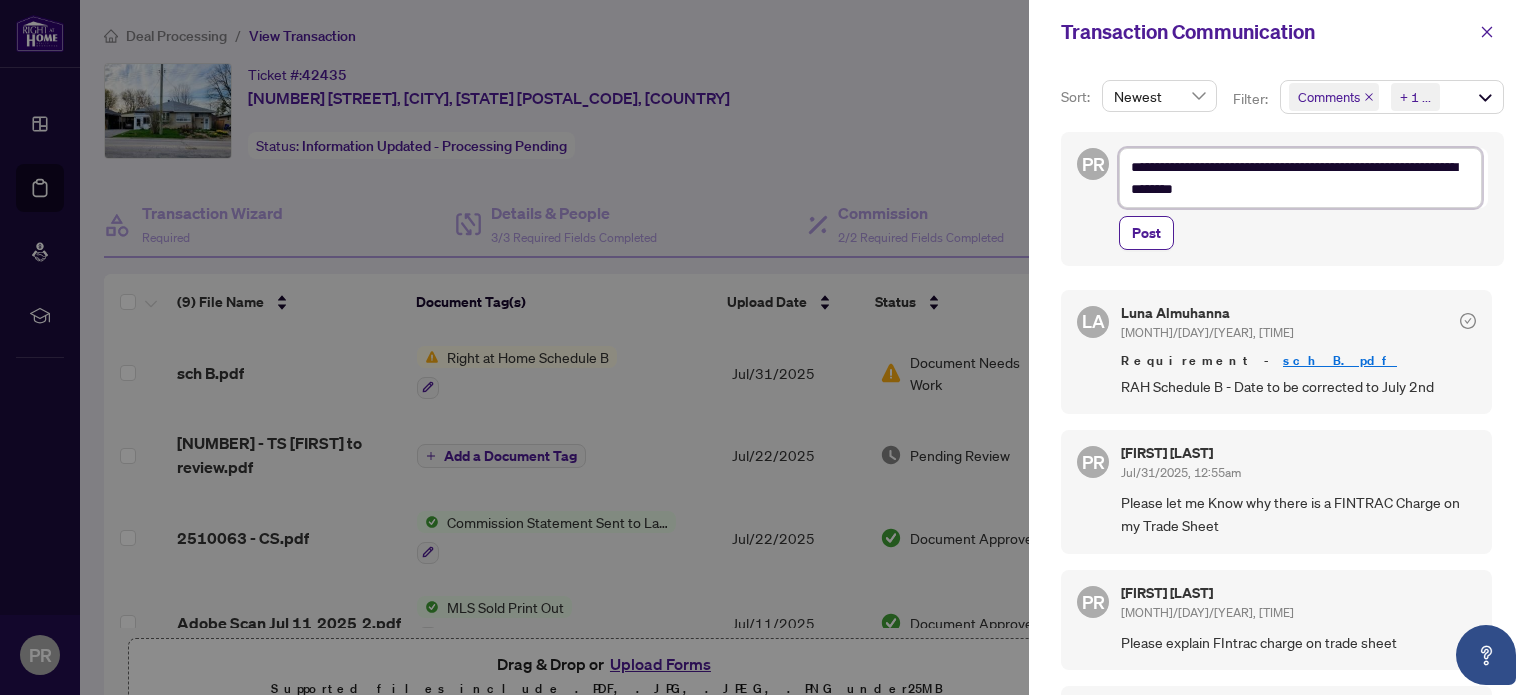 type on "**********" 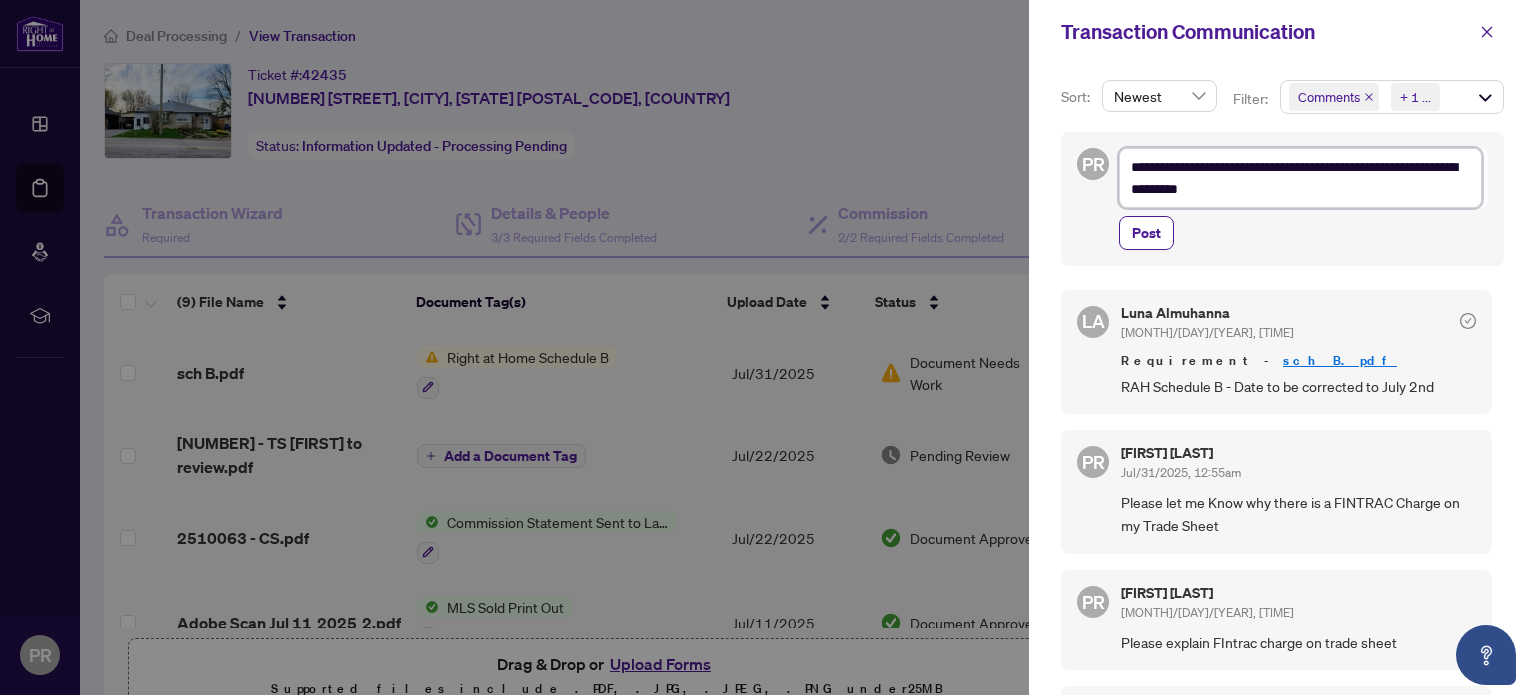 type on "**********" 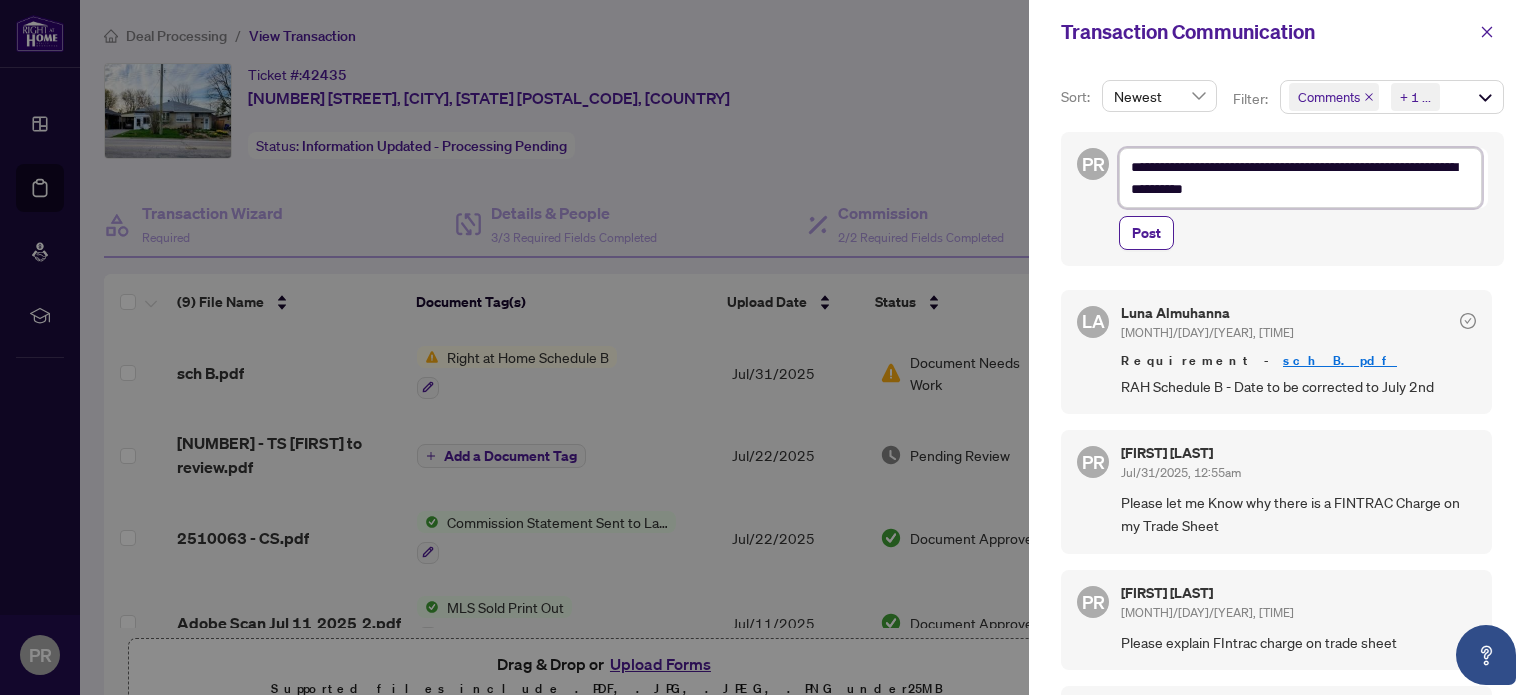 type on "**********" 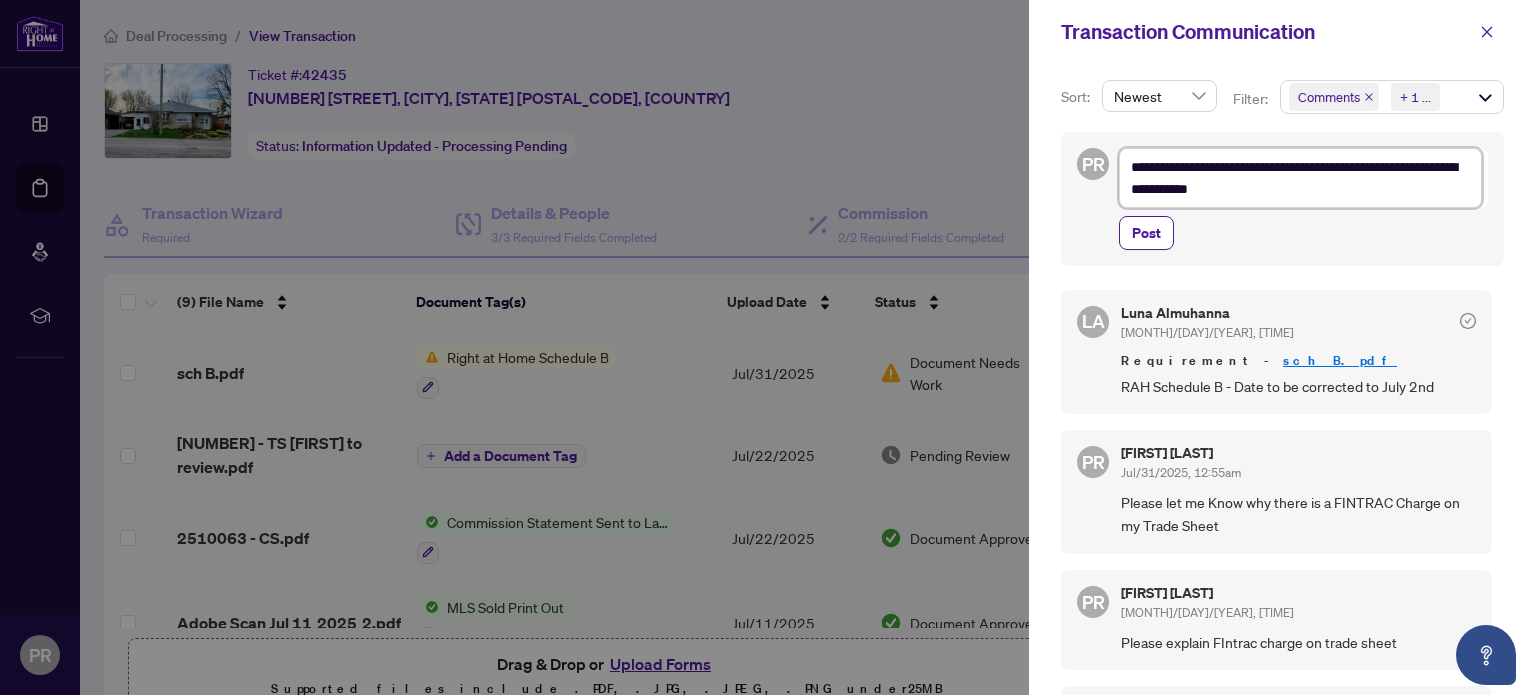 type on "**********" 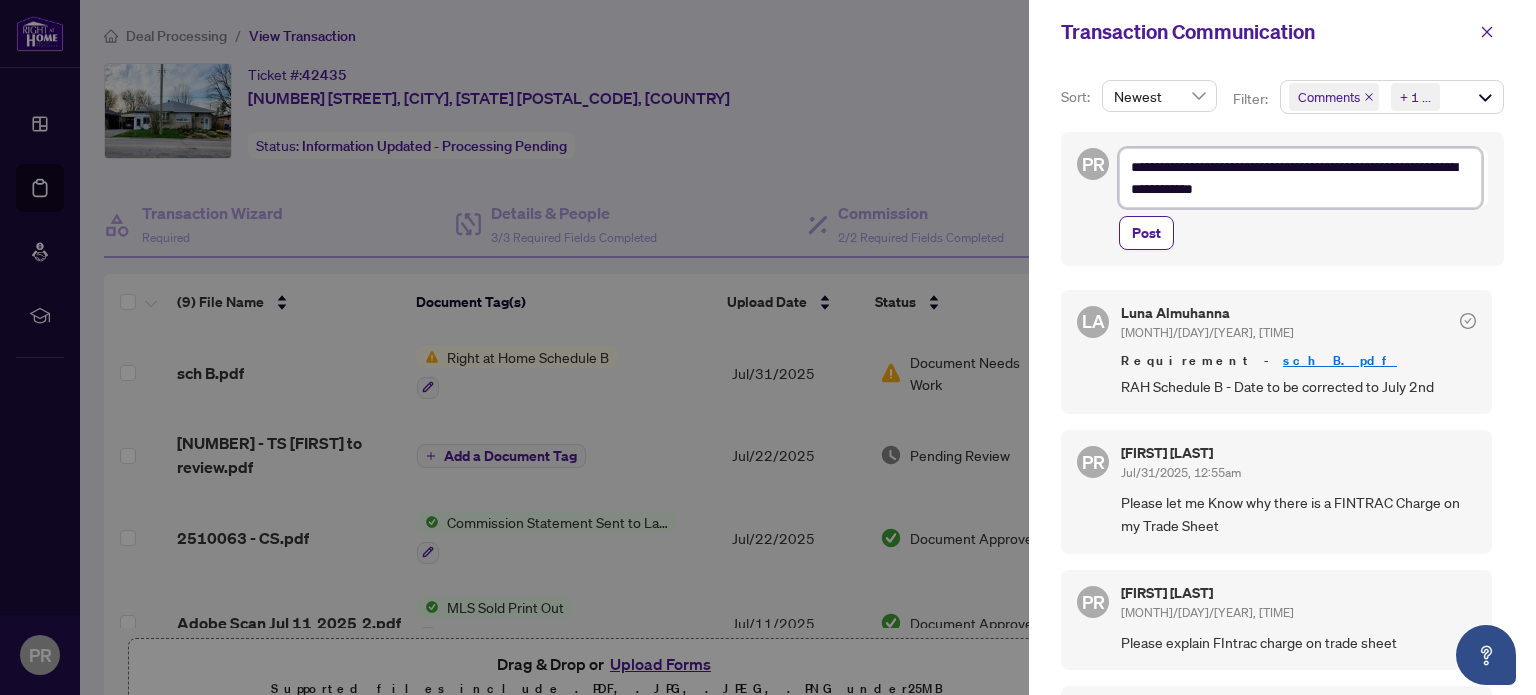 type on "**********" 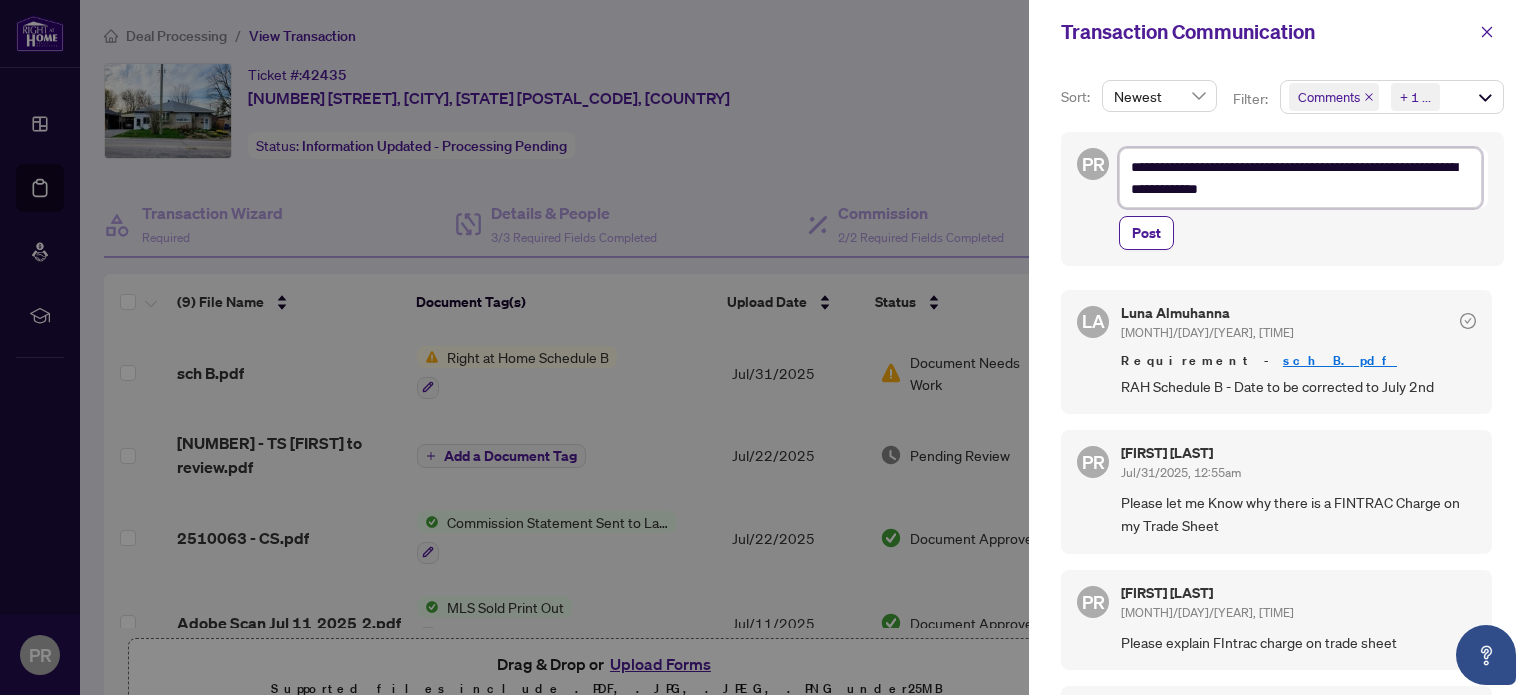 type on "**********" 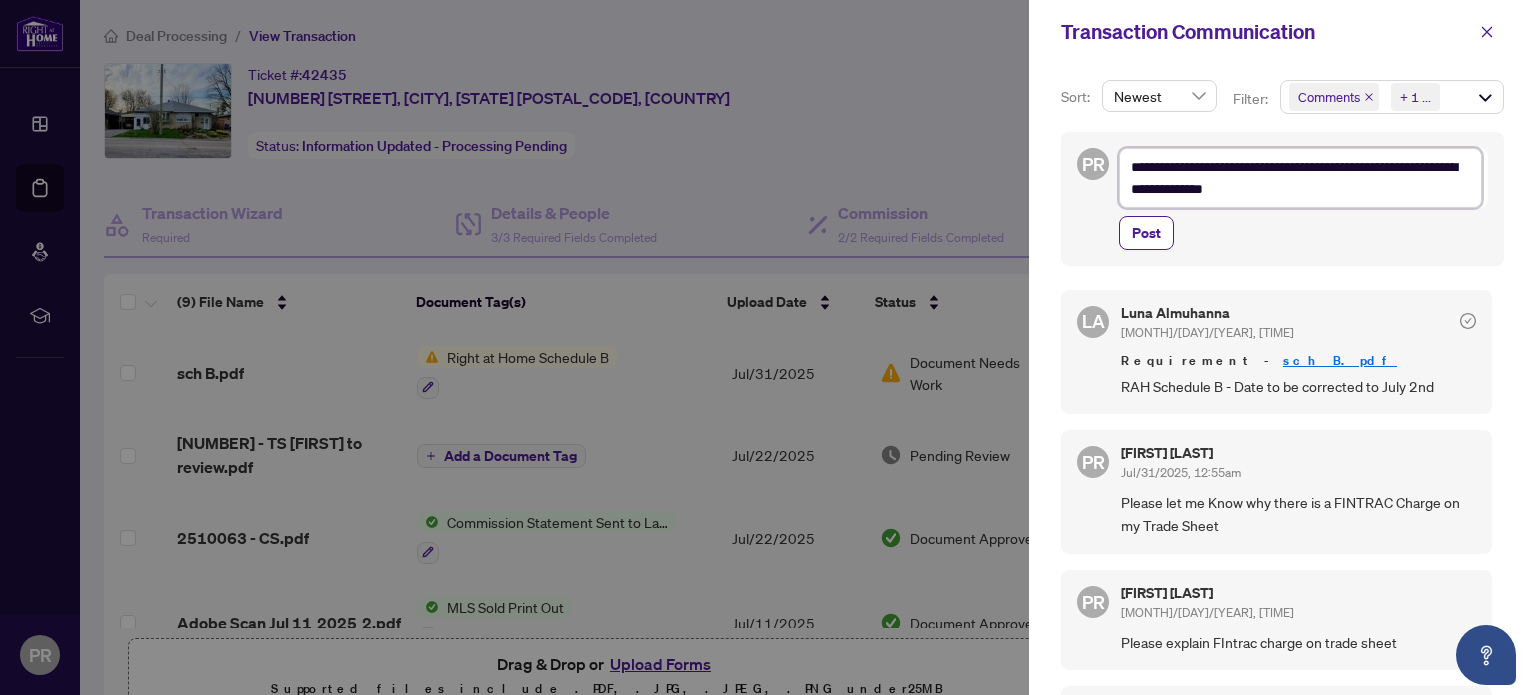 type on "**********" 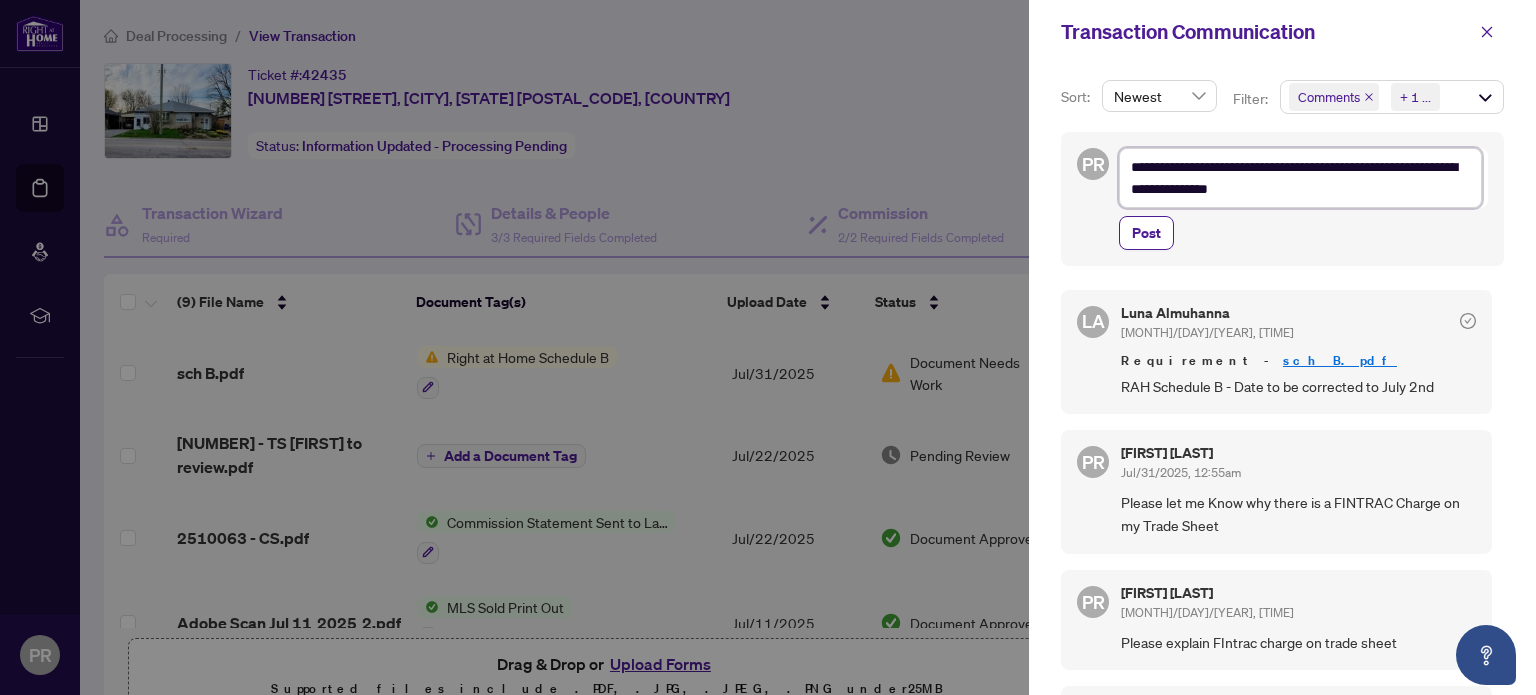type on "**********" 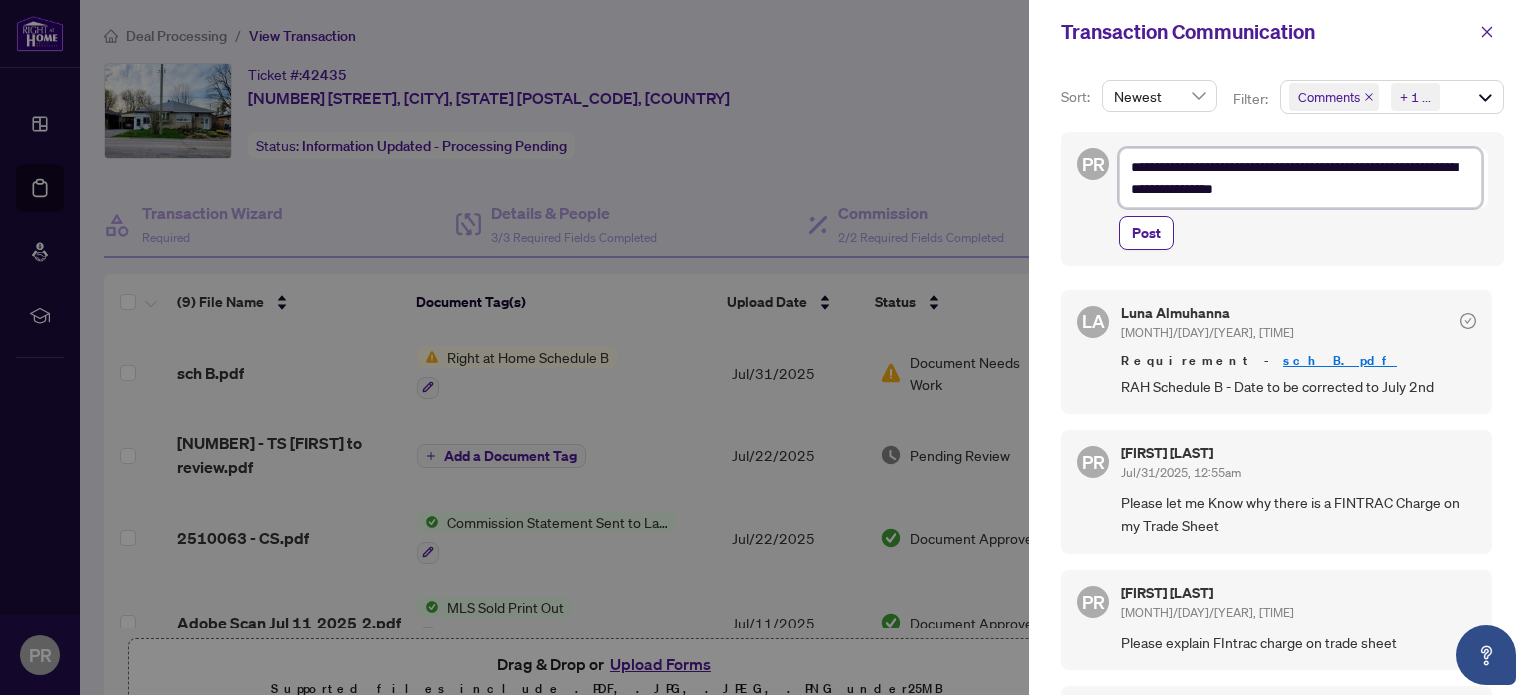 type on "**********" 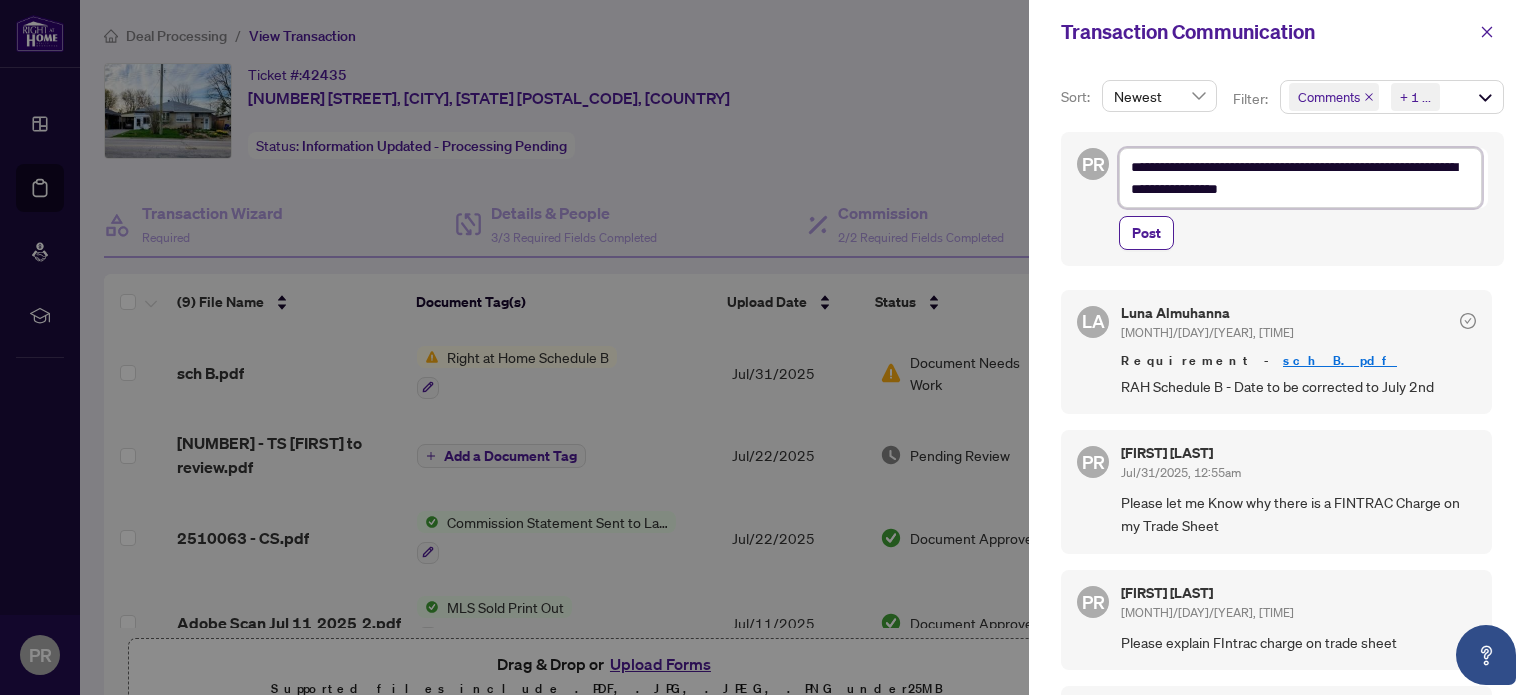 type on "**********" 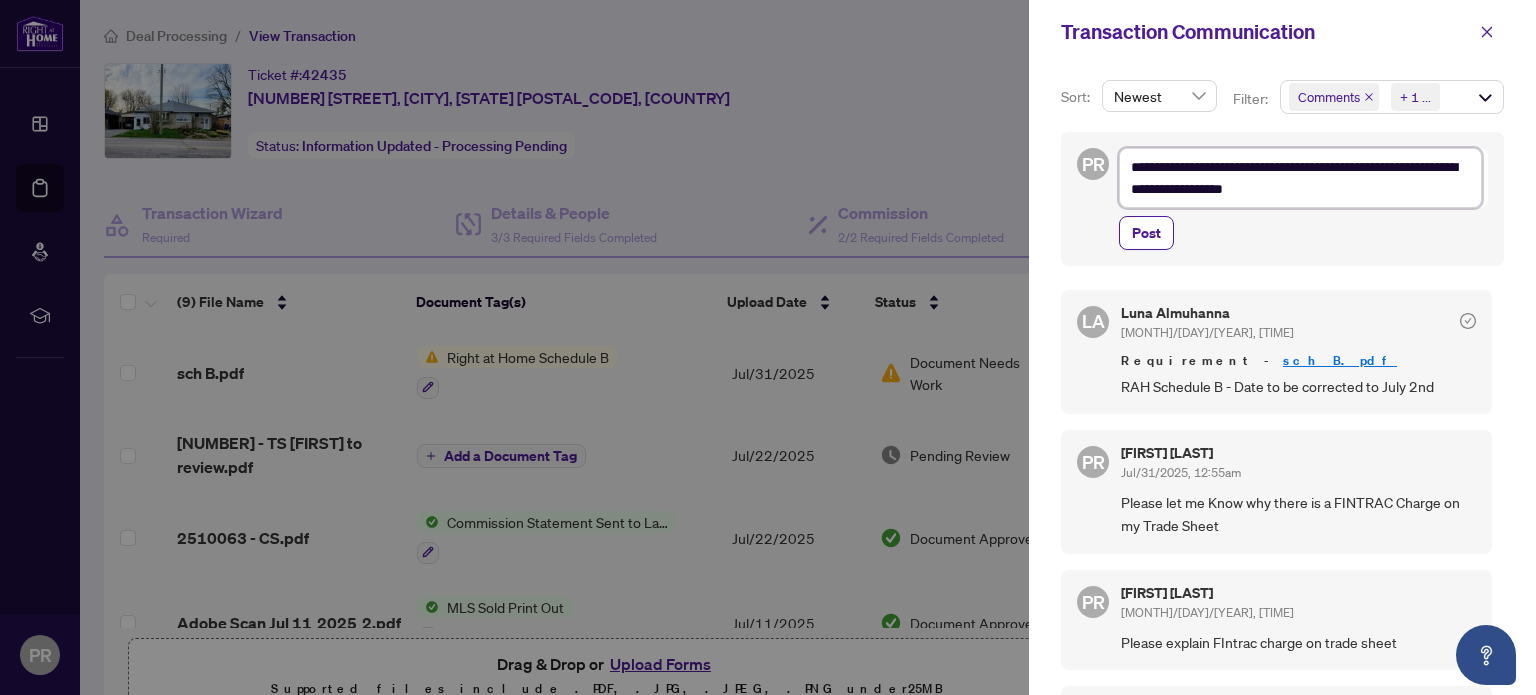 type on "**********" 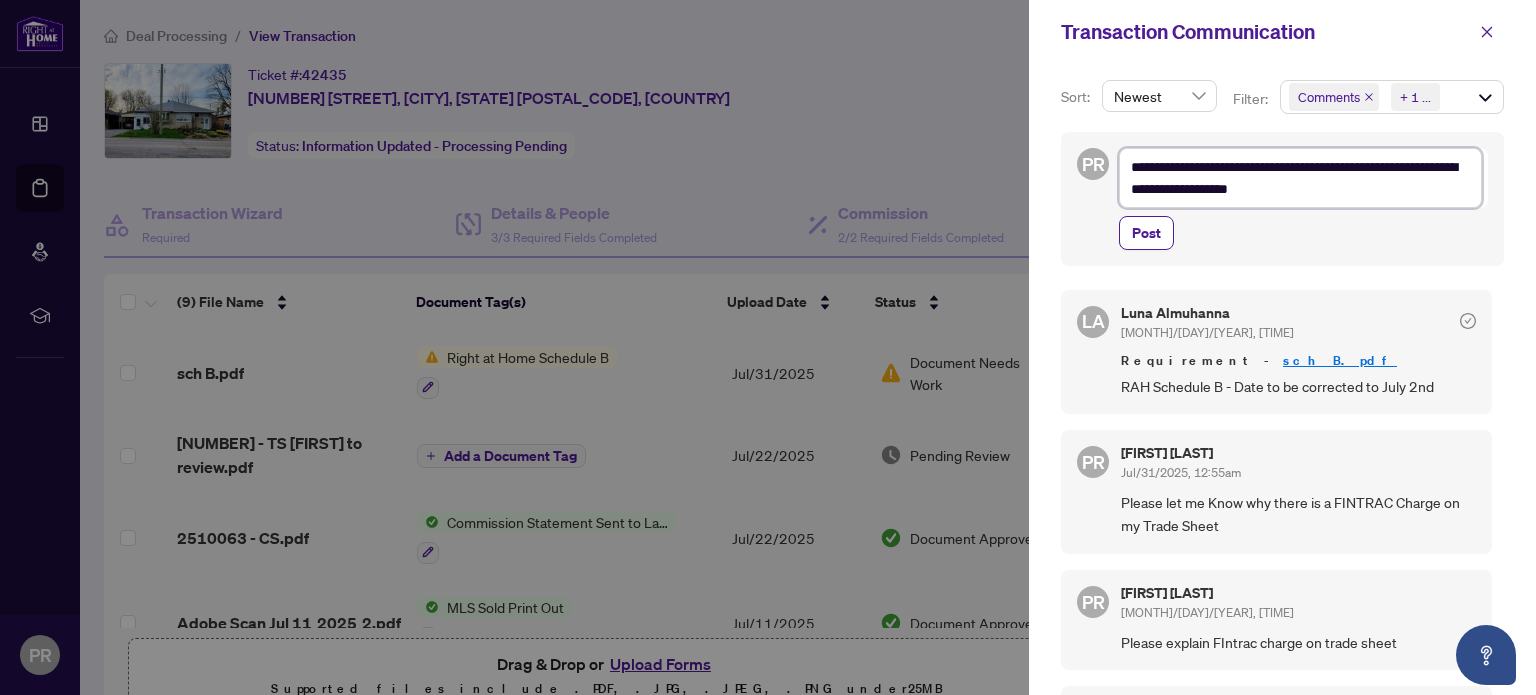 type on "**********" 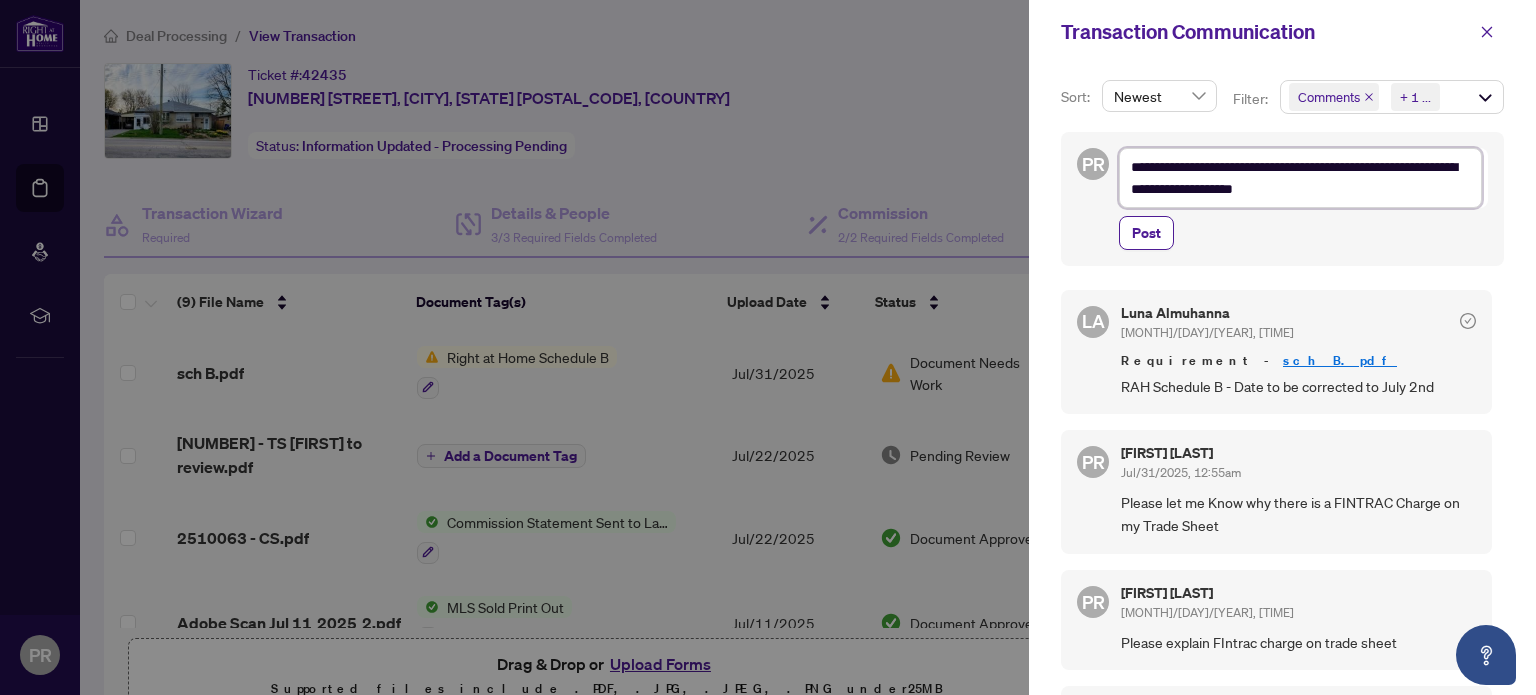 type on "**********" 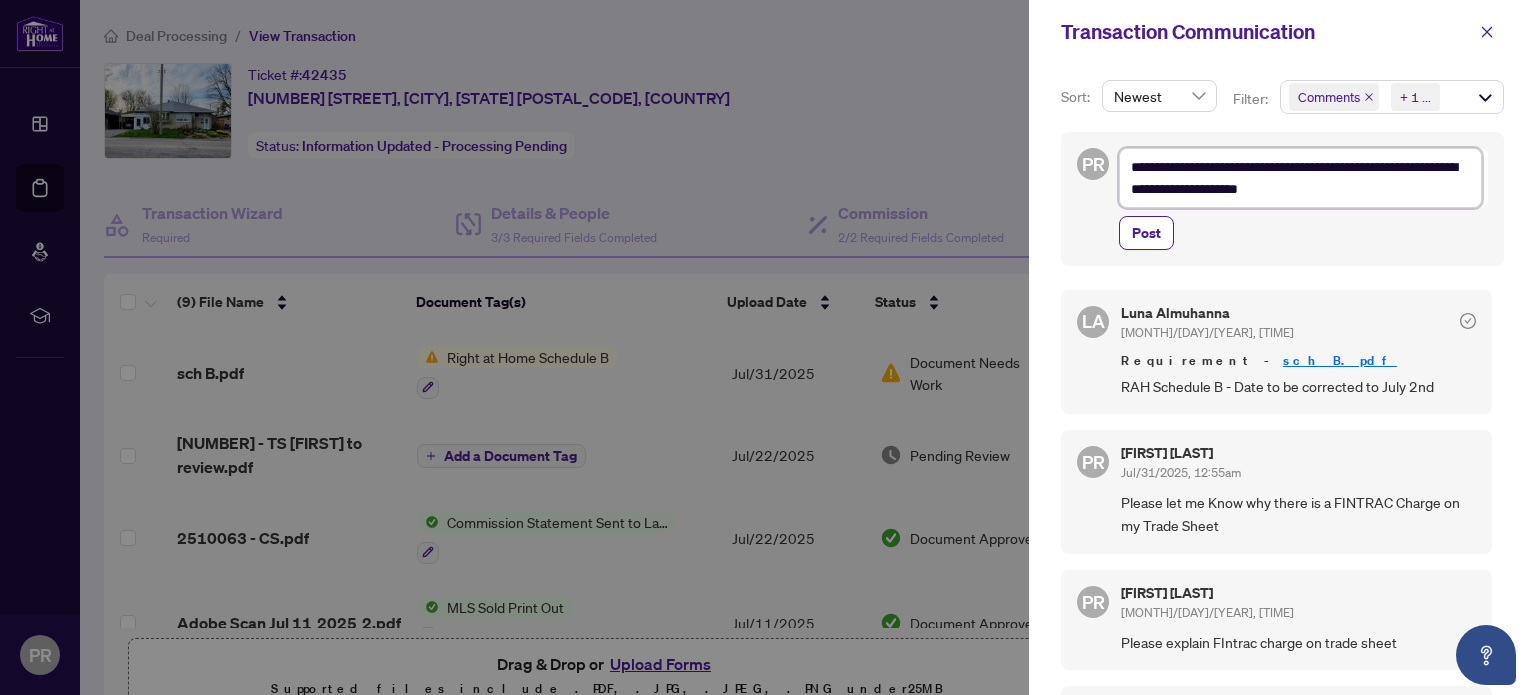 type on "**********" 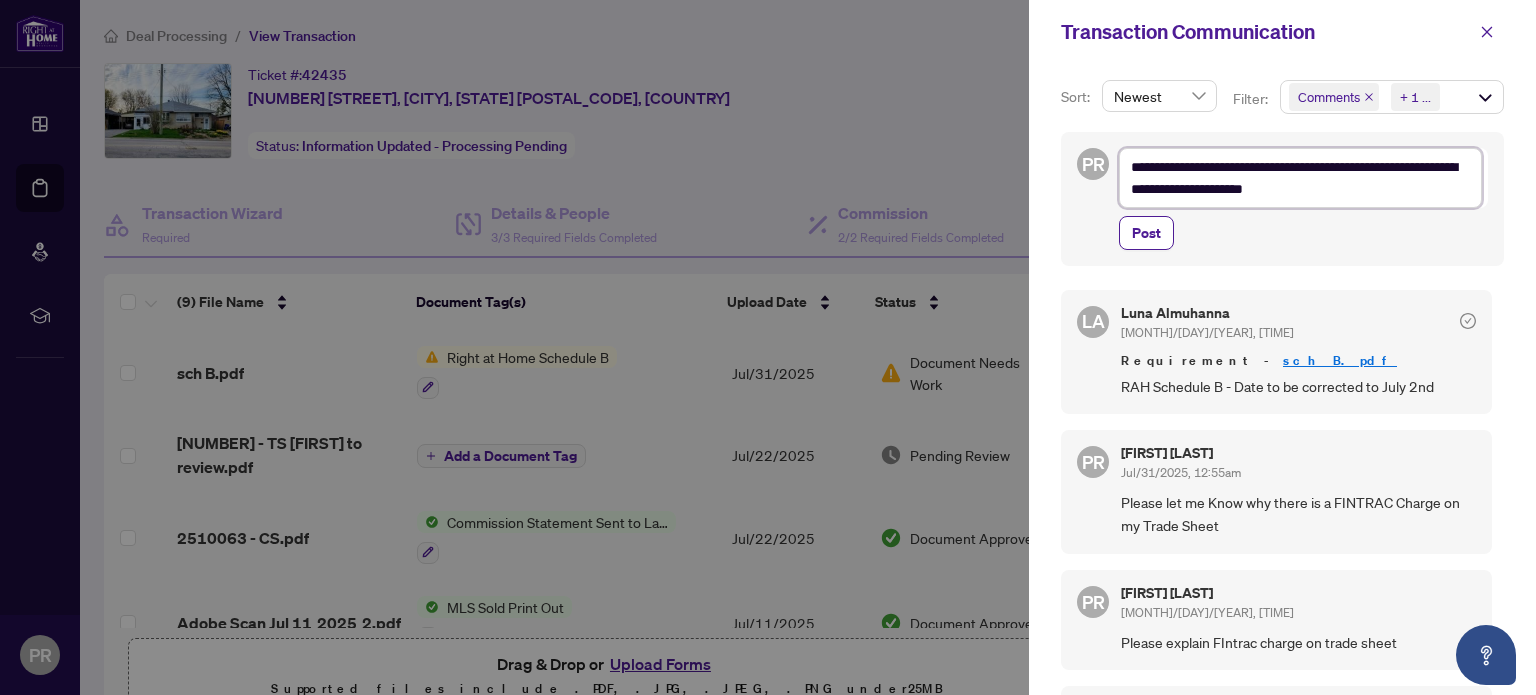 type on "**********" 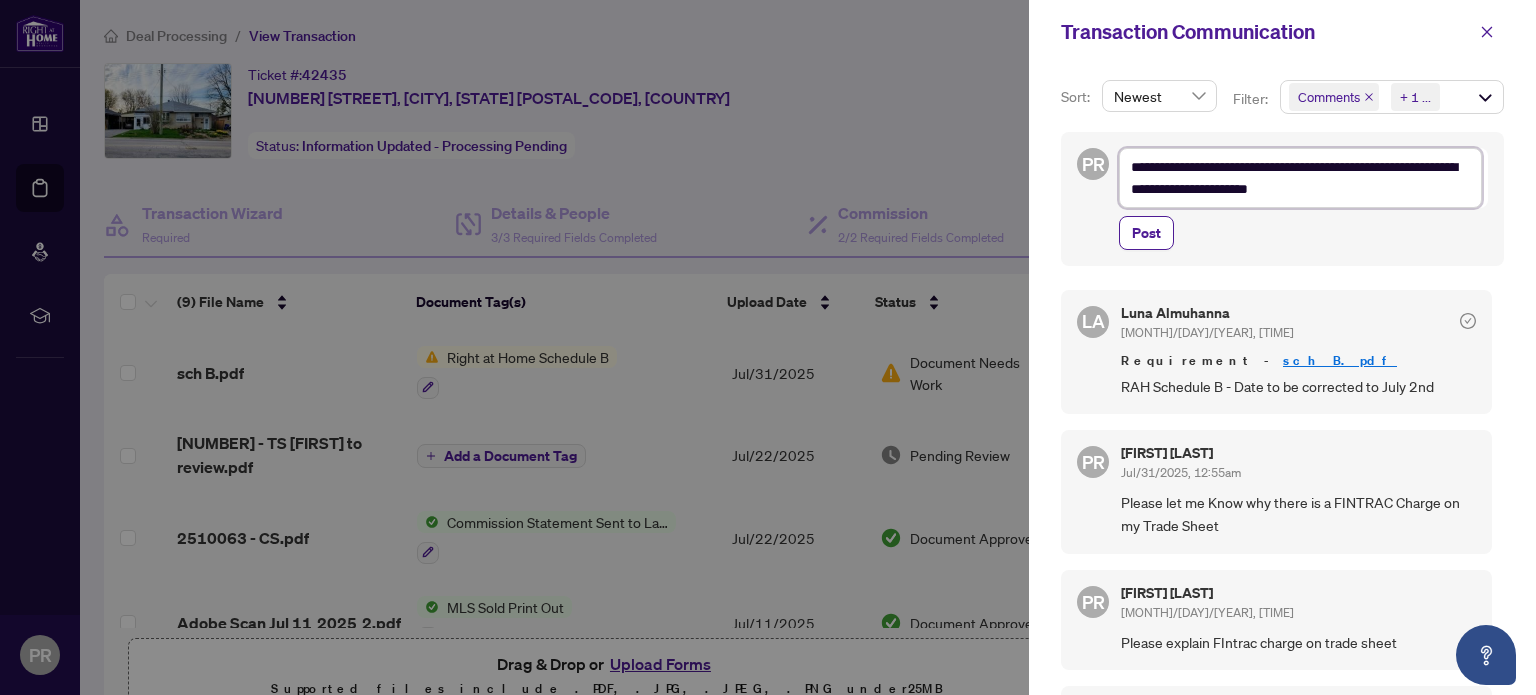 type on "**********" 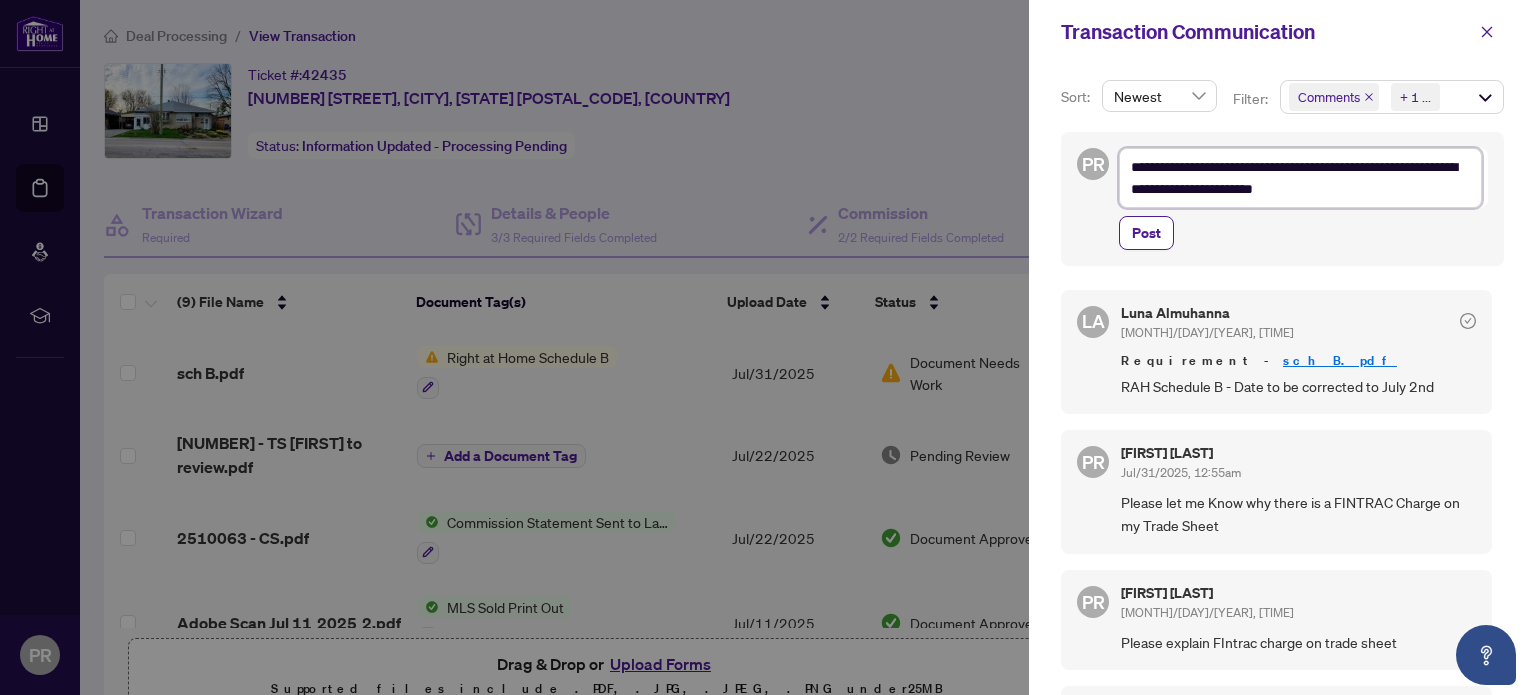 type on "**********" 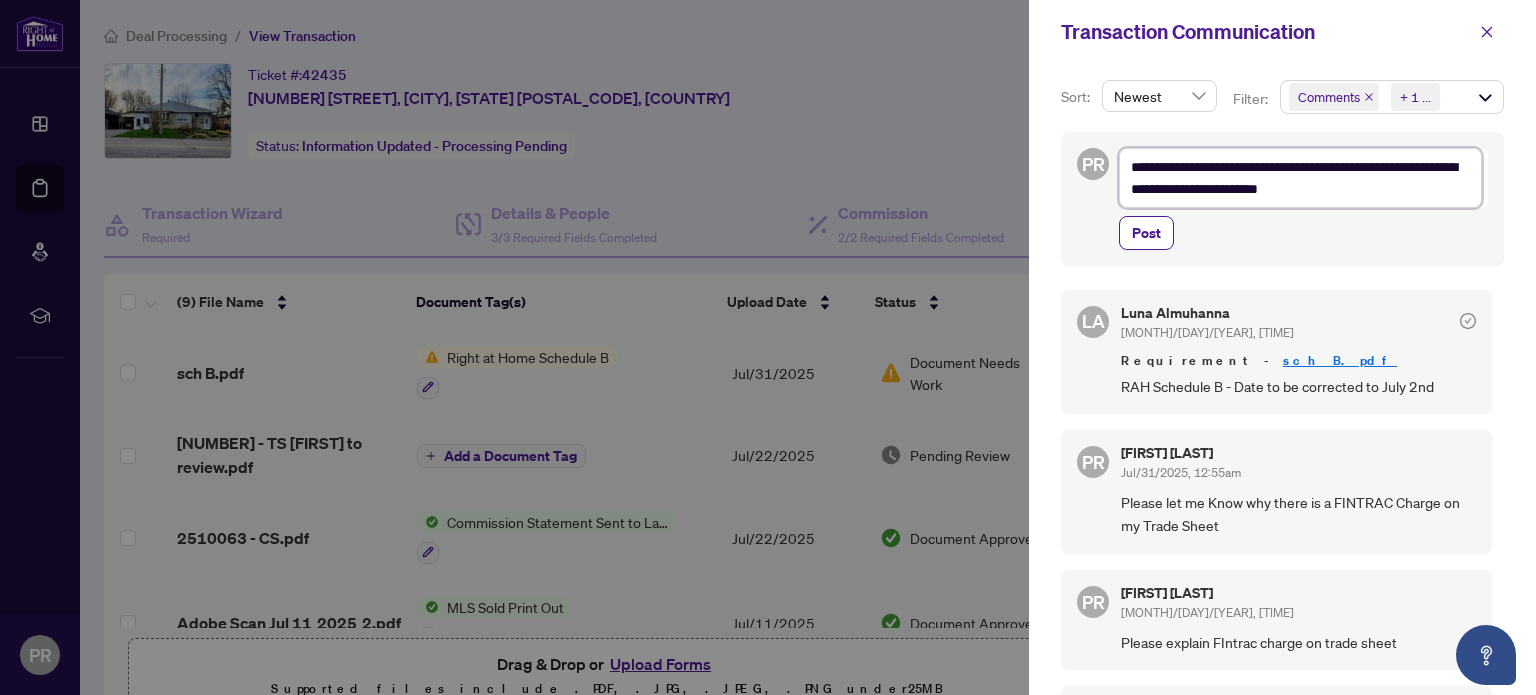 type on "**********" 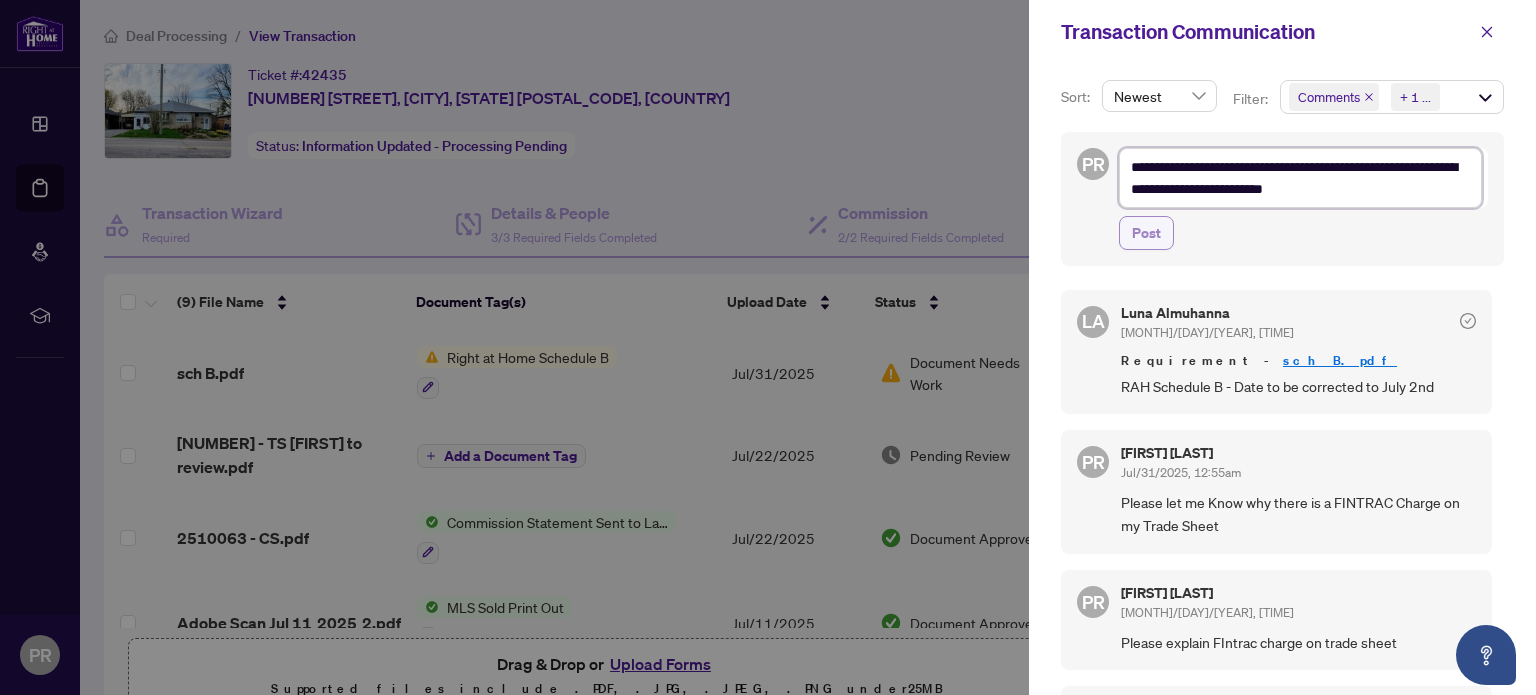 type on "**********" 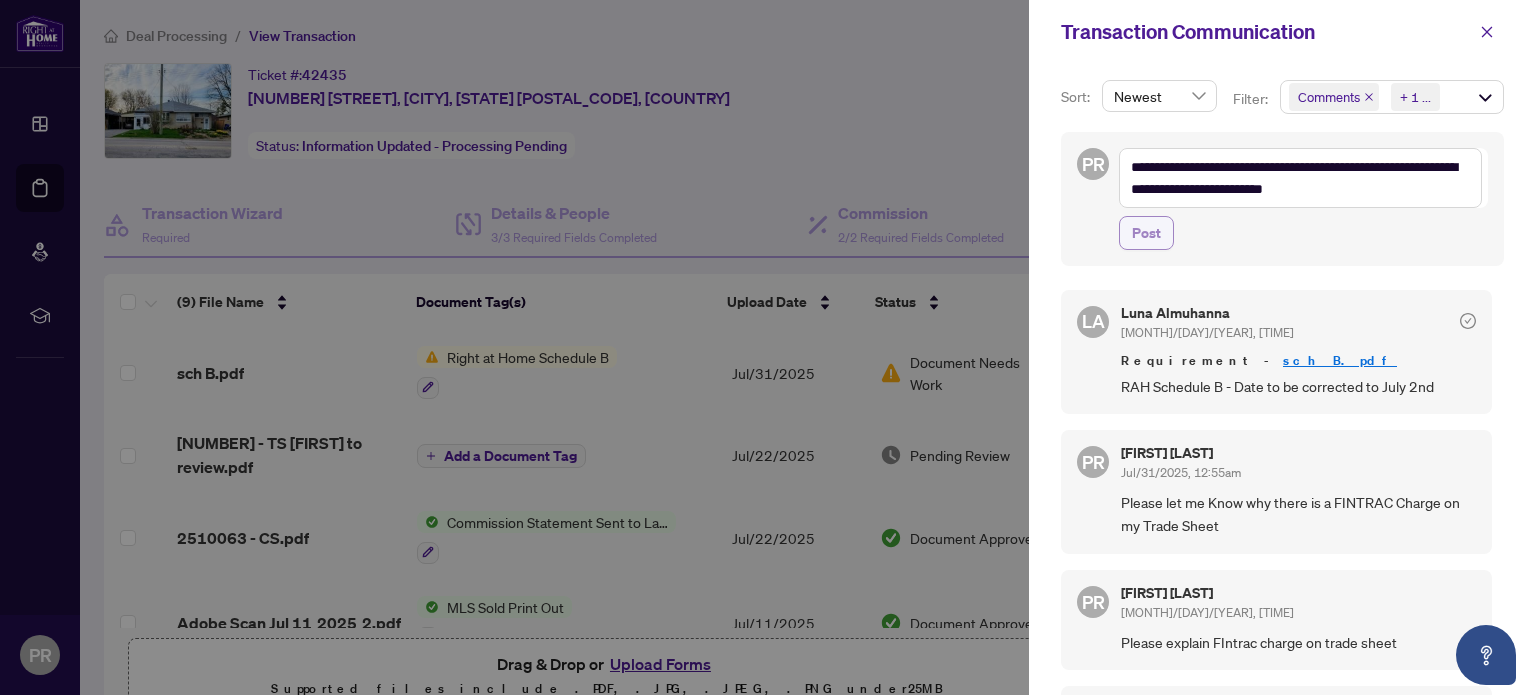 click on "Post" at bounding box center (1146, 233) 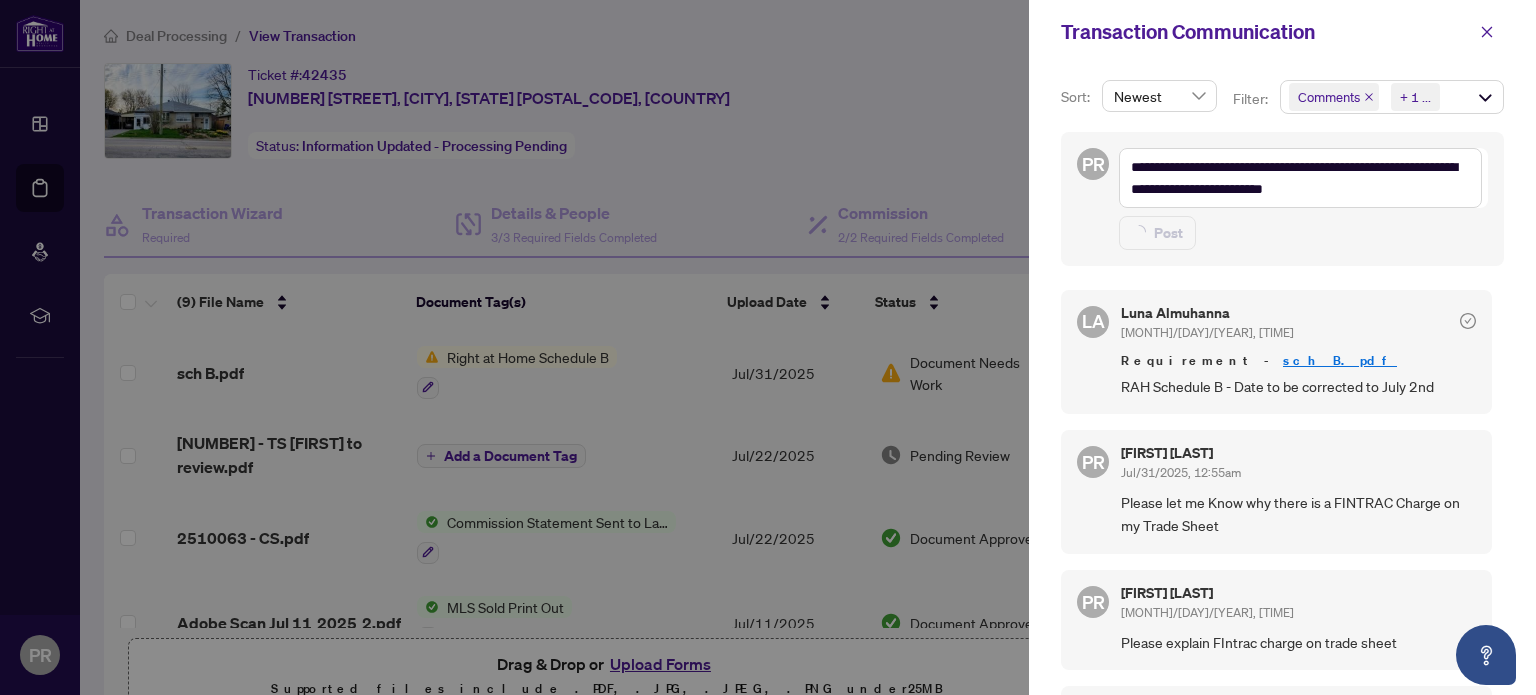 type on "**********" 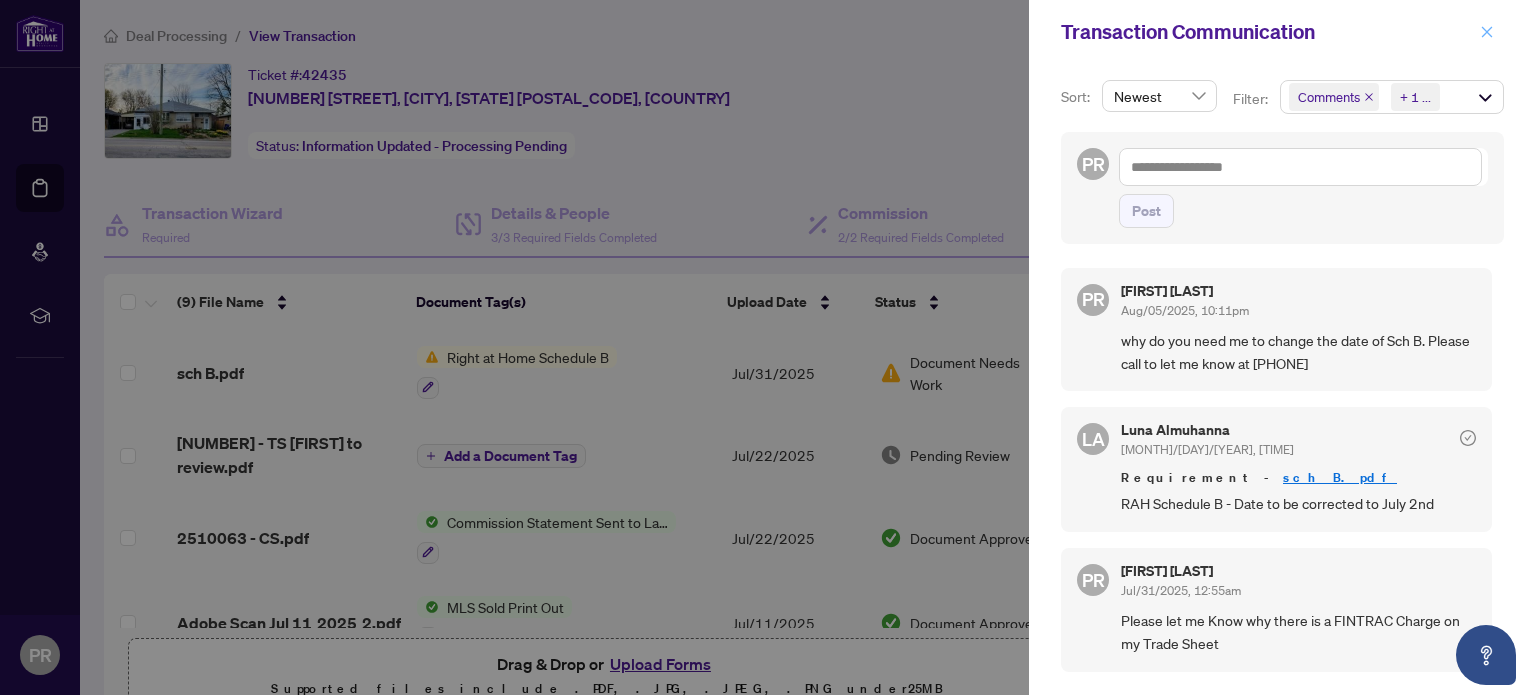 click 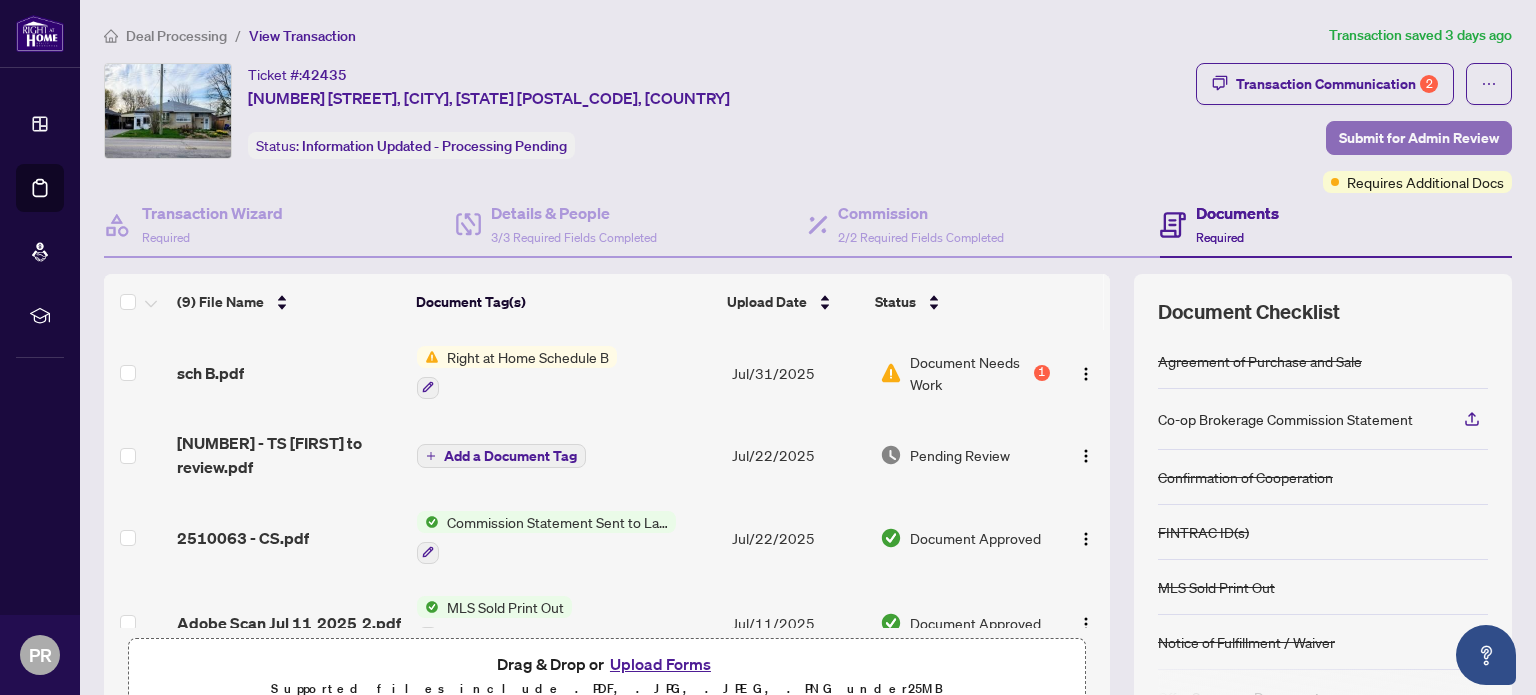 click on "Submit for Admin Review" at bounding box center (1419, 138) 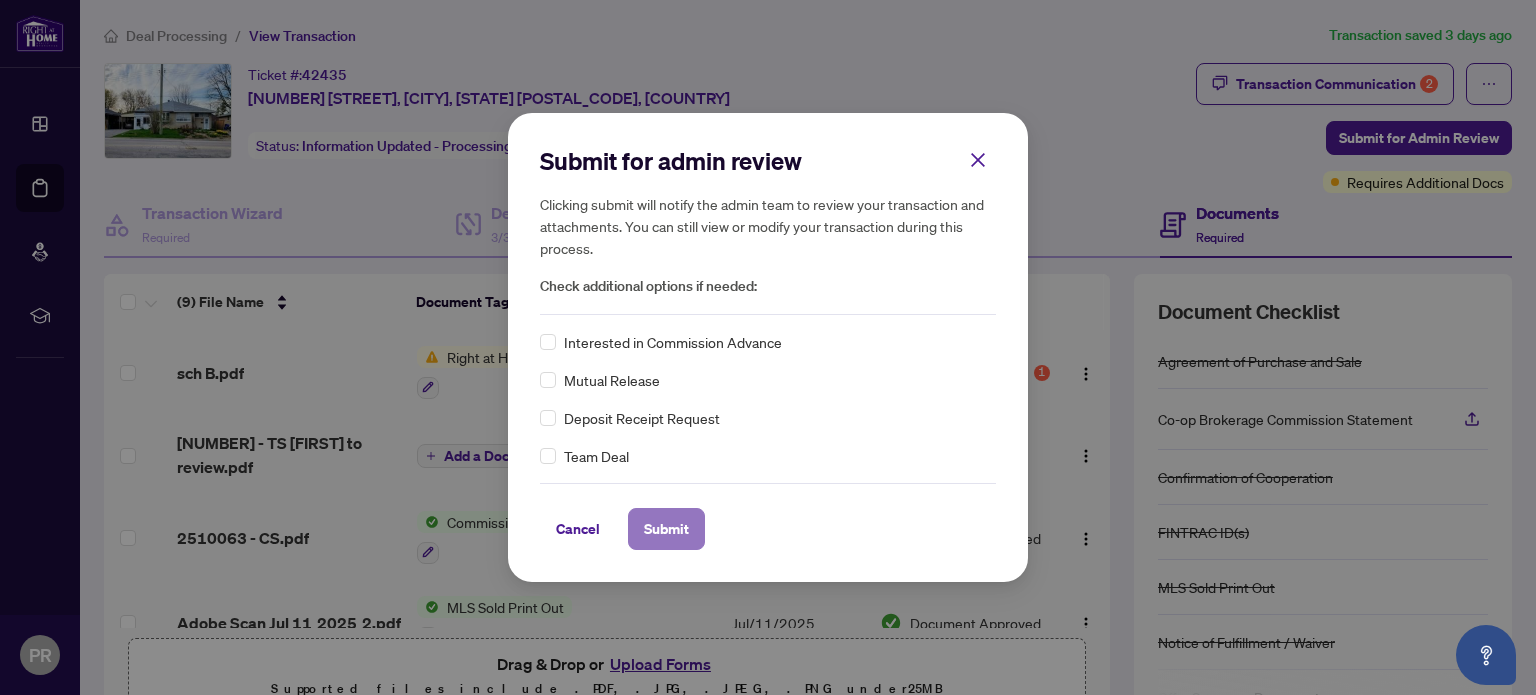 click on "Submit" at bounding box center [666, 529] 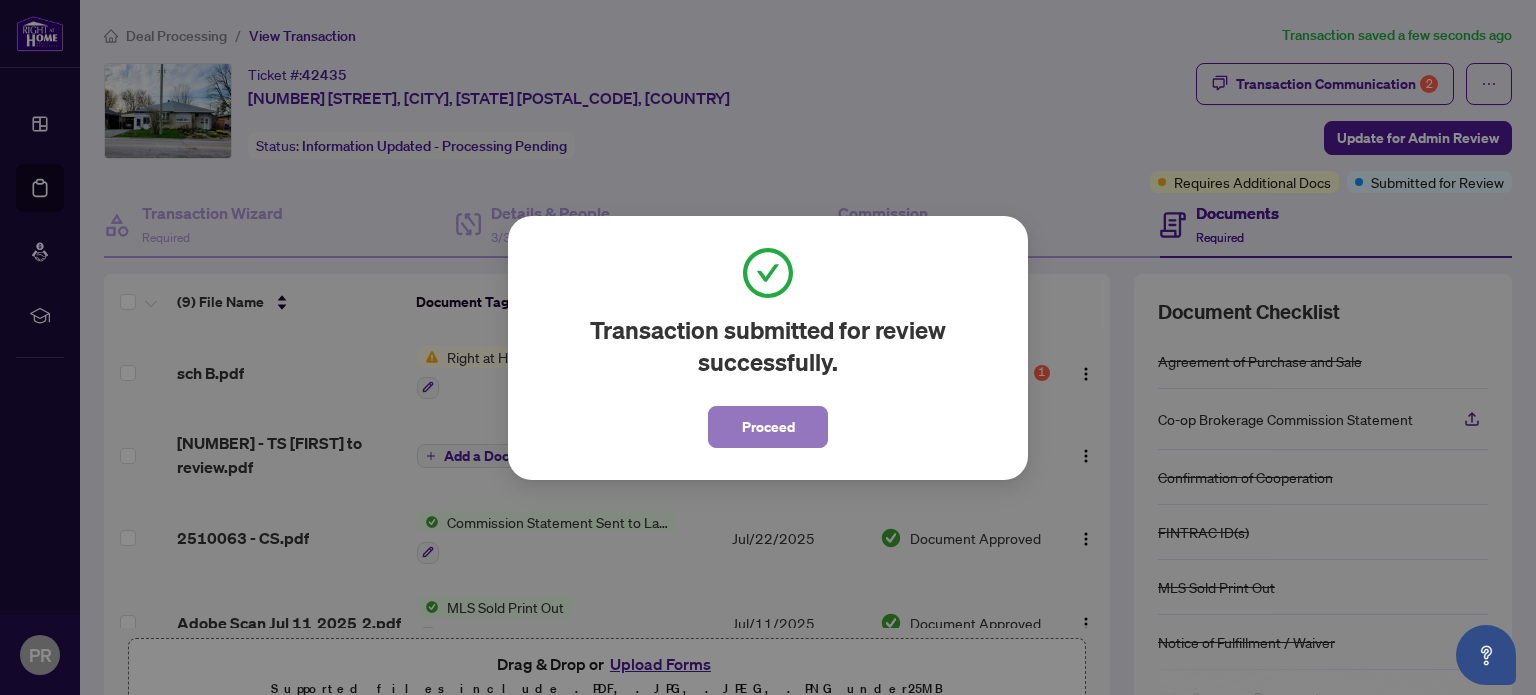 click on "Proceed" at bounding box center (768, 427) 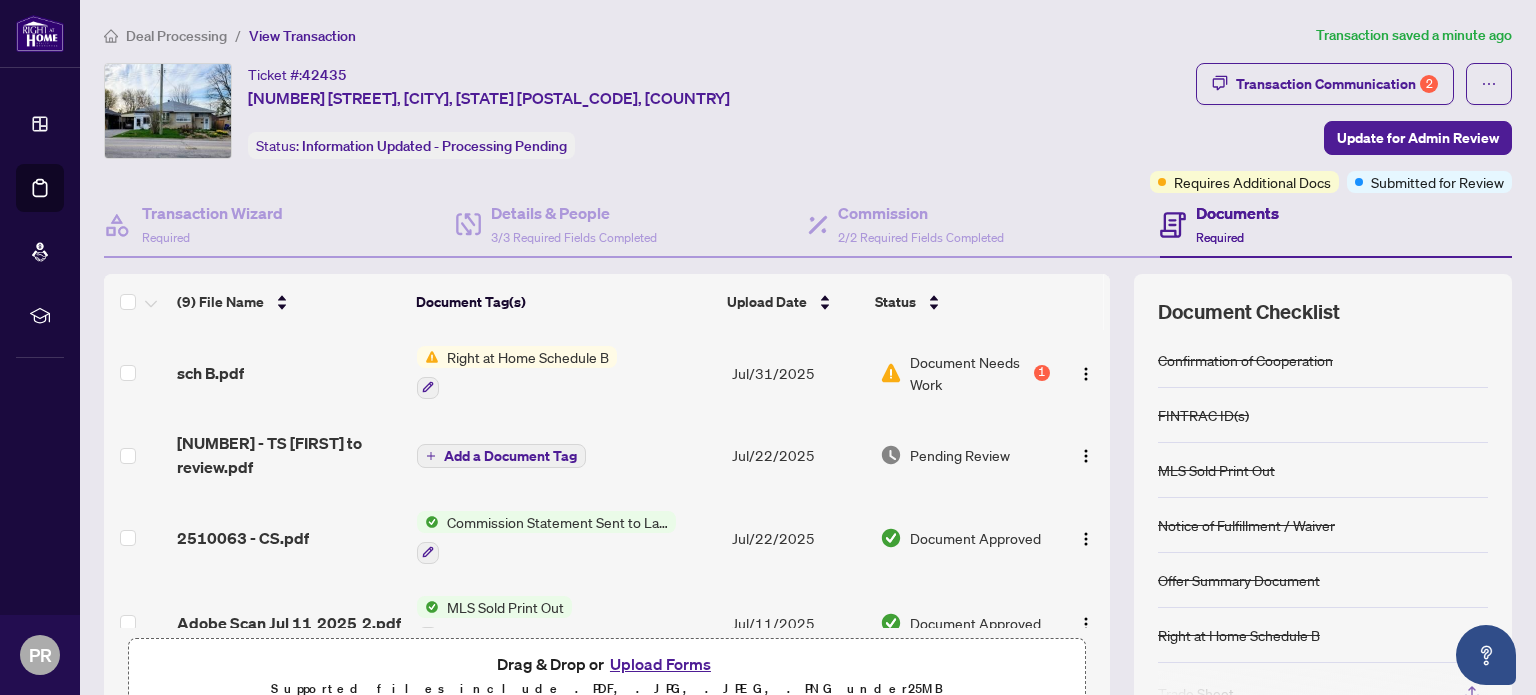 scroll, scrollTop: 145, scrollLeft: 0, axis: vertical 